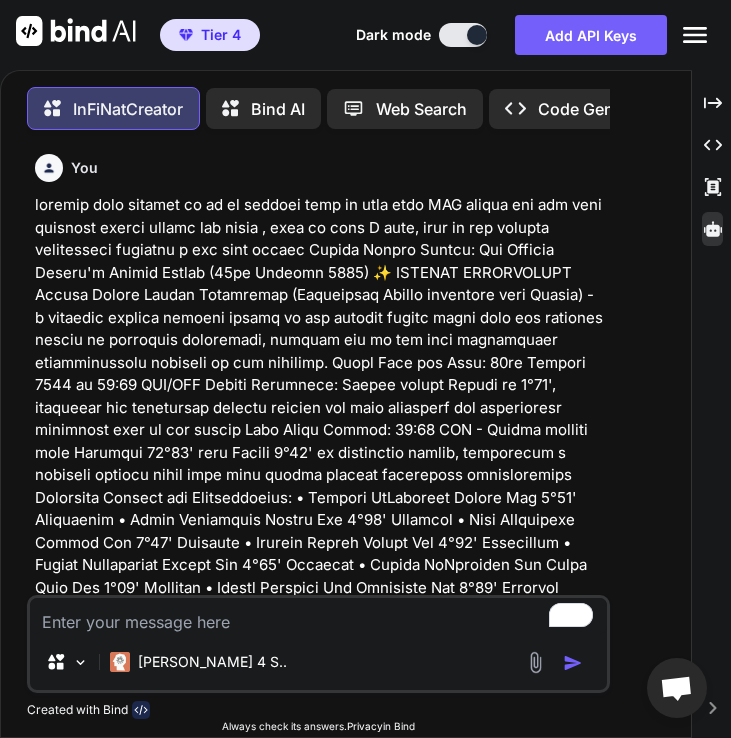 scroll, scrollTop: 0, scrollLeft: 0, axis: both 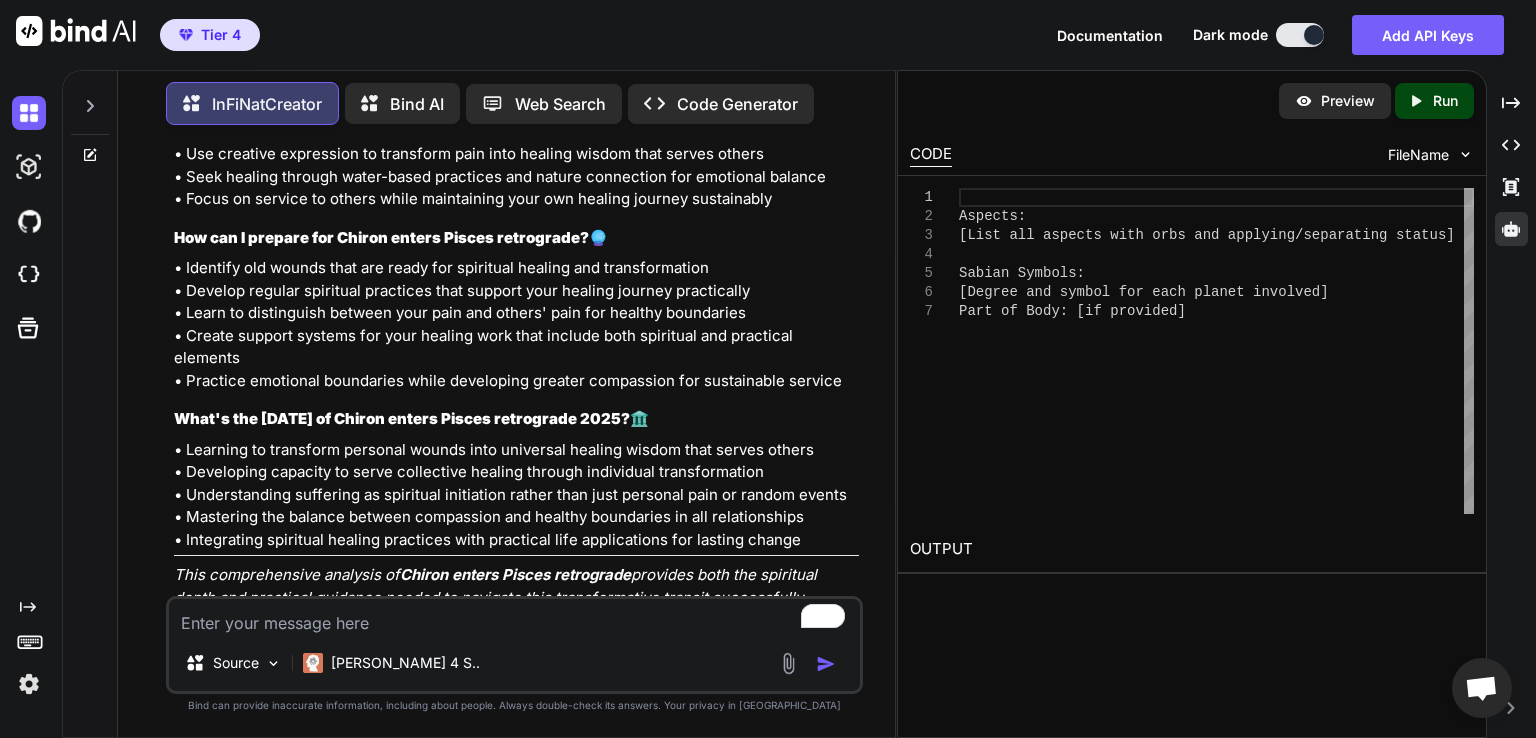 click at bounding box center [514, 617] 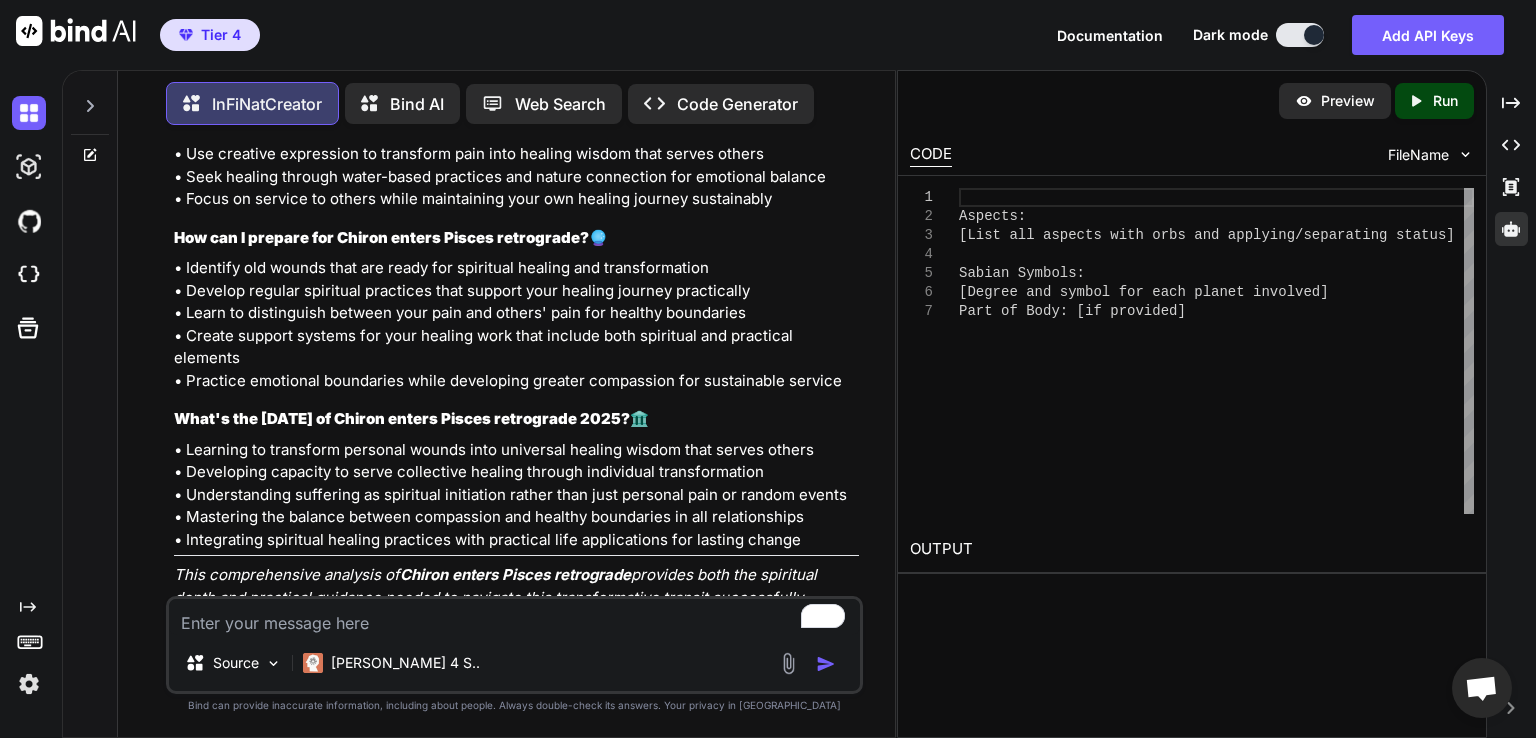 click at bounding box center [90, 155] 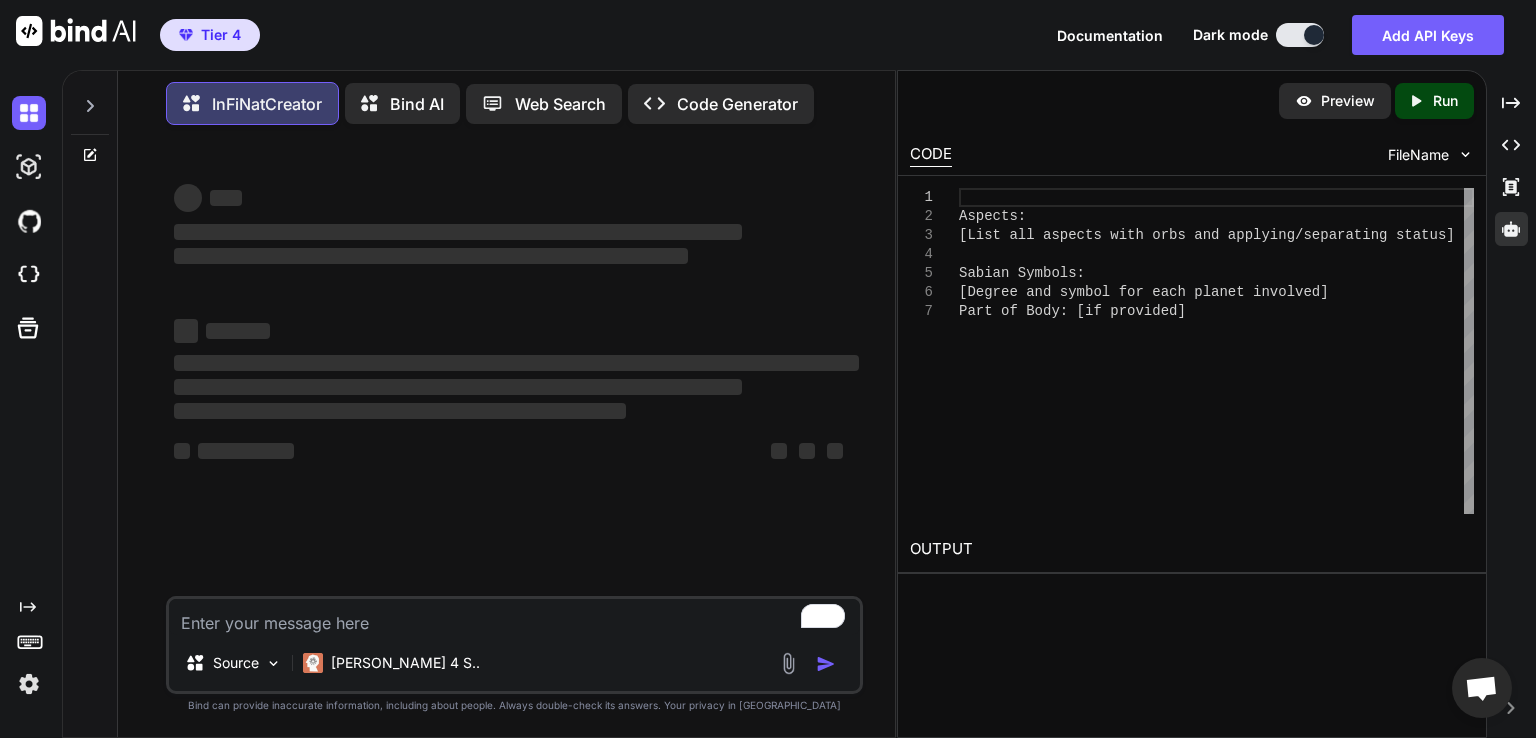 type on "x" 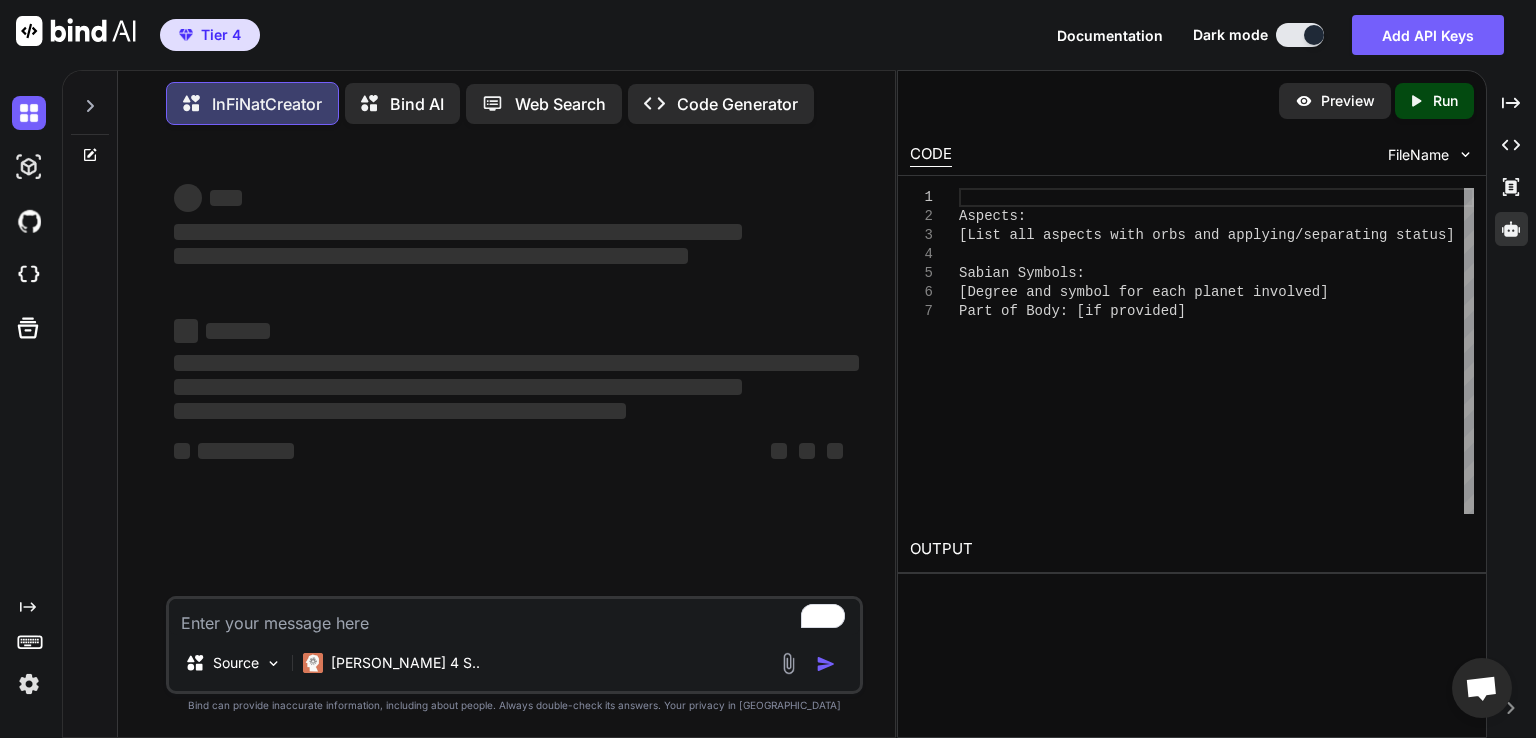 scroll, scrollTop: 0, scrollLeft: 0, axis: both 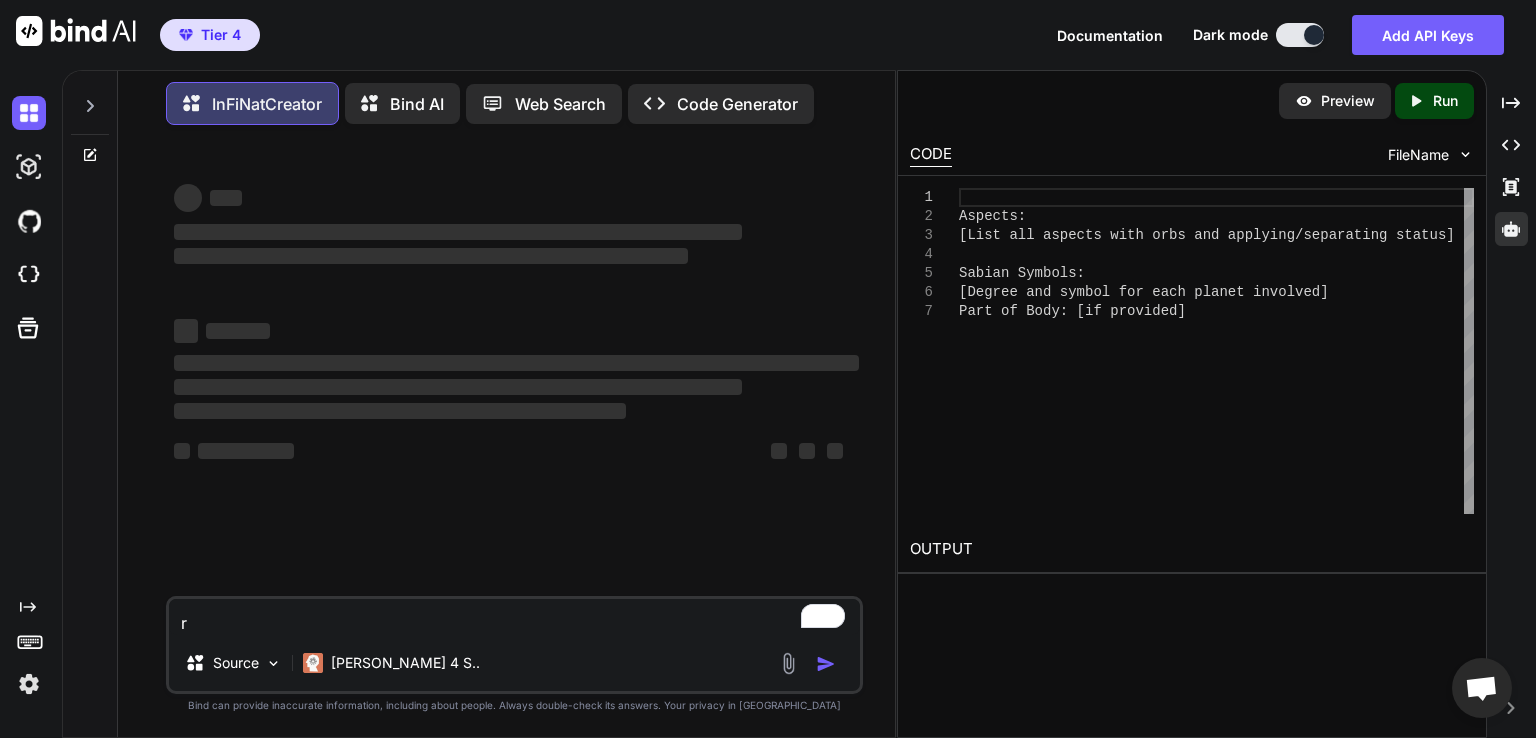 type on "x" 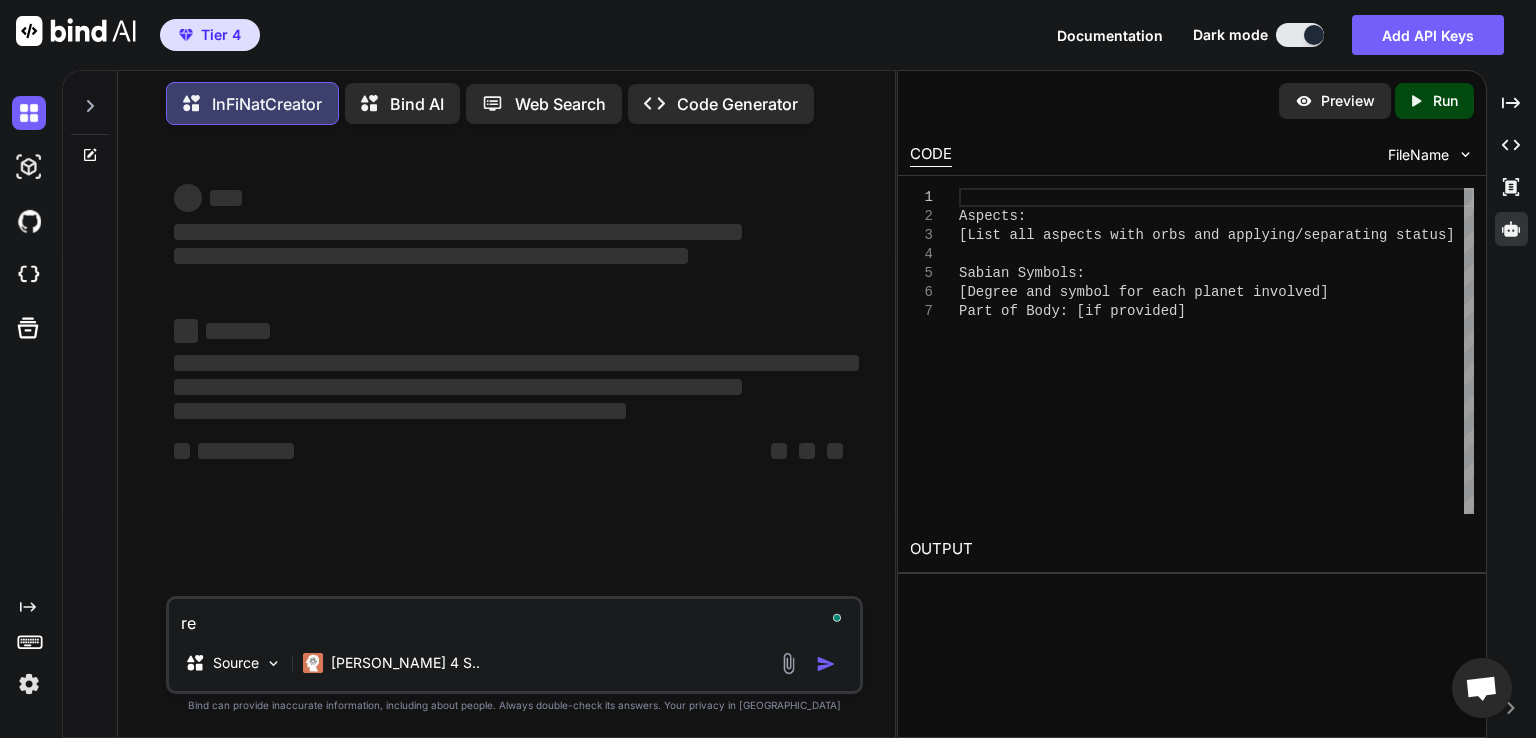 type on "rew" 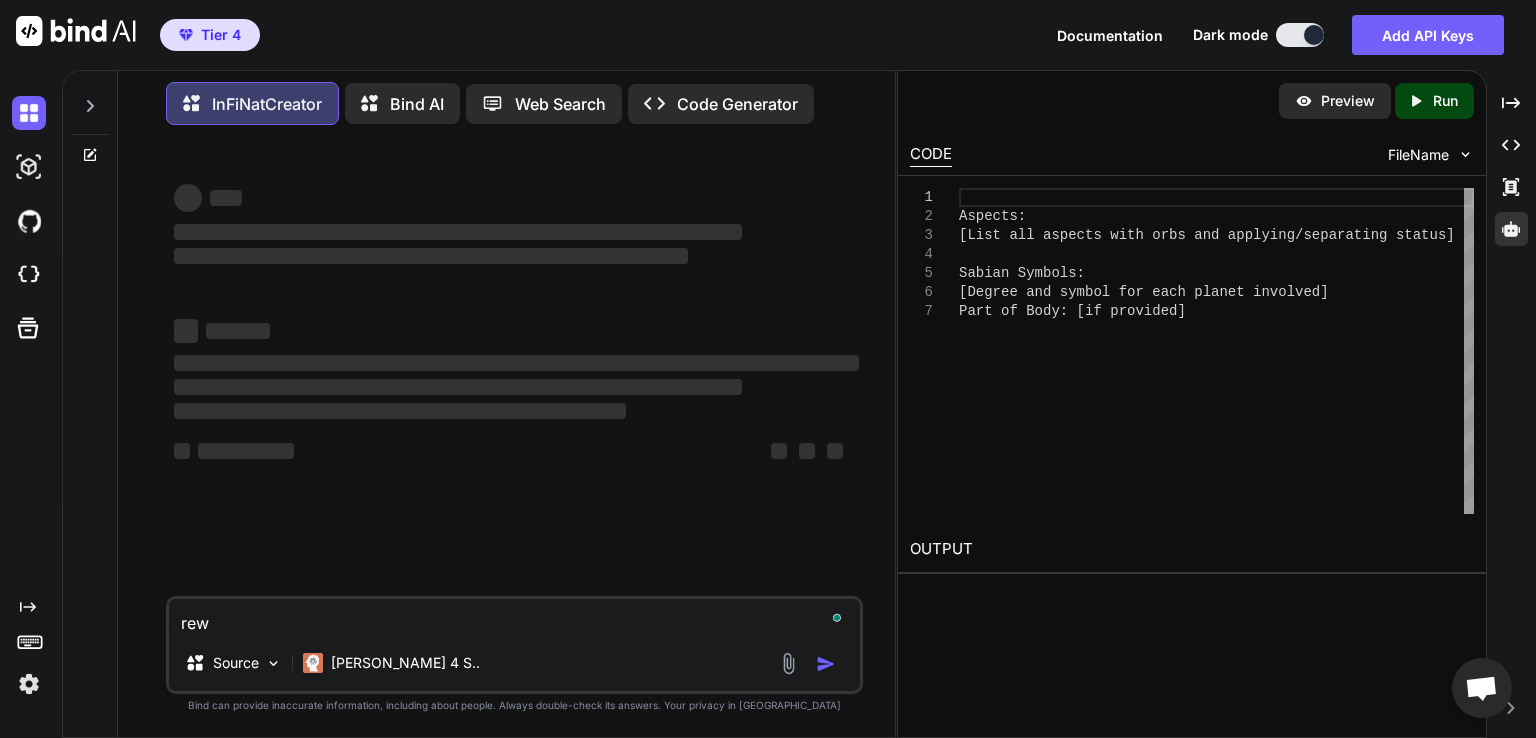 type on "rewr" 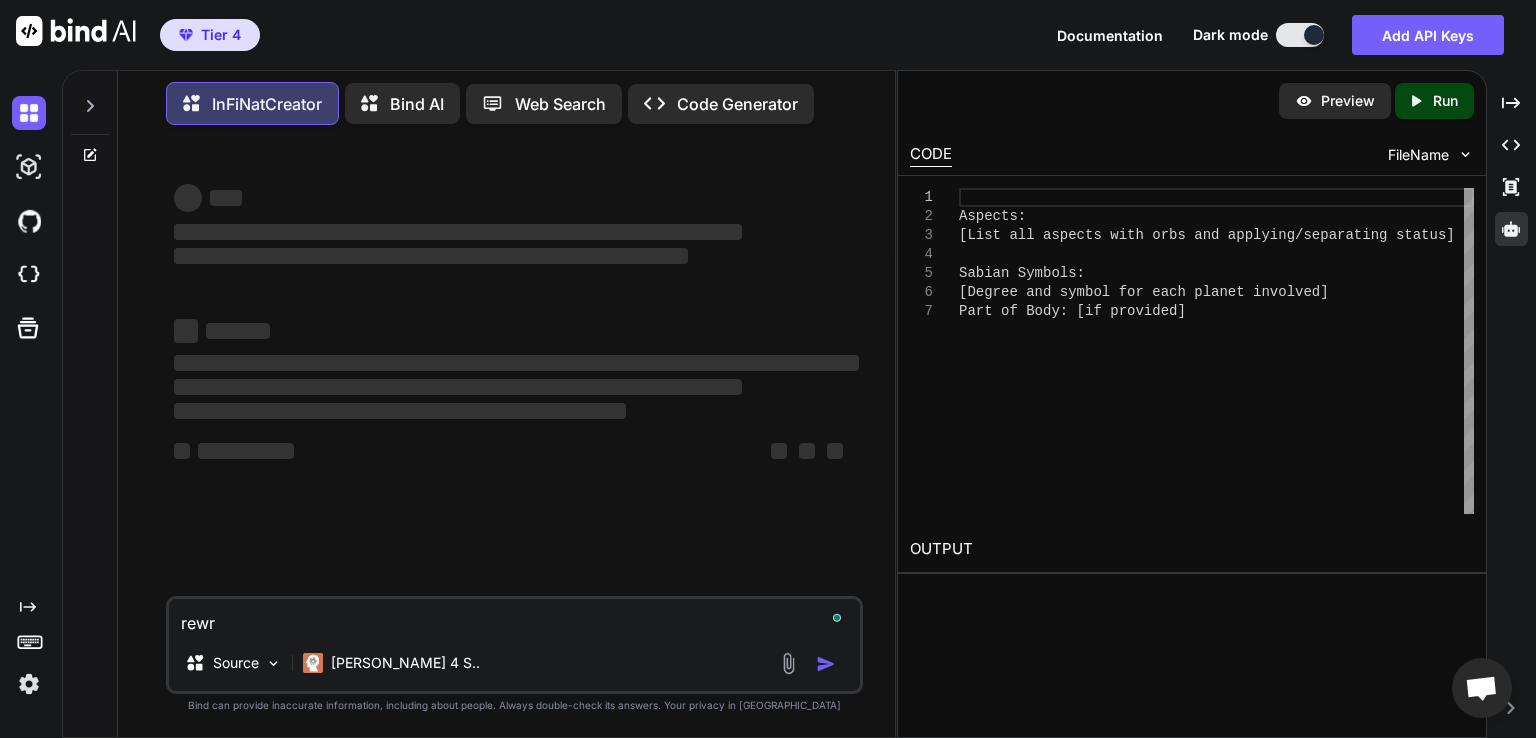 type on "rewri" 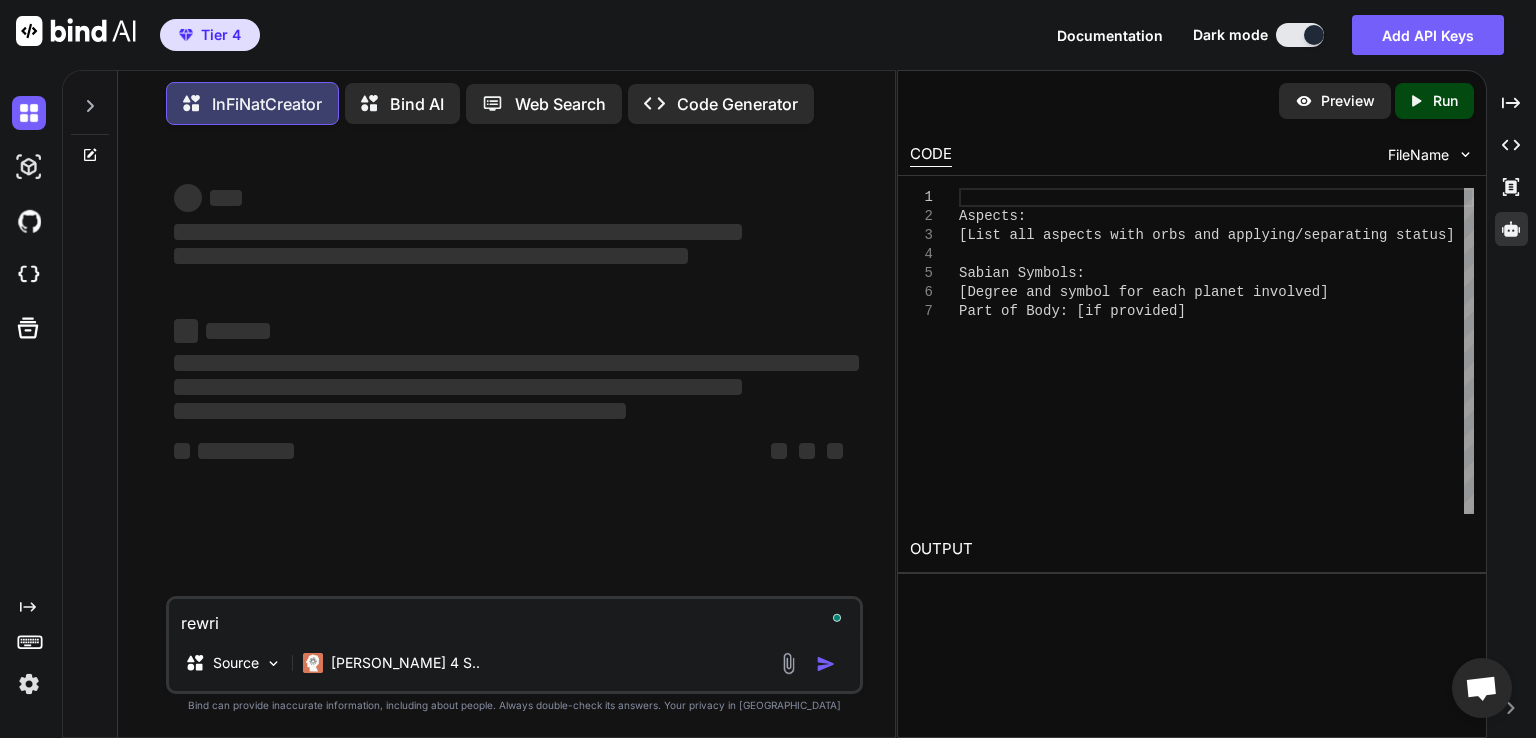 type on "rewrit" 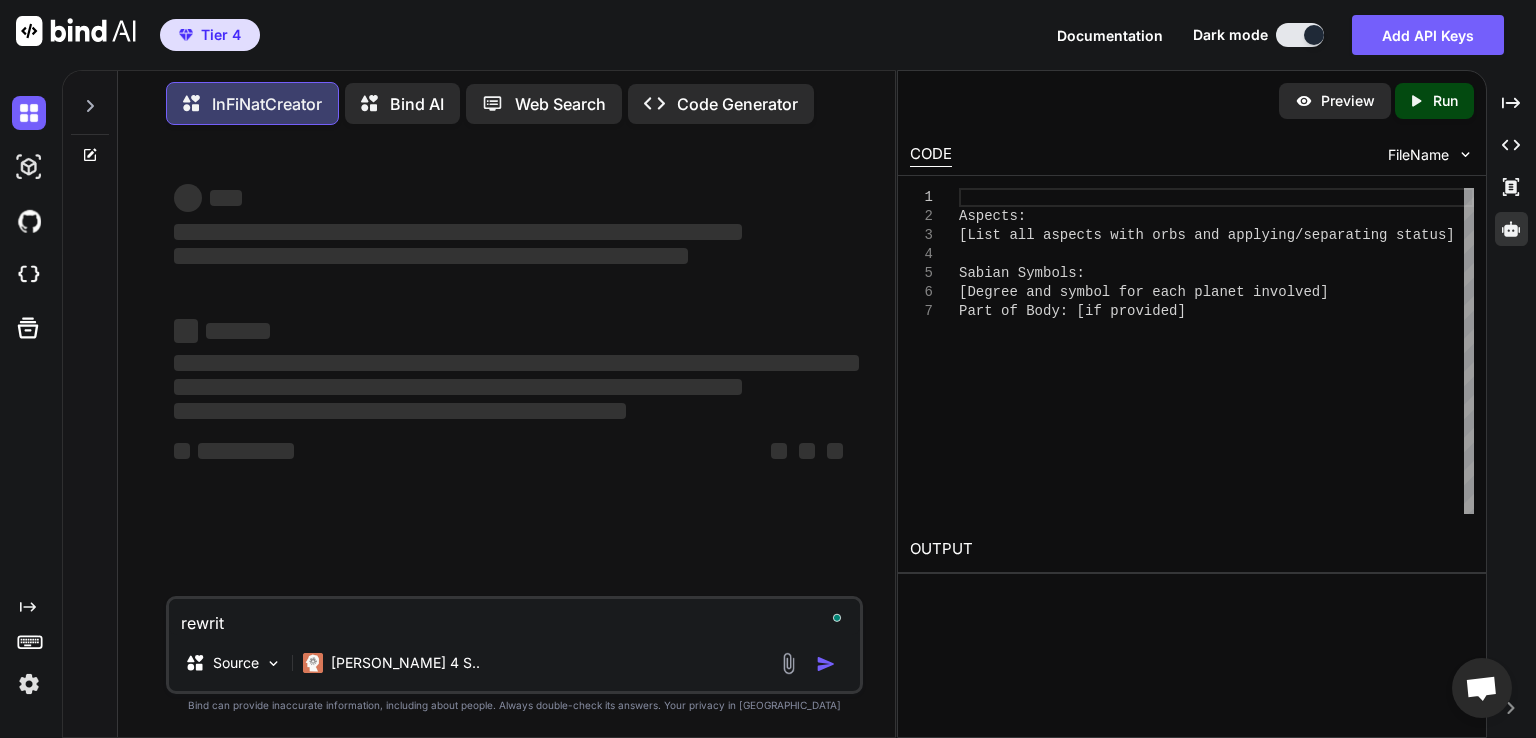 type on "x" 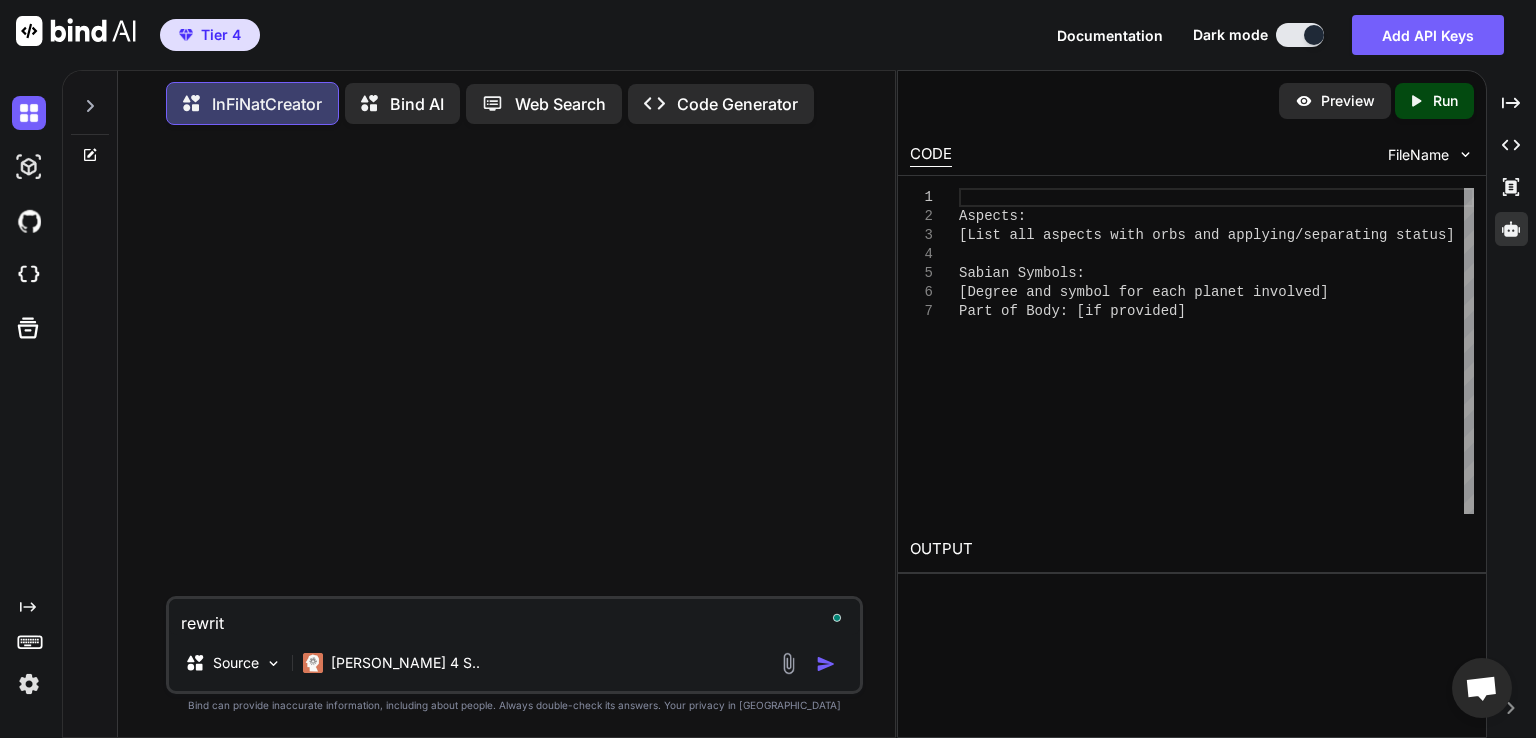 type on "rewrite" 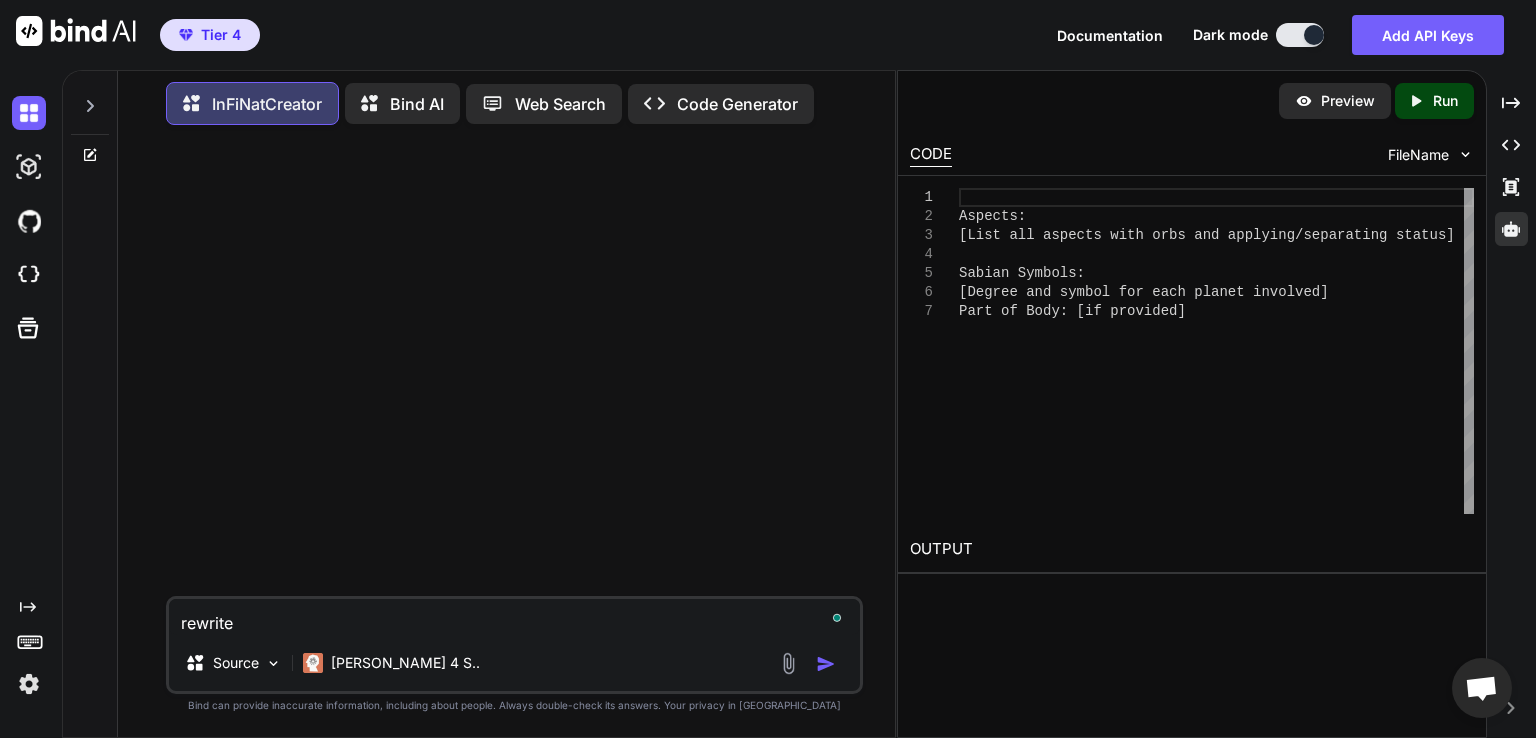type on "rewrite" 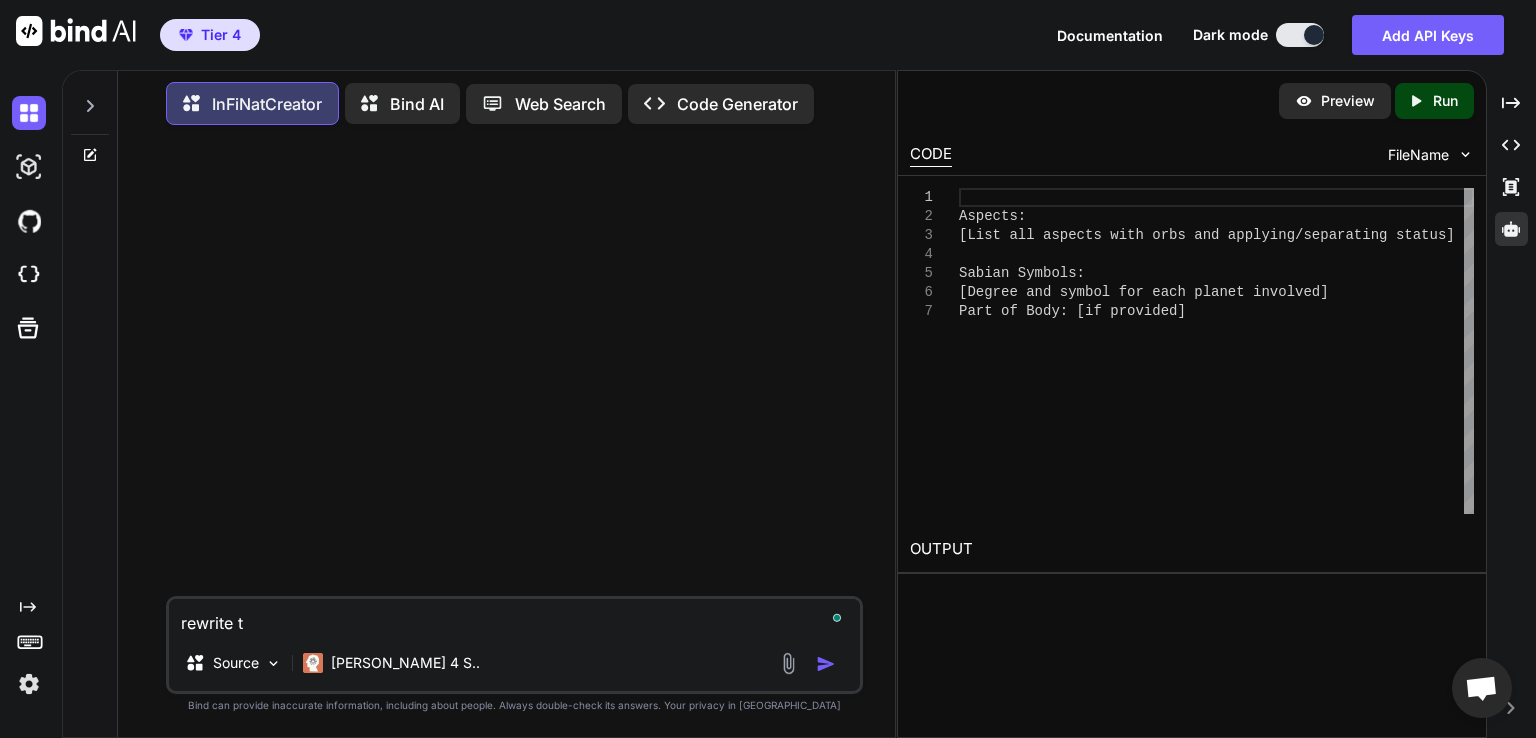 type on "rewrite th" 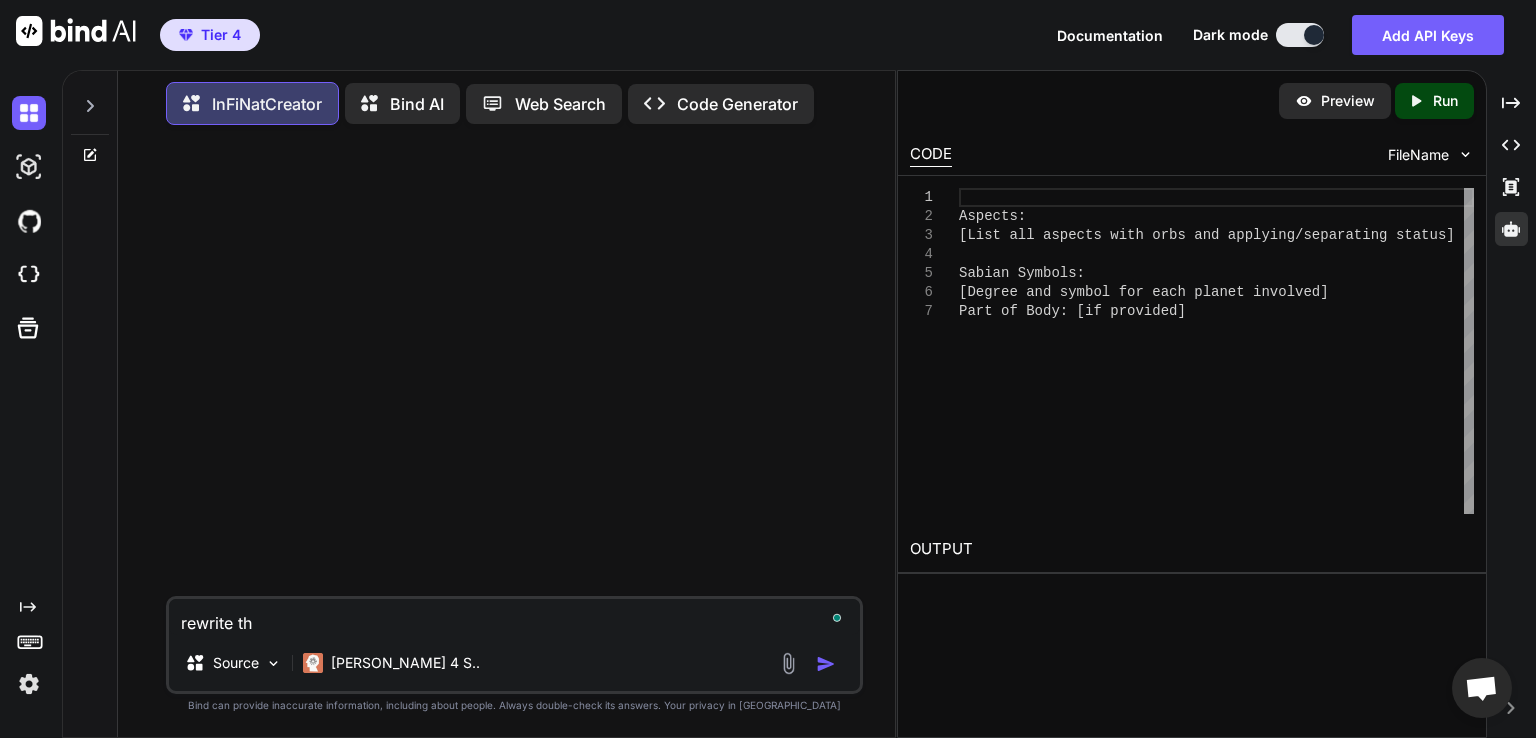 type on "rewrite thi" 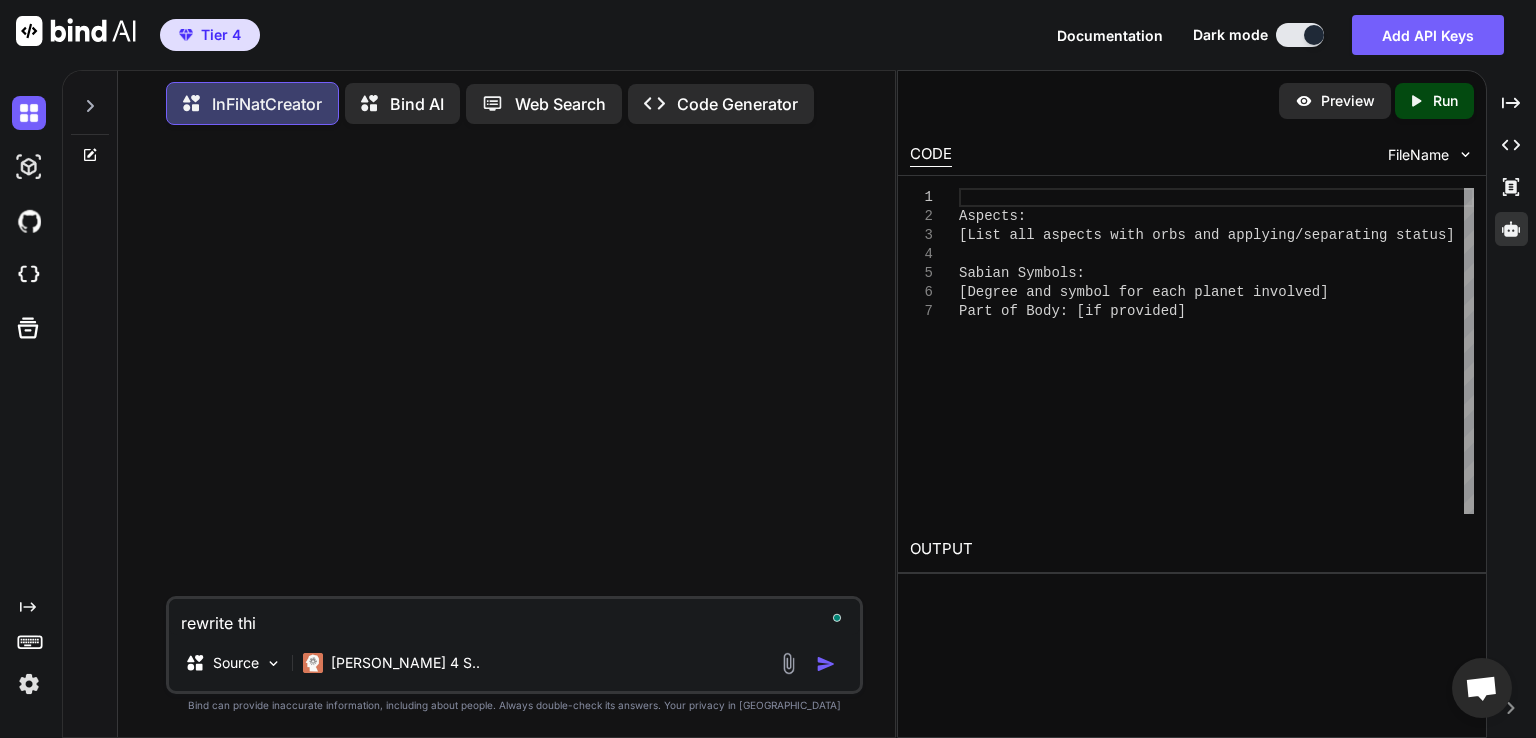 type on "rewrite this" 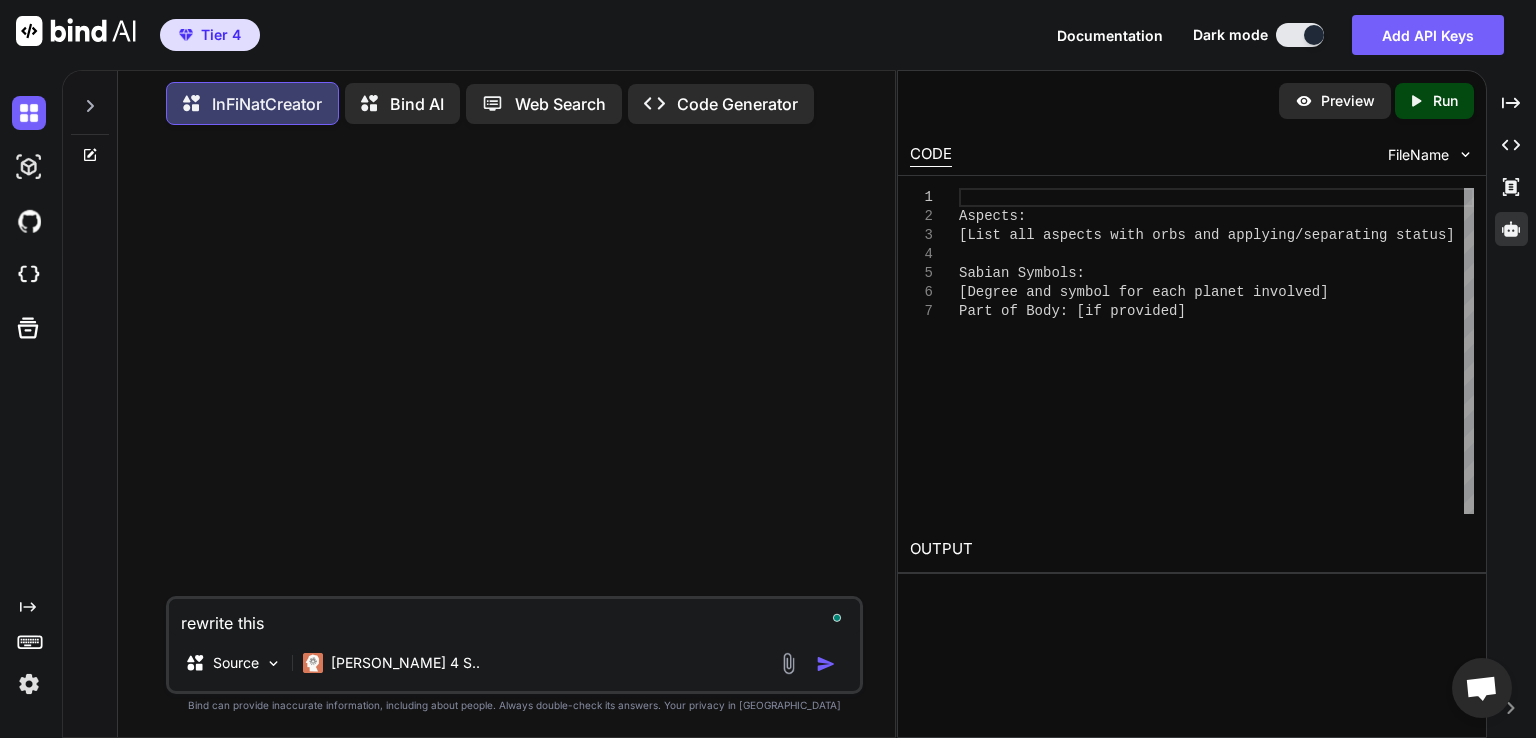type on "rewrite this" 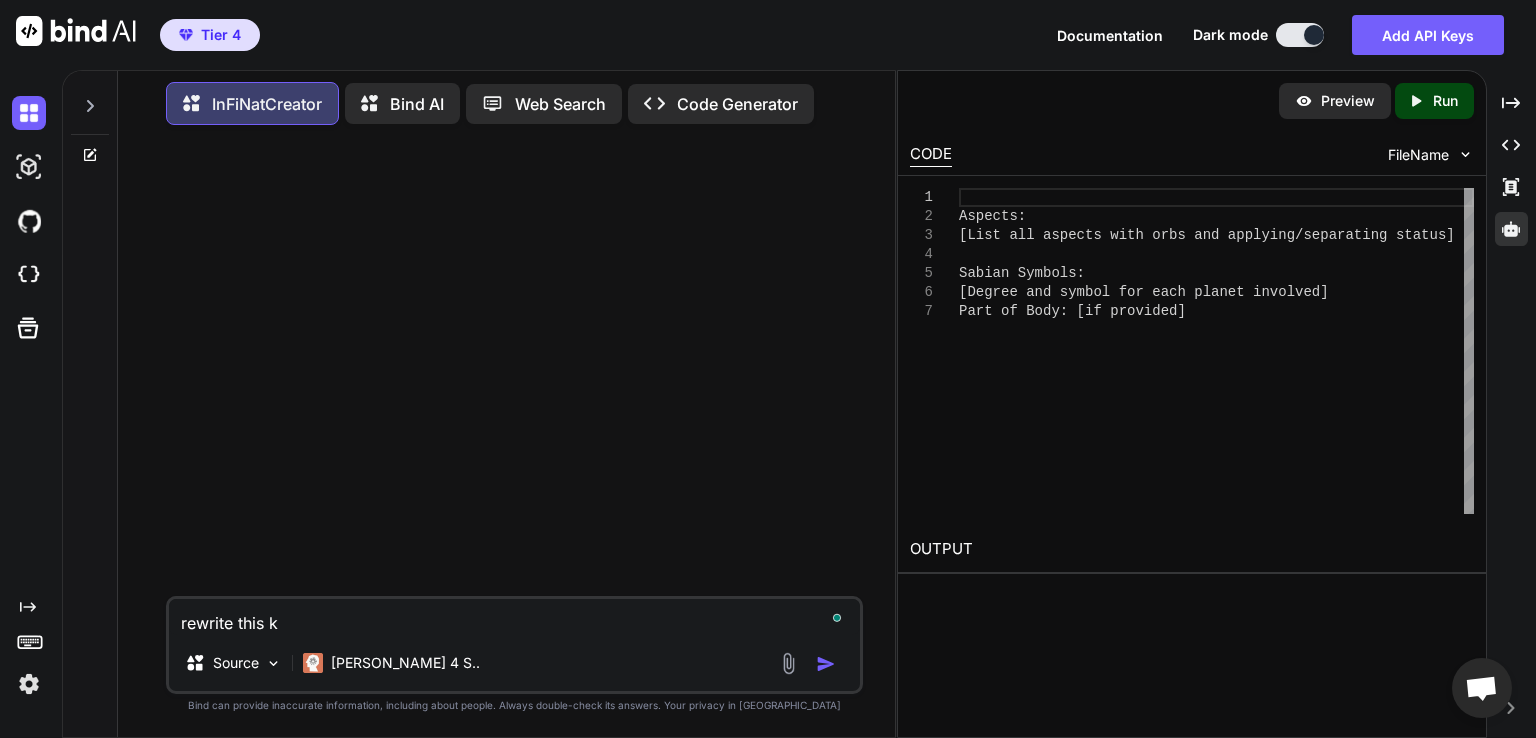 type on "rewrite this ke" 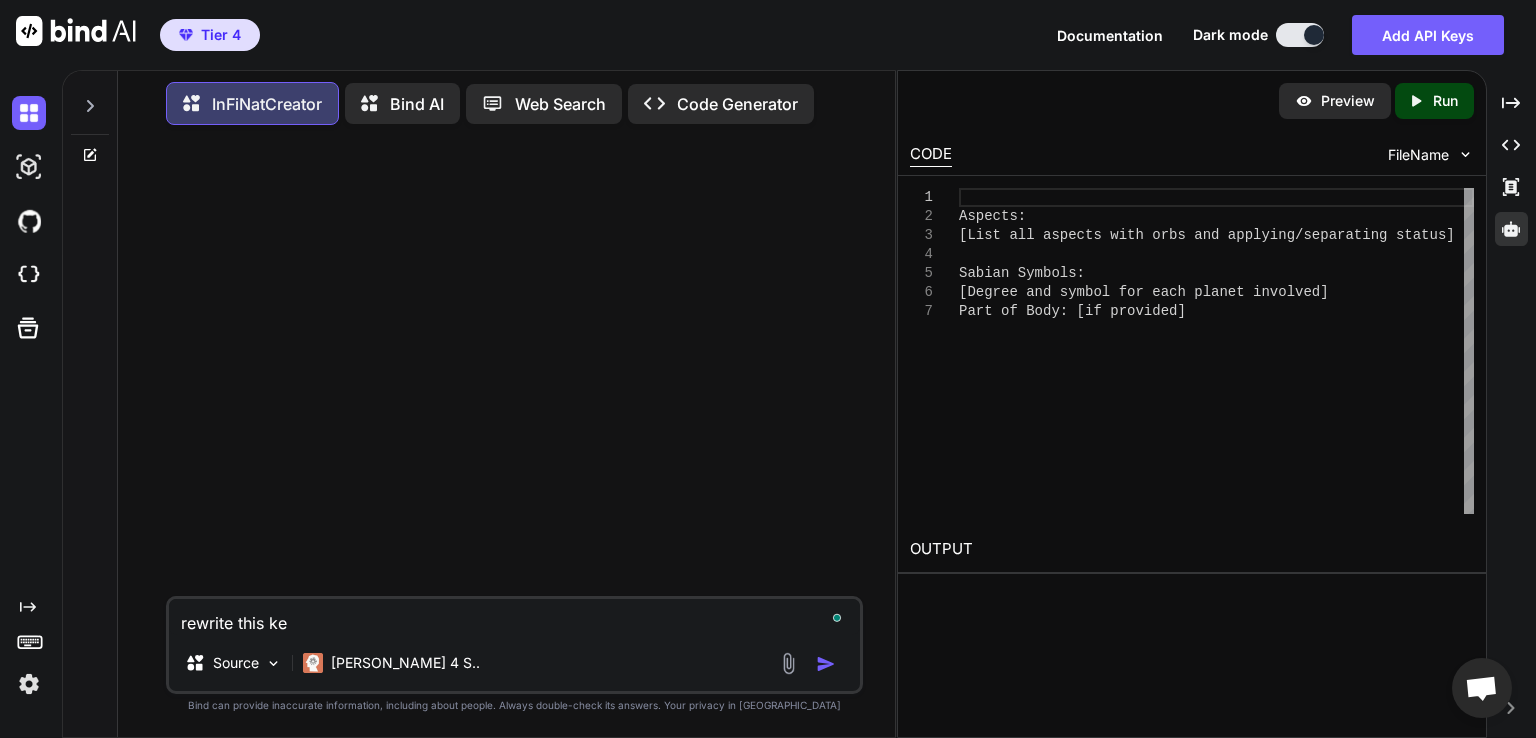 type on "rewrite this [PERSON_NAME]" 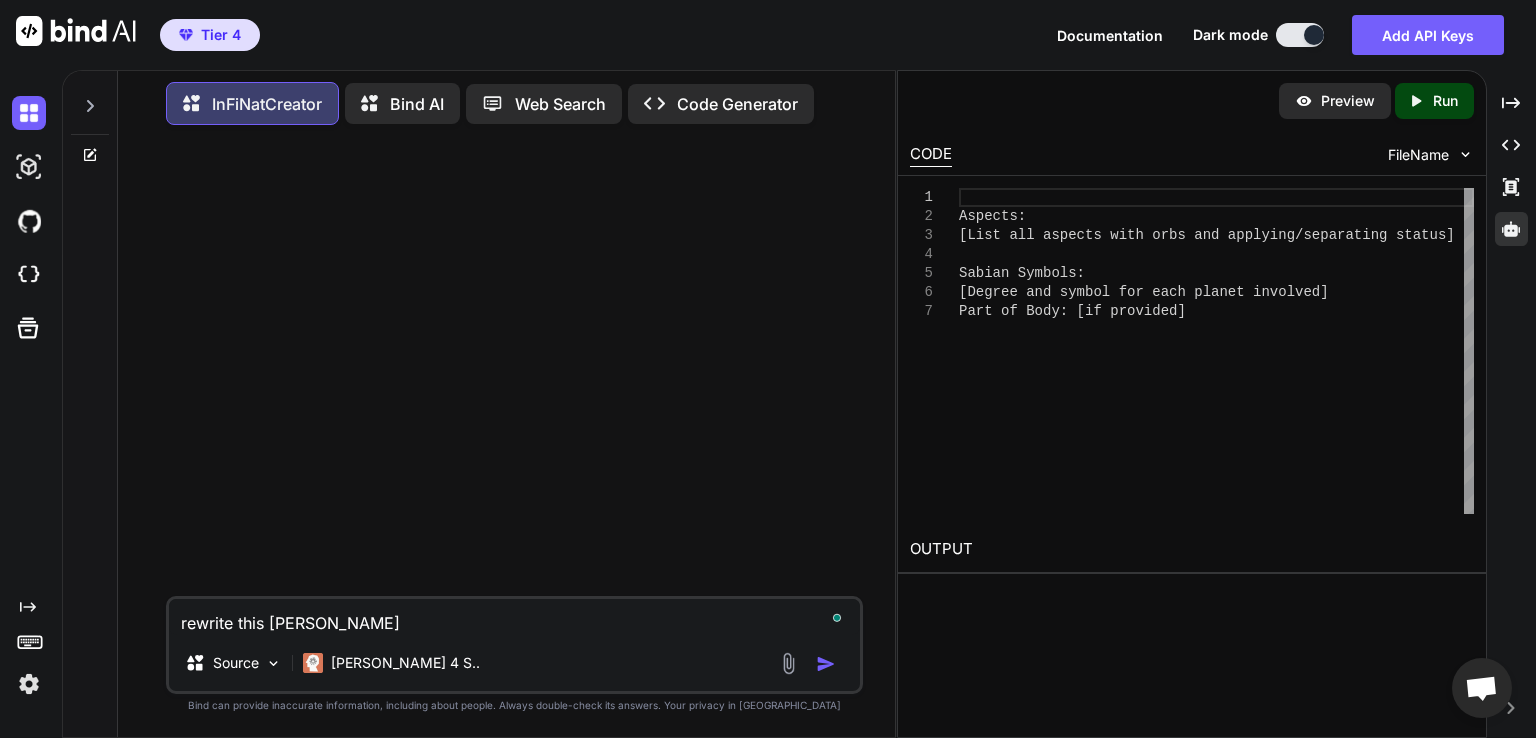 type on "rewrite this keep" 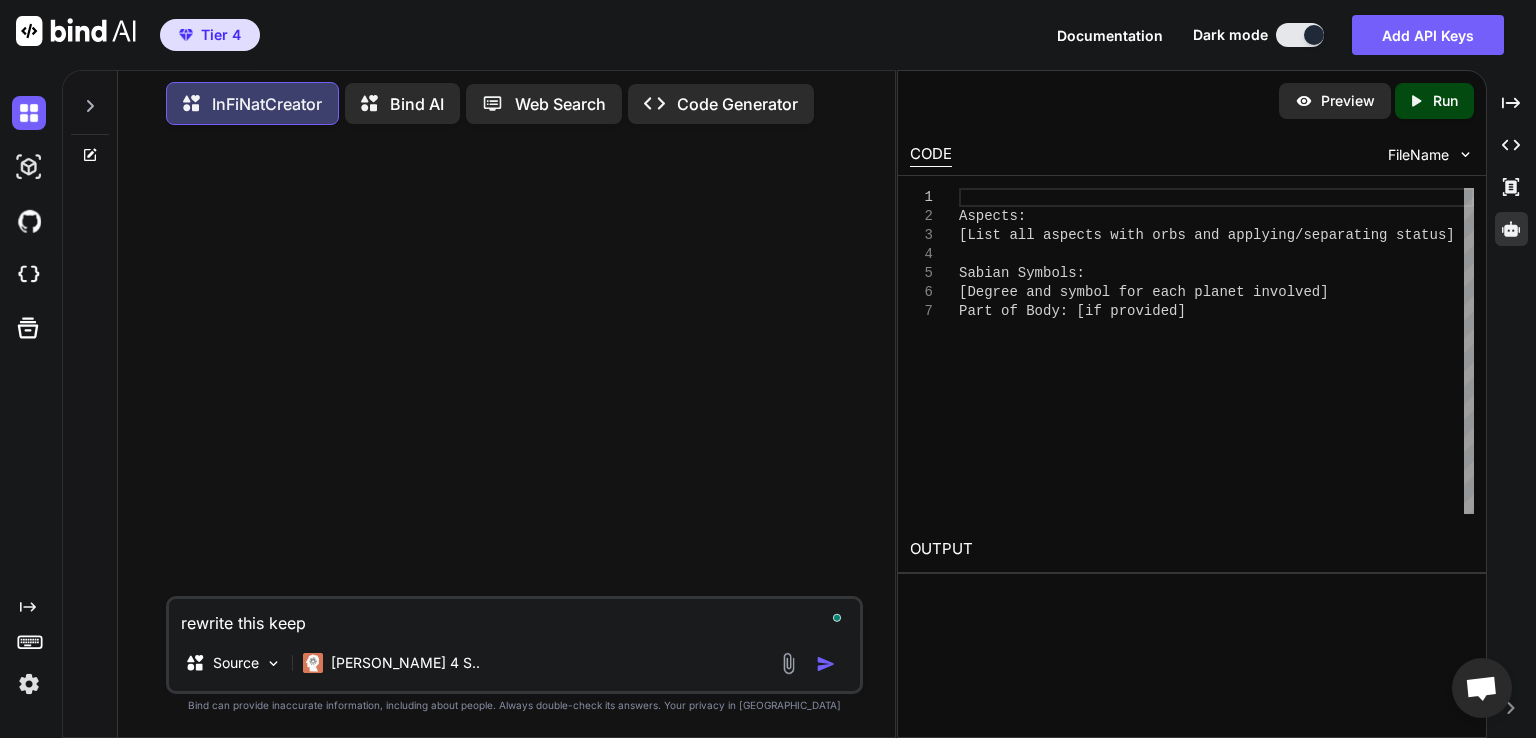 type on "rewrite this keepi" 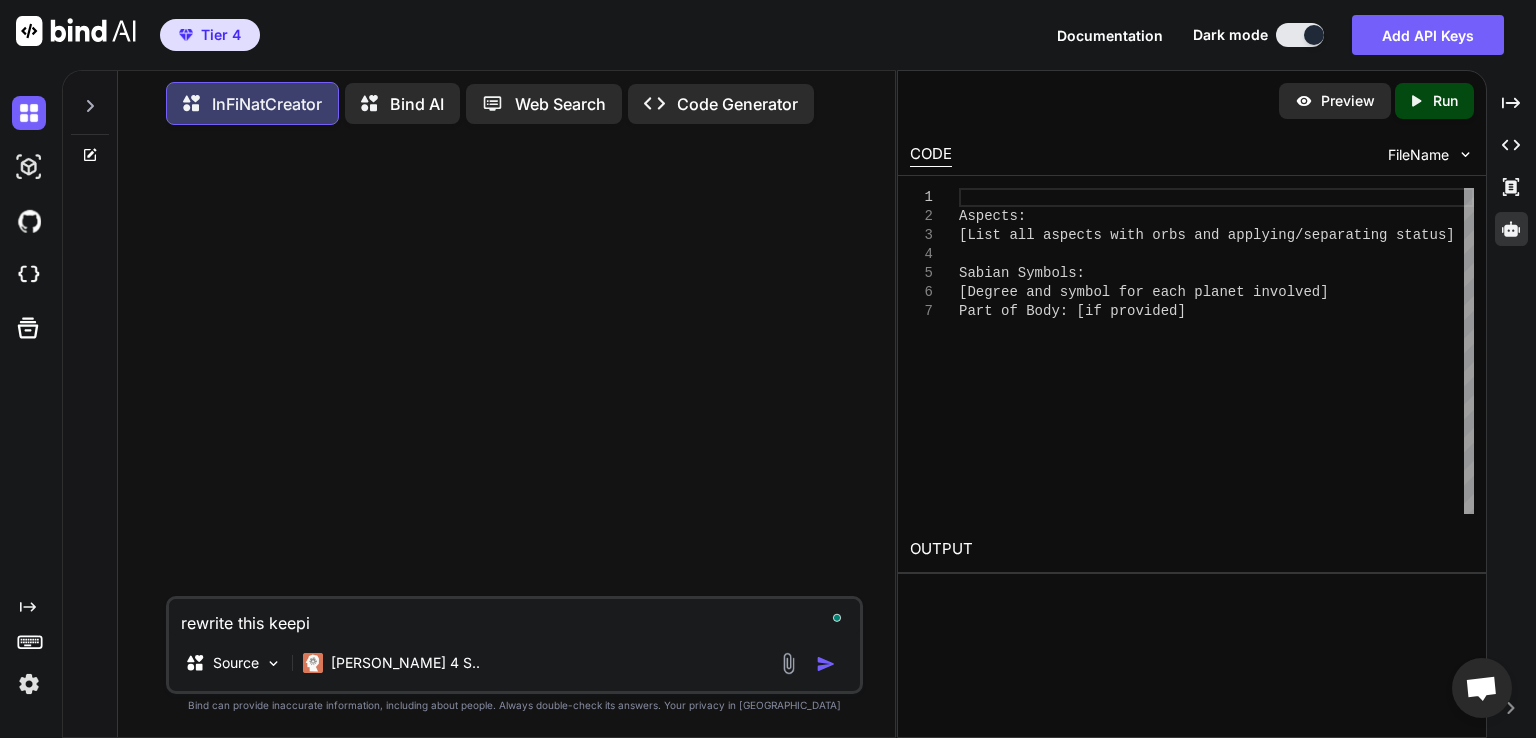 type on "rewrite this keepin" 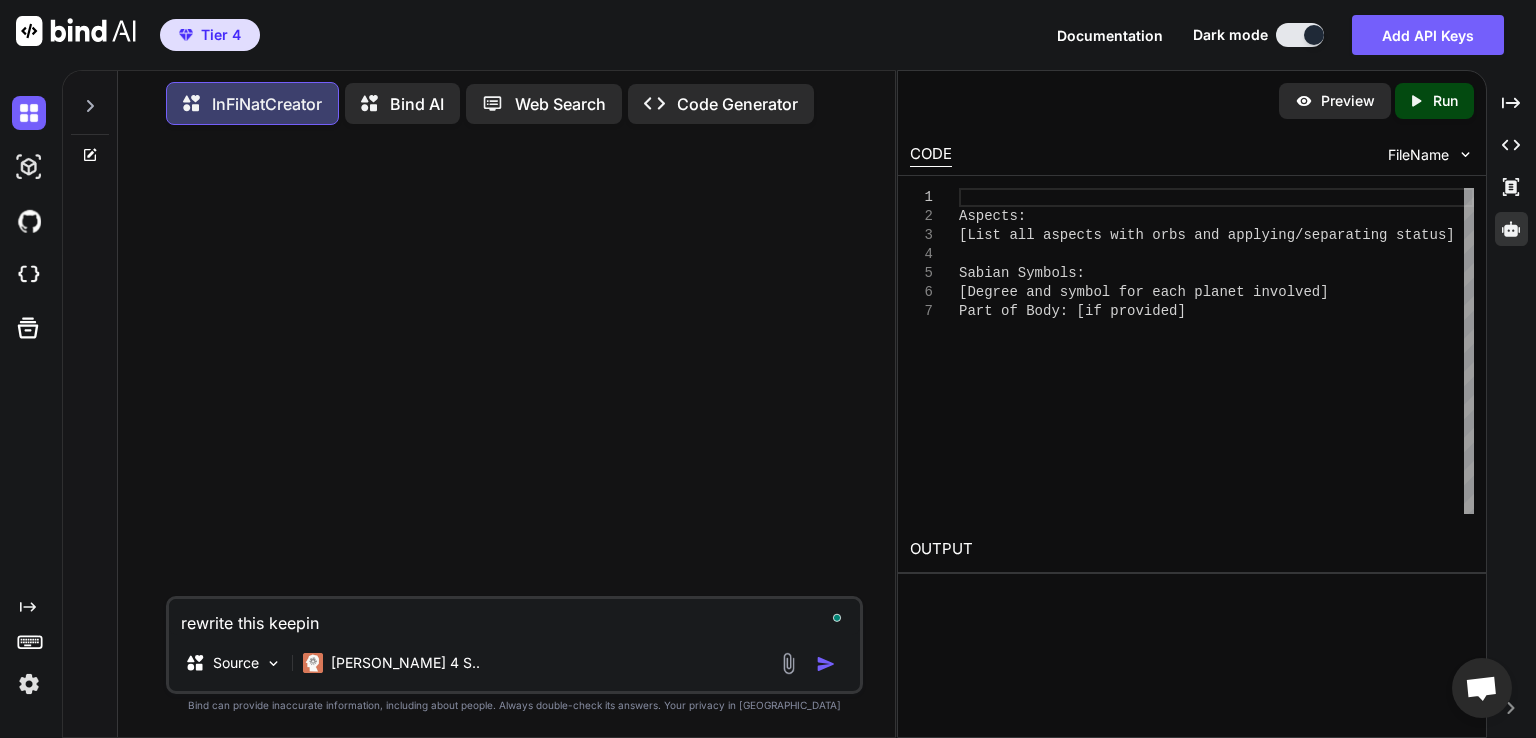 type on "rewrite this keeping" 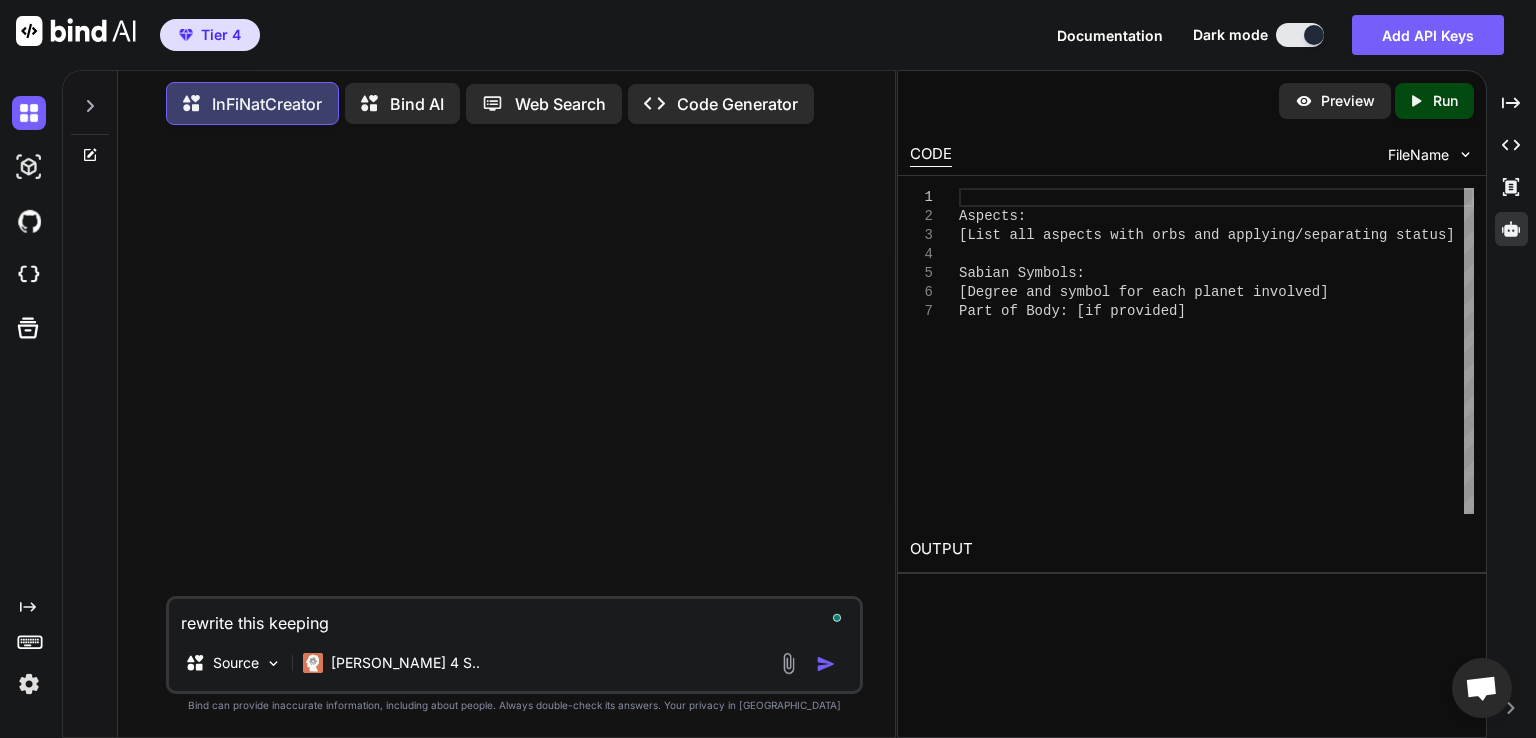 type on "rewrite this keeping" 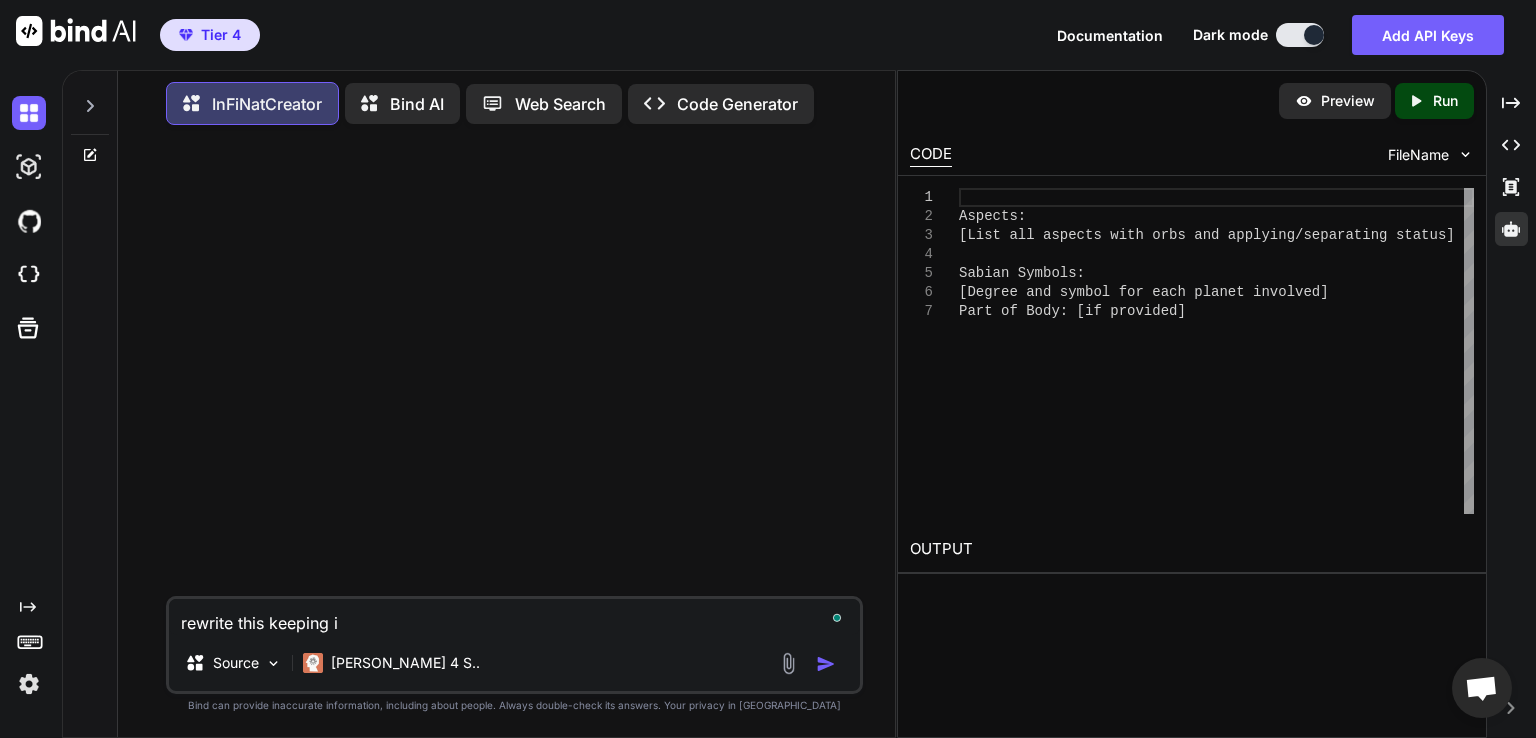 type on "rewrite this keeping it" 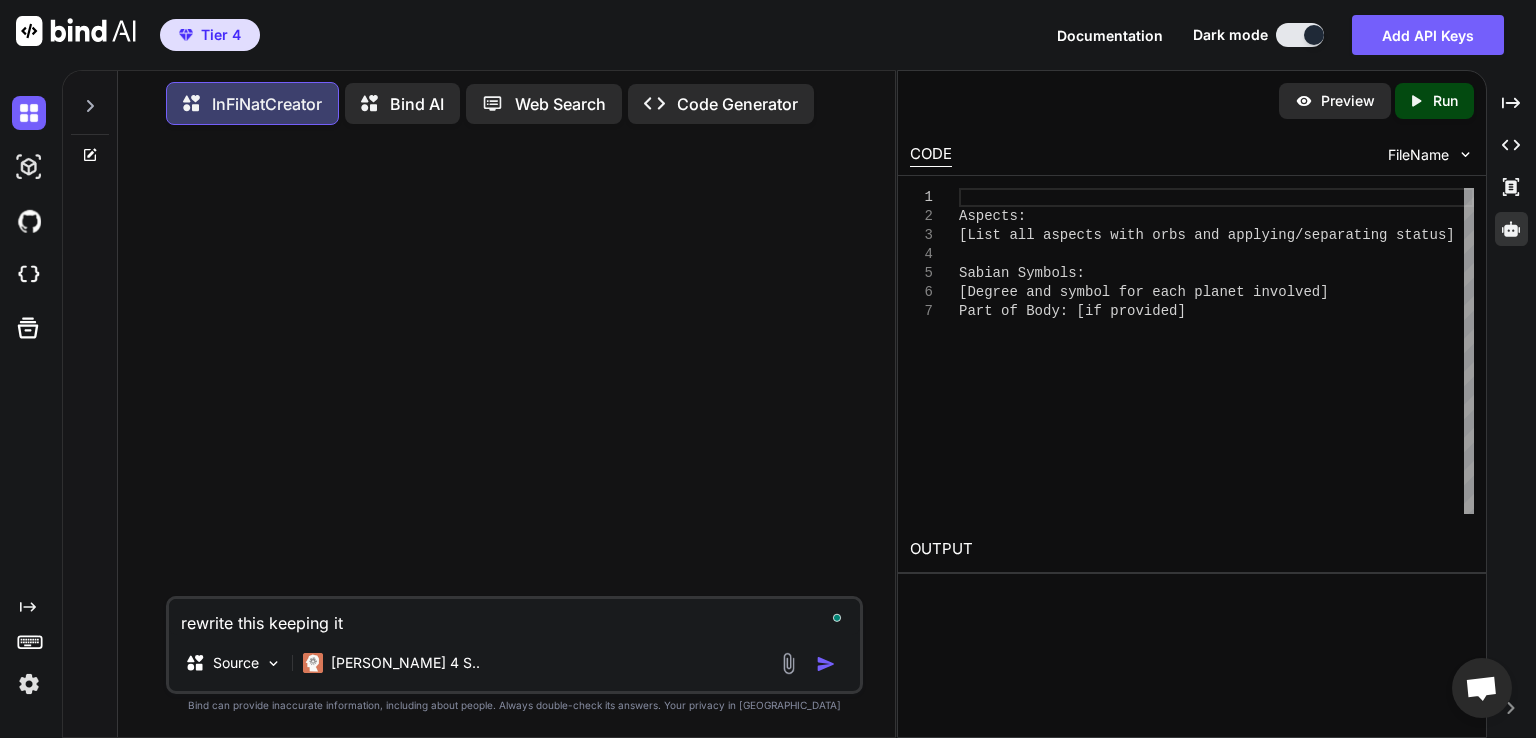 type on "rewrite this keeping it" 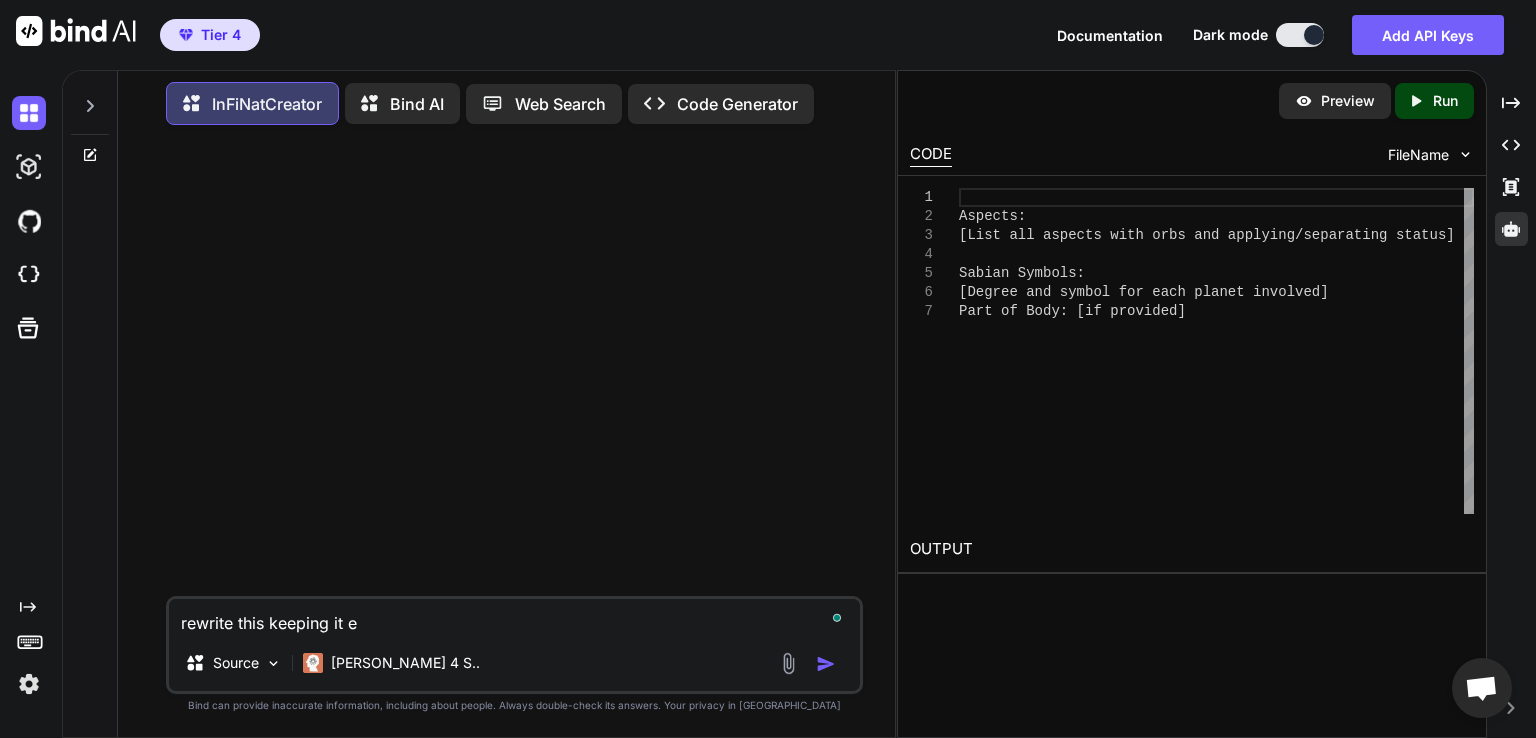 type on "rewrite this keeping it ex" 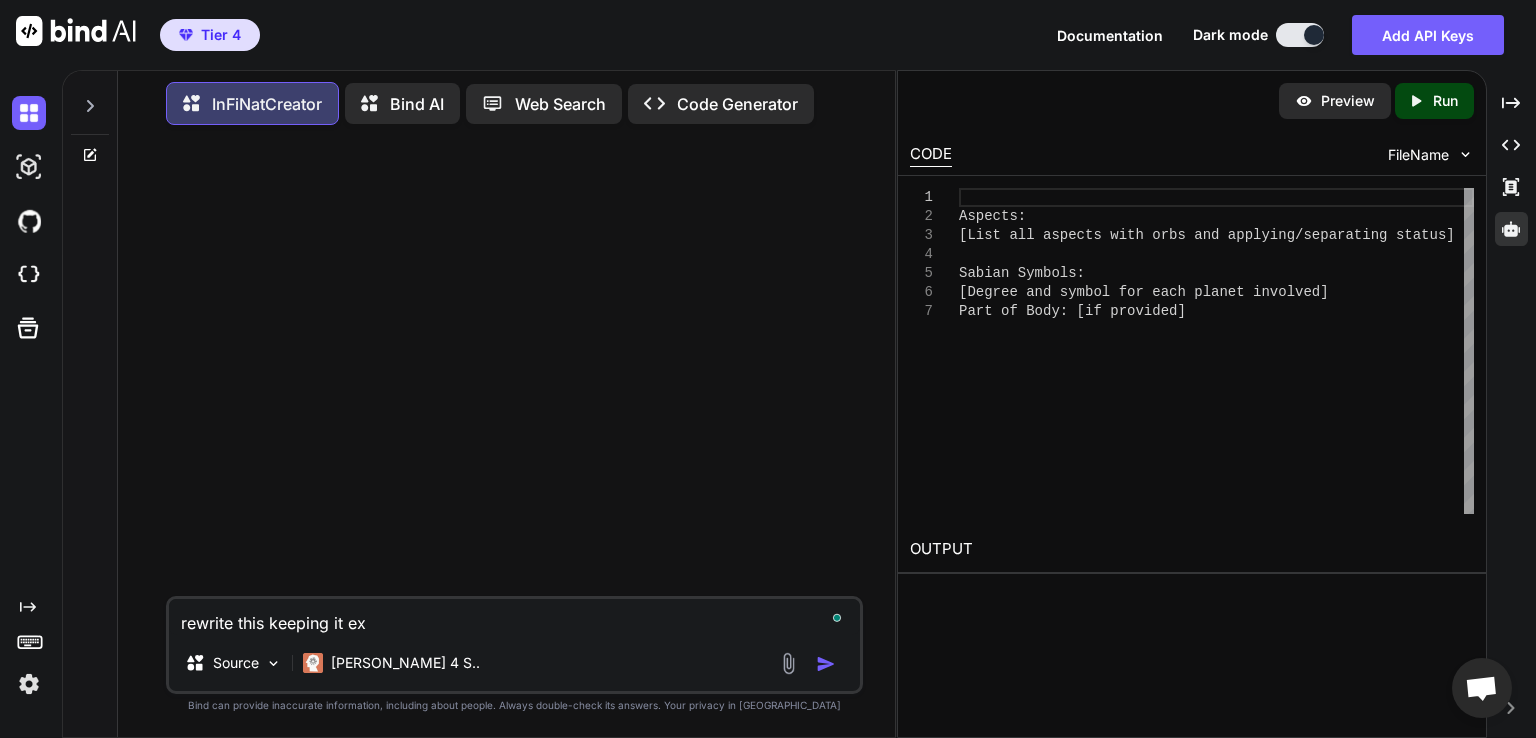 type on "rewrite this keeping it exa" 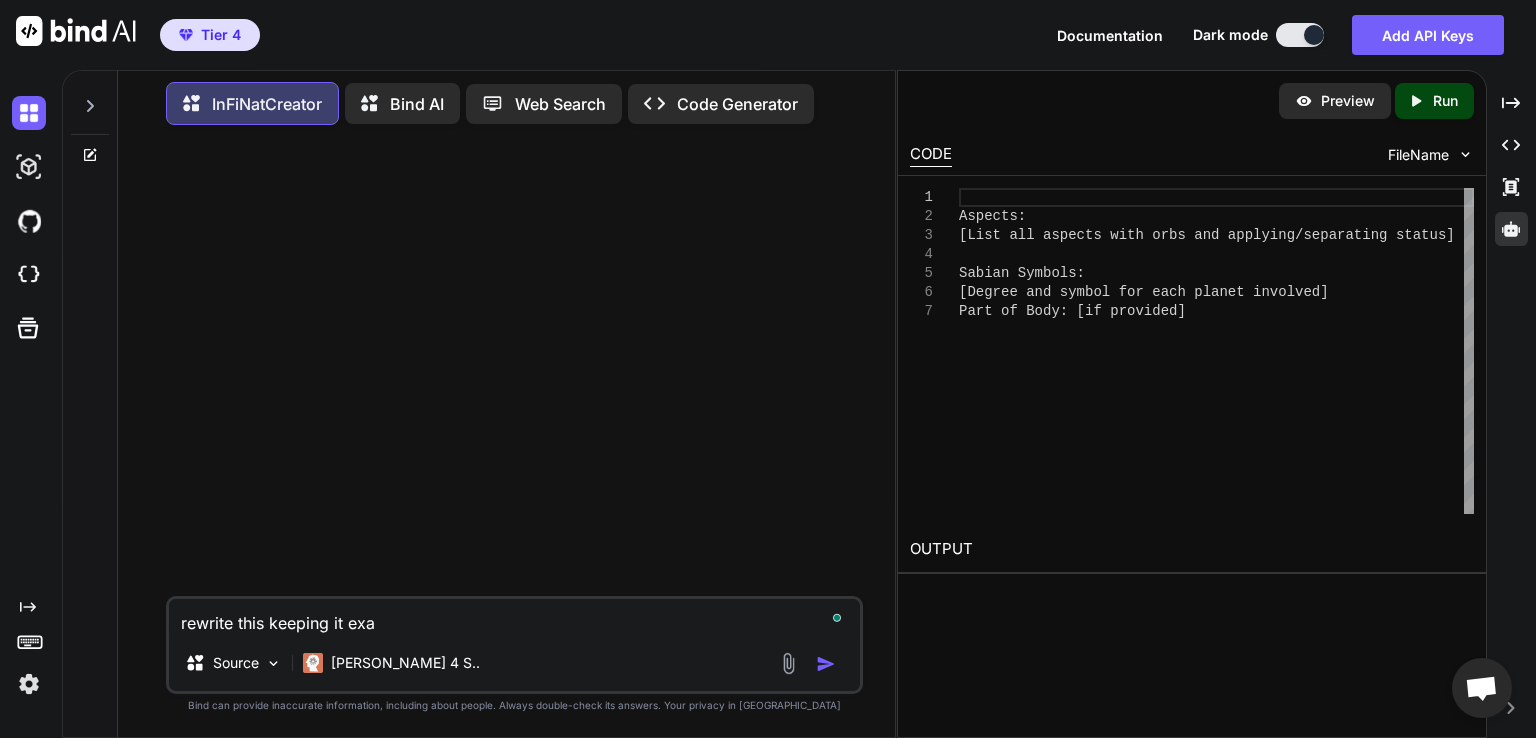 type on "rewrite this keeping it exac" 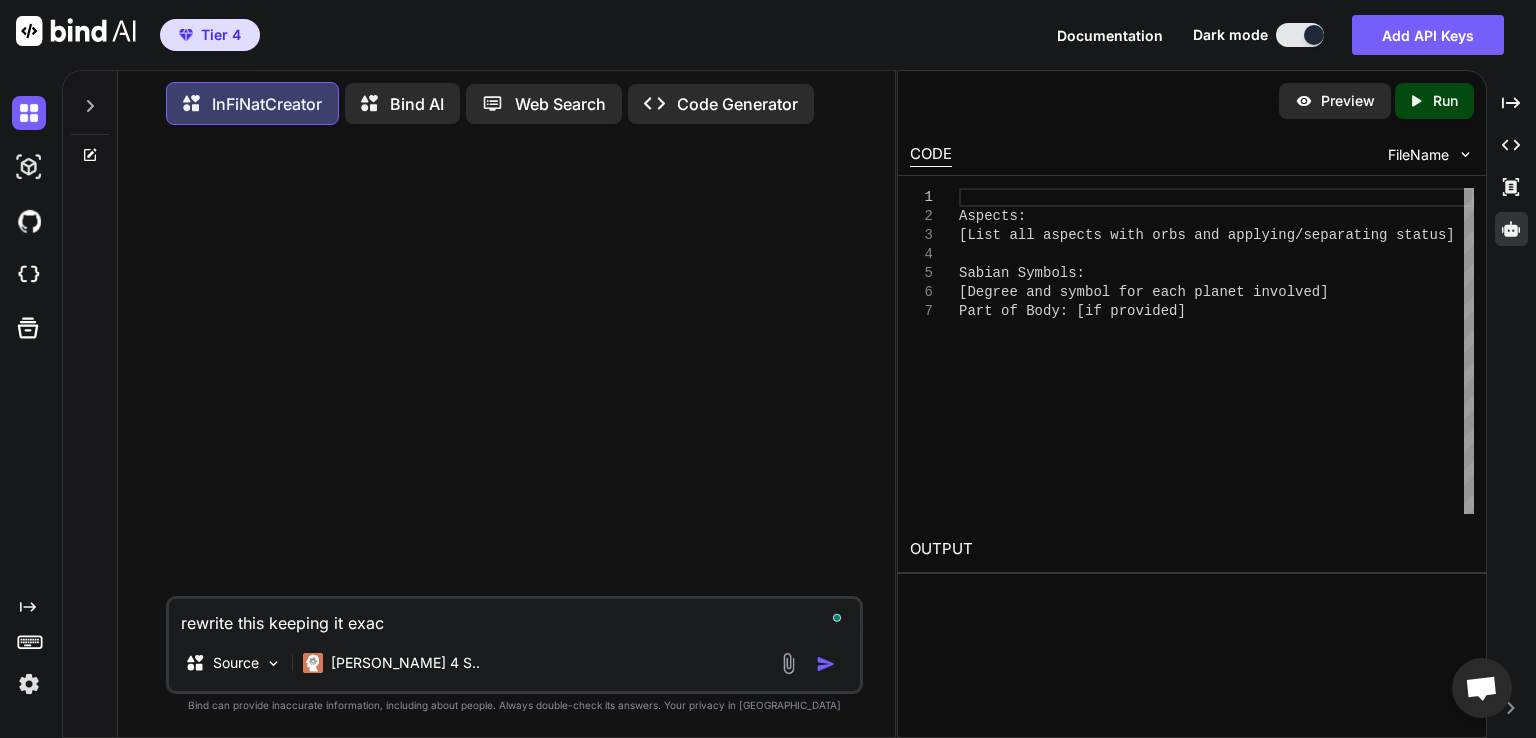 type on "rewrite this keeping it exact" 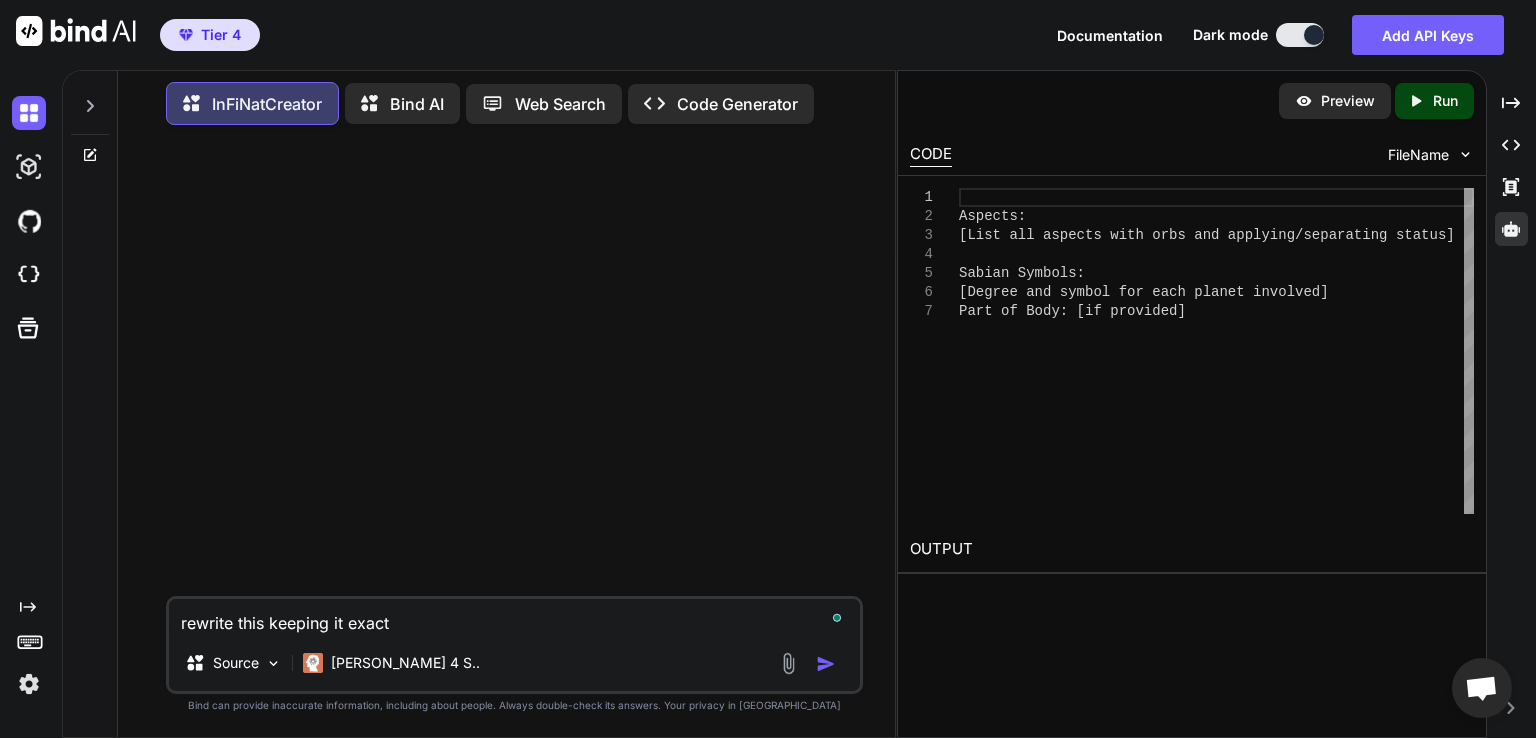 type on "rewrite this keeping it exactl" 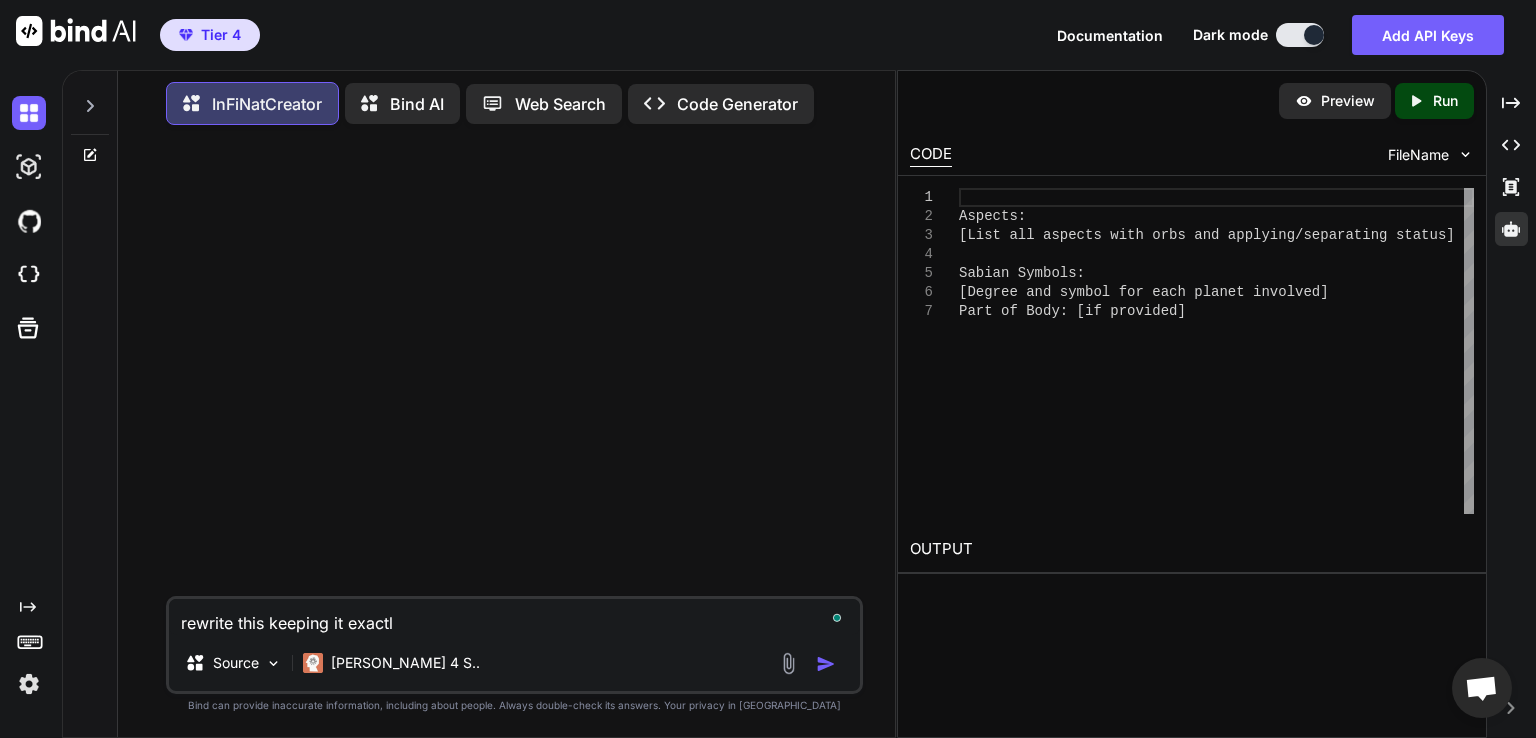 type on "rewrite this keeping it exactly" 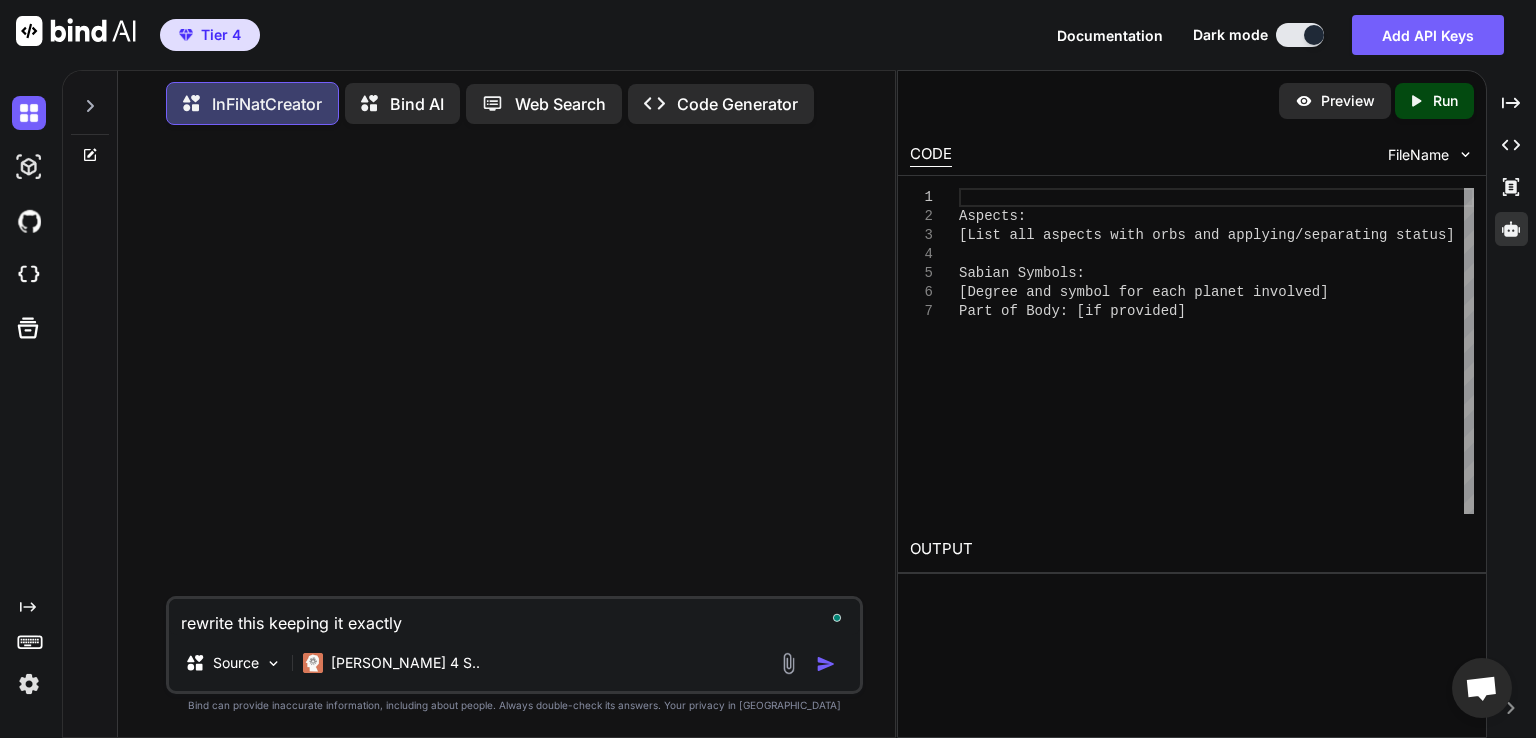 type on "rewrite this keeping it exactly" 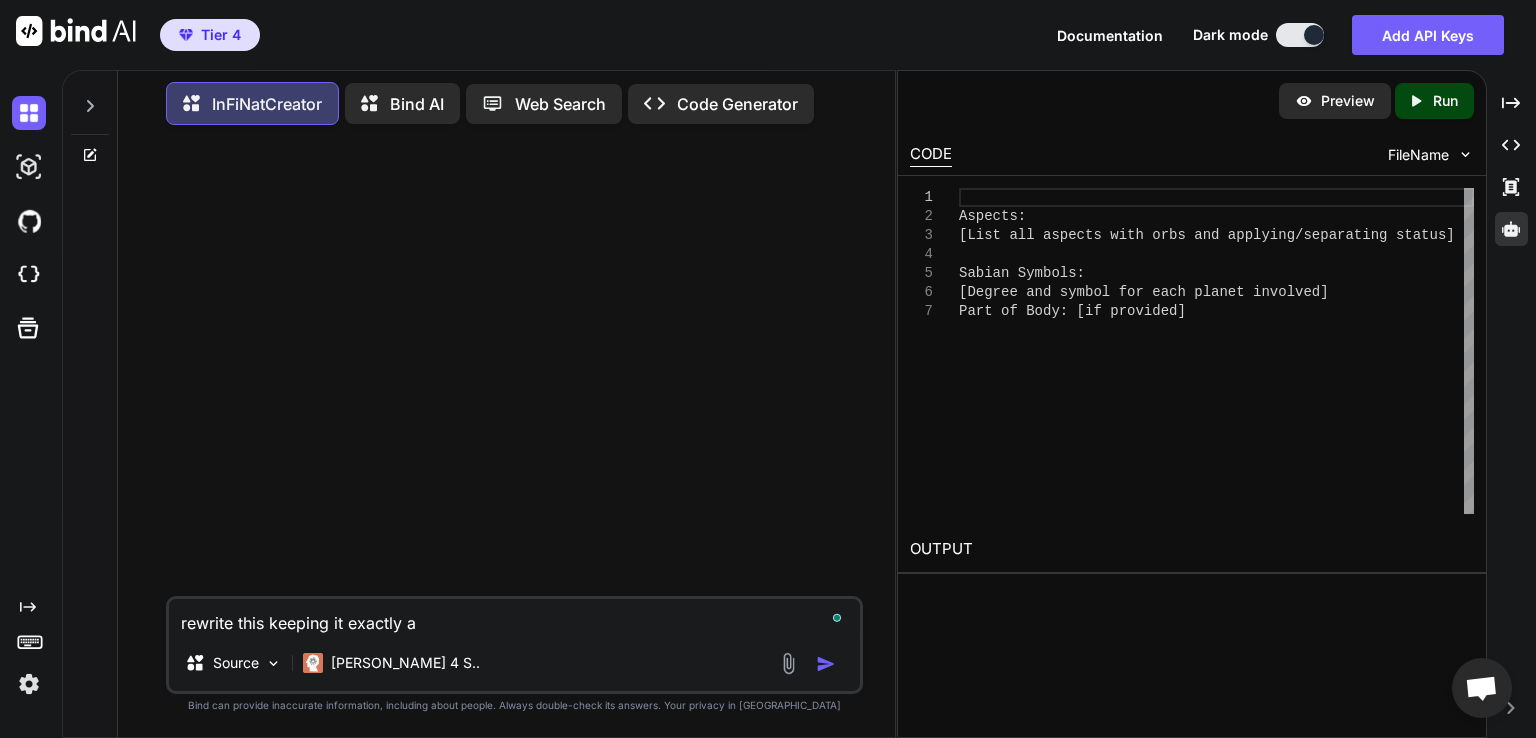 type on "rewrite this keeping it exactly as" 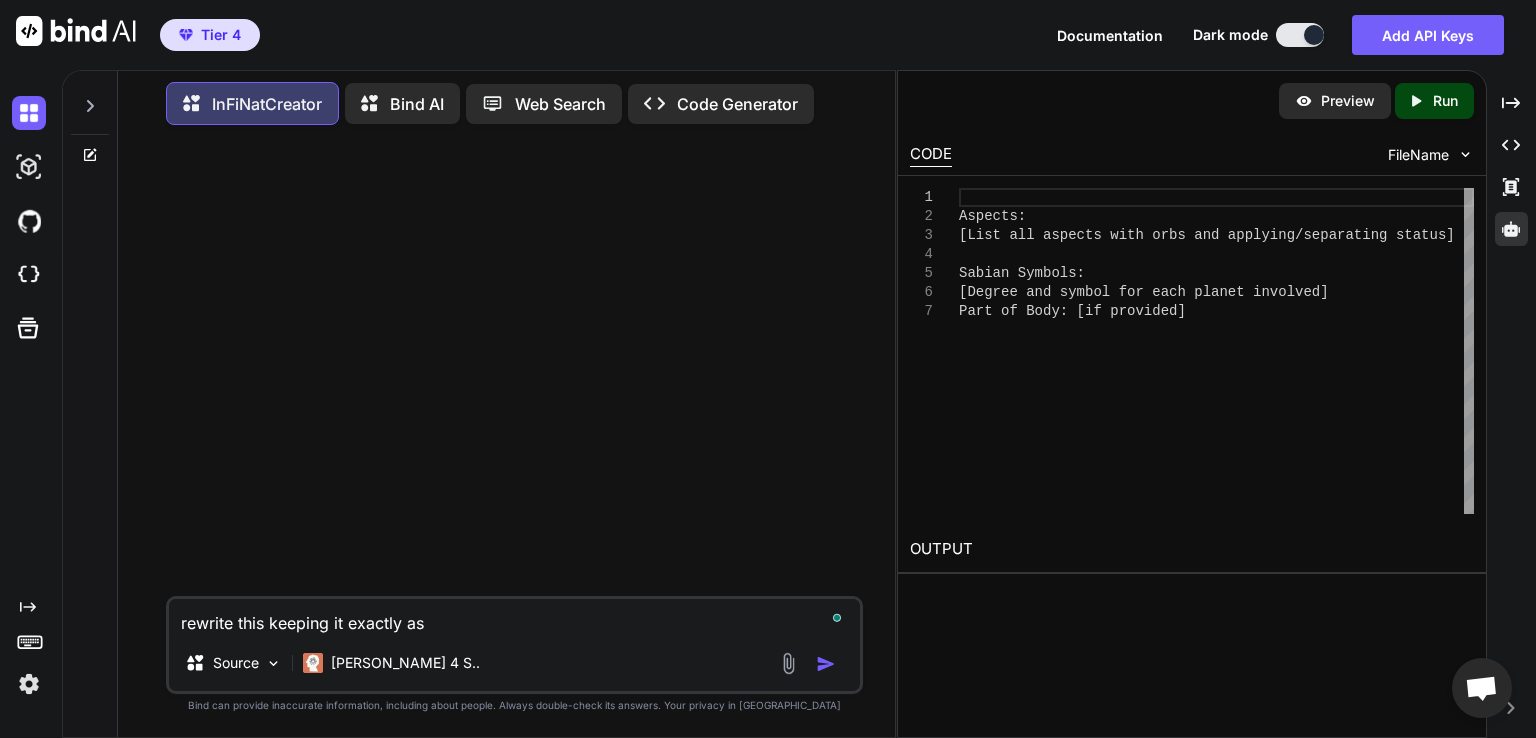 type on "rewrite this keeping it exactly as" 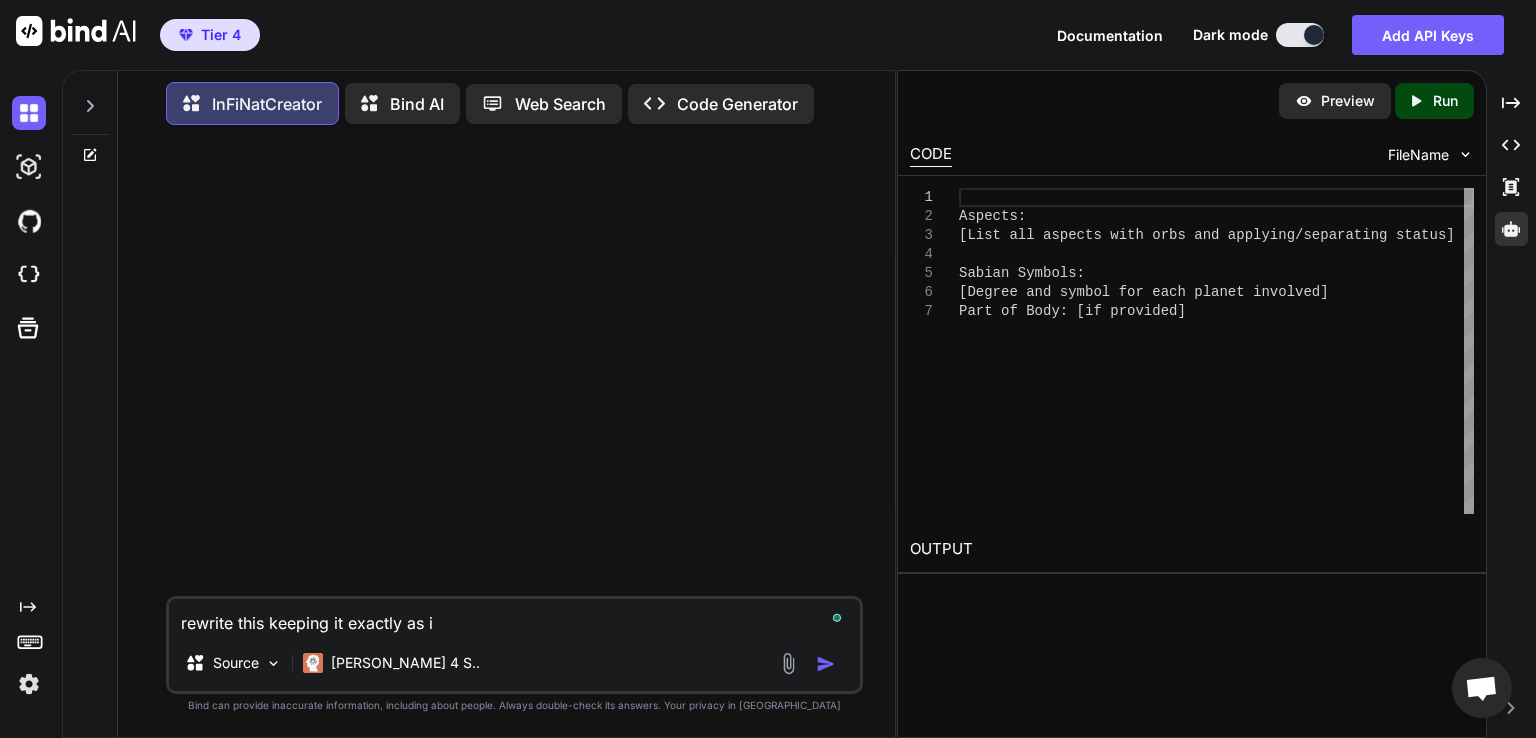 type on "rewrite this keeping it exactly as it" 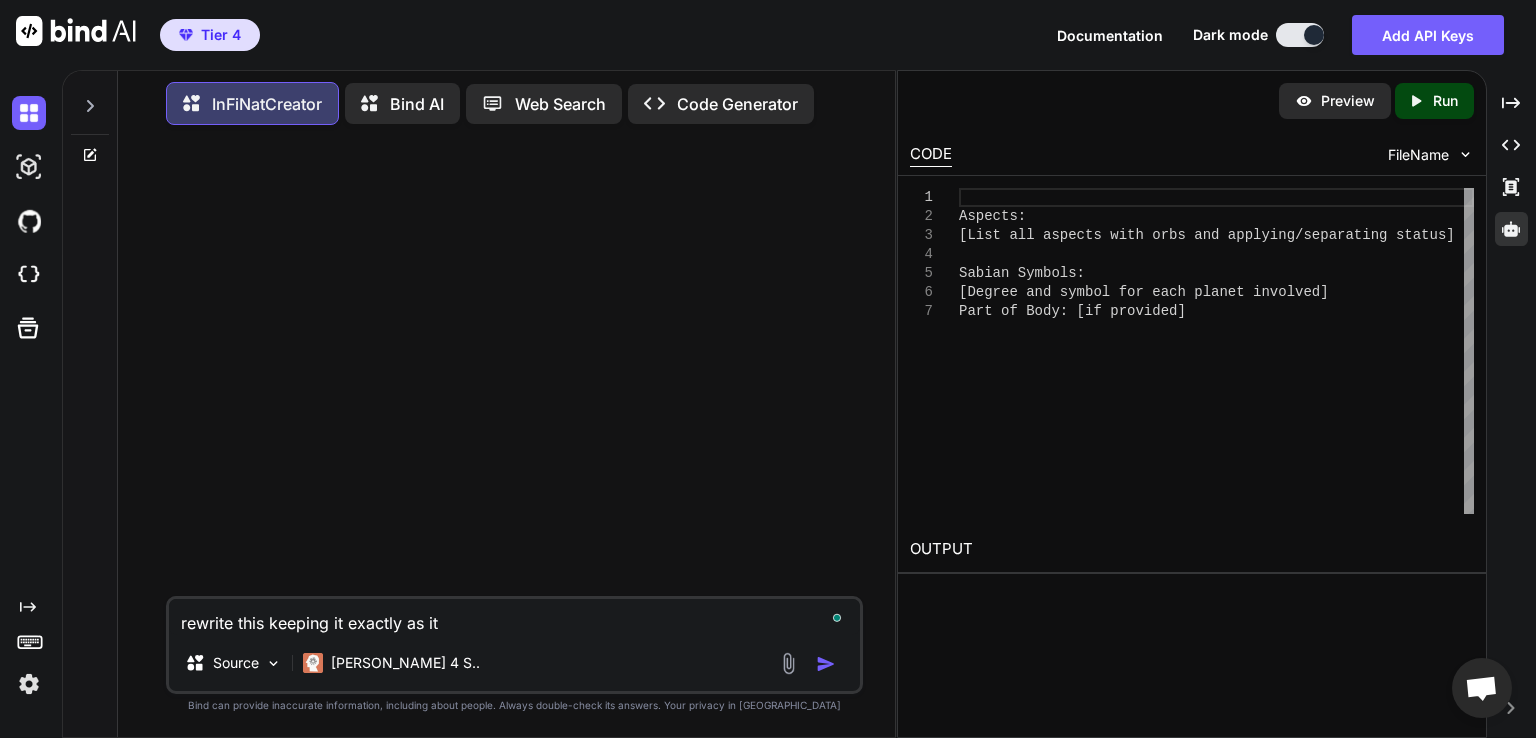 type on "rewrite this keeping it exactly as it" 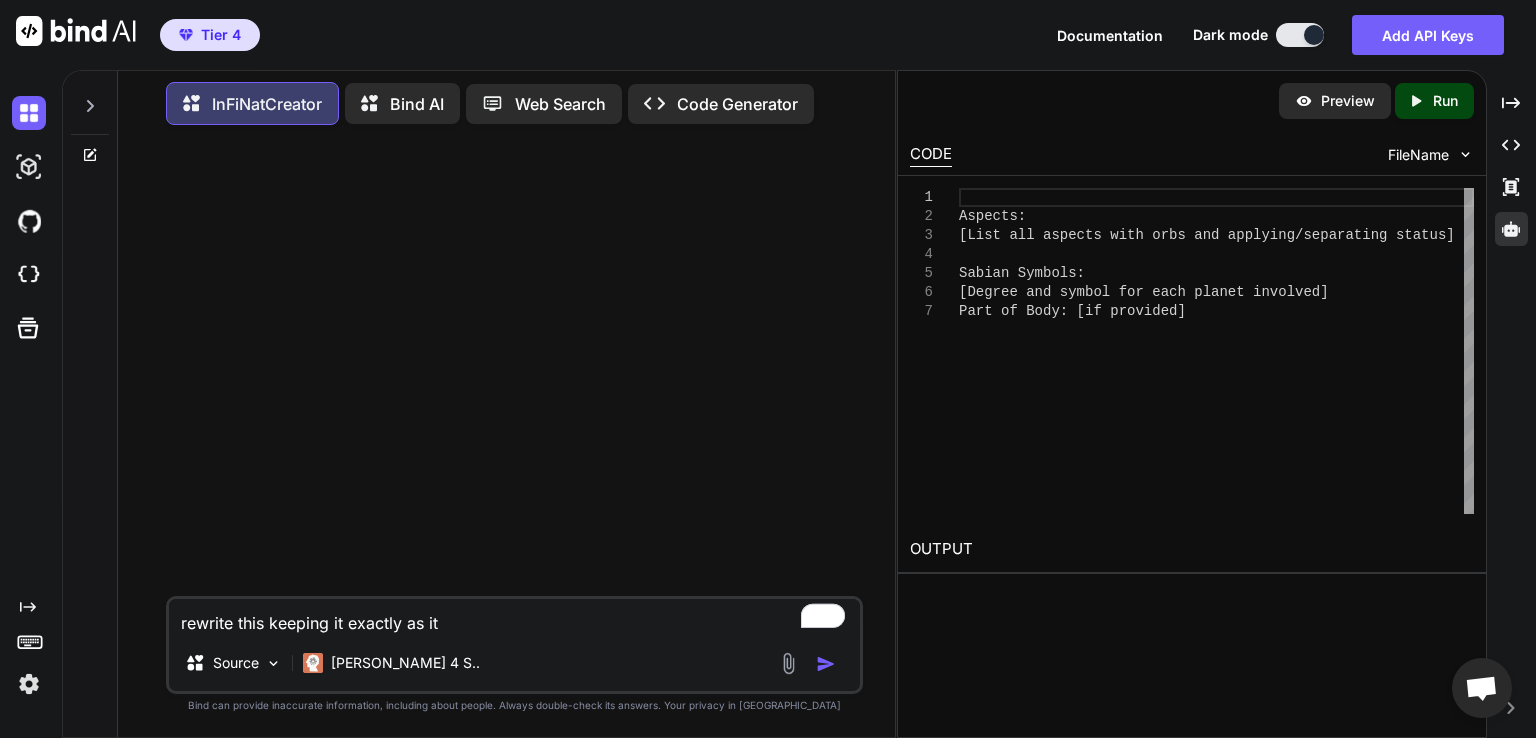 type on "rewrite this keeping it exactly as it i" 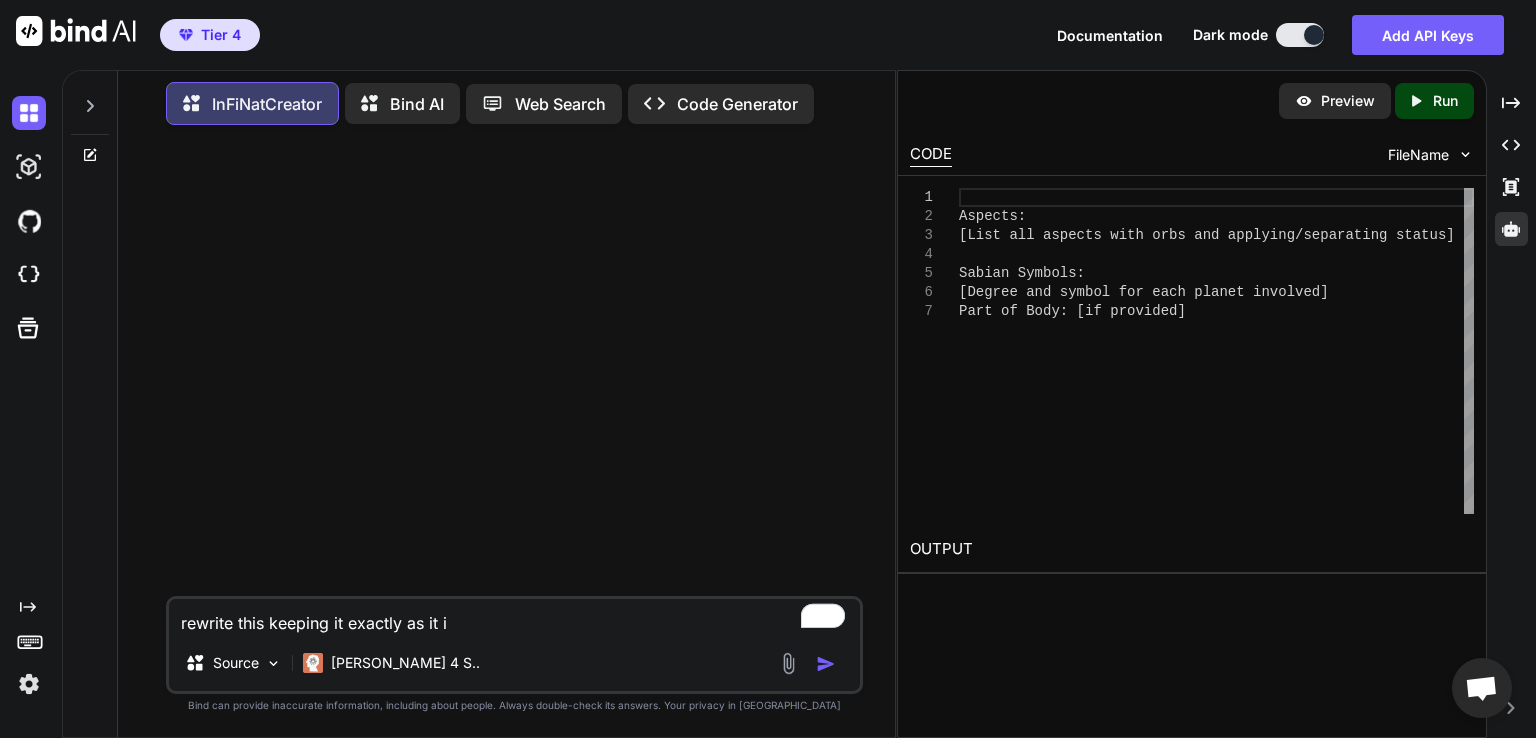 type on "rewrite this keeping it exactly as it is" 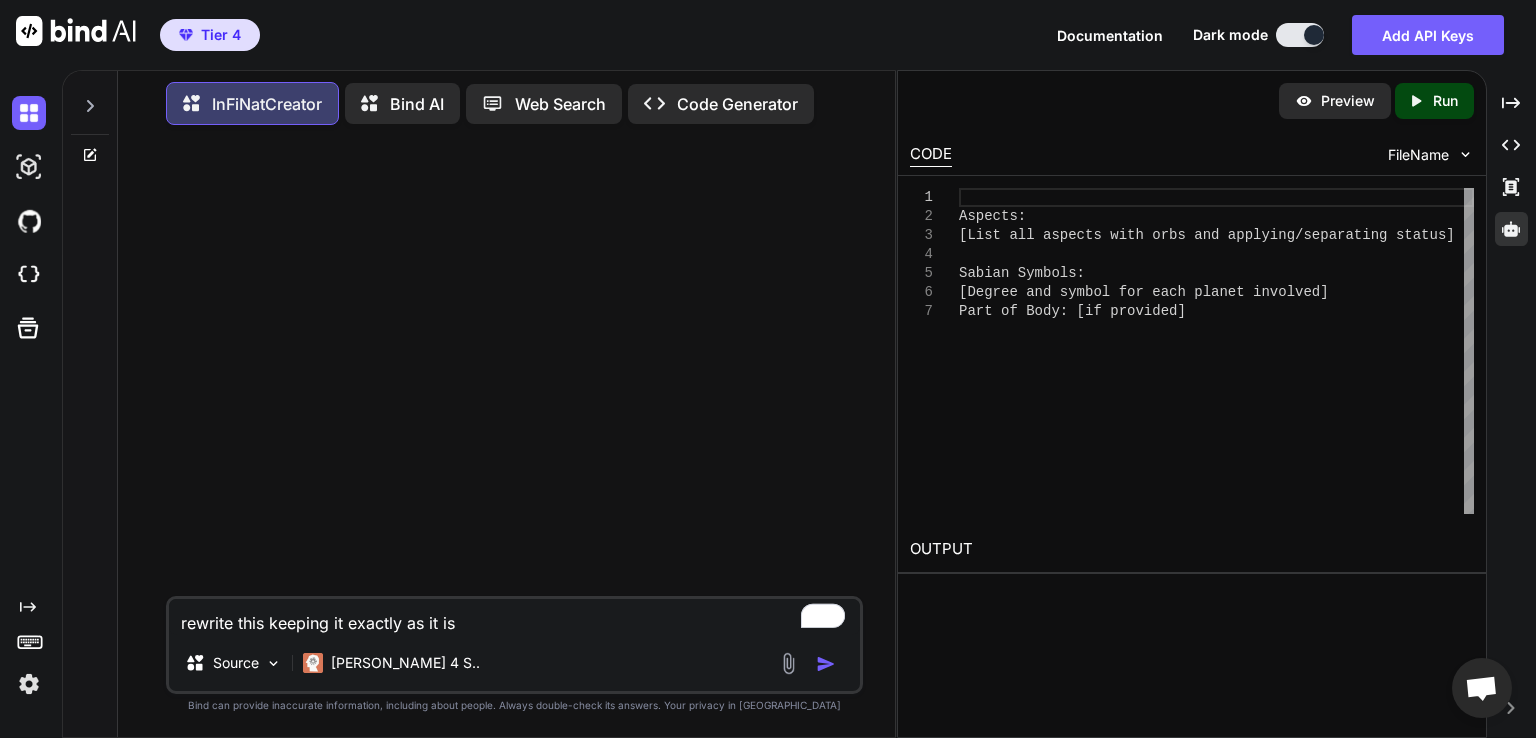type on "rewrite this keeping it exactly as it is" 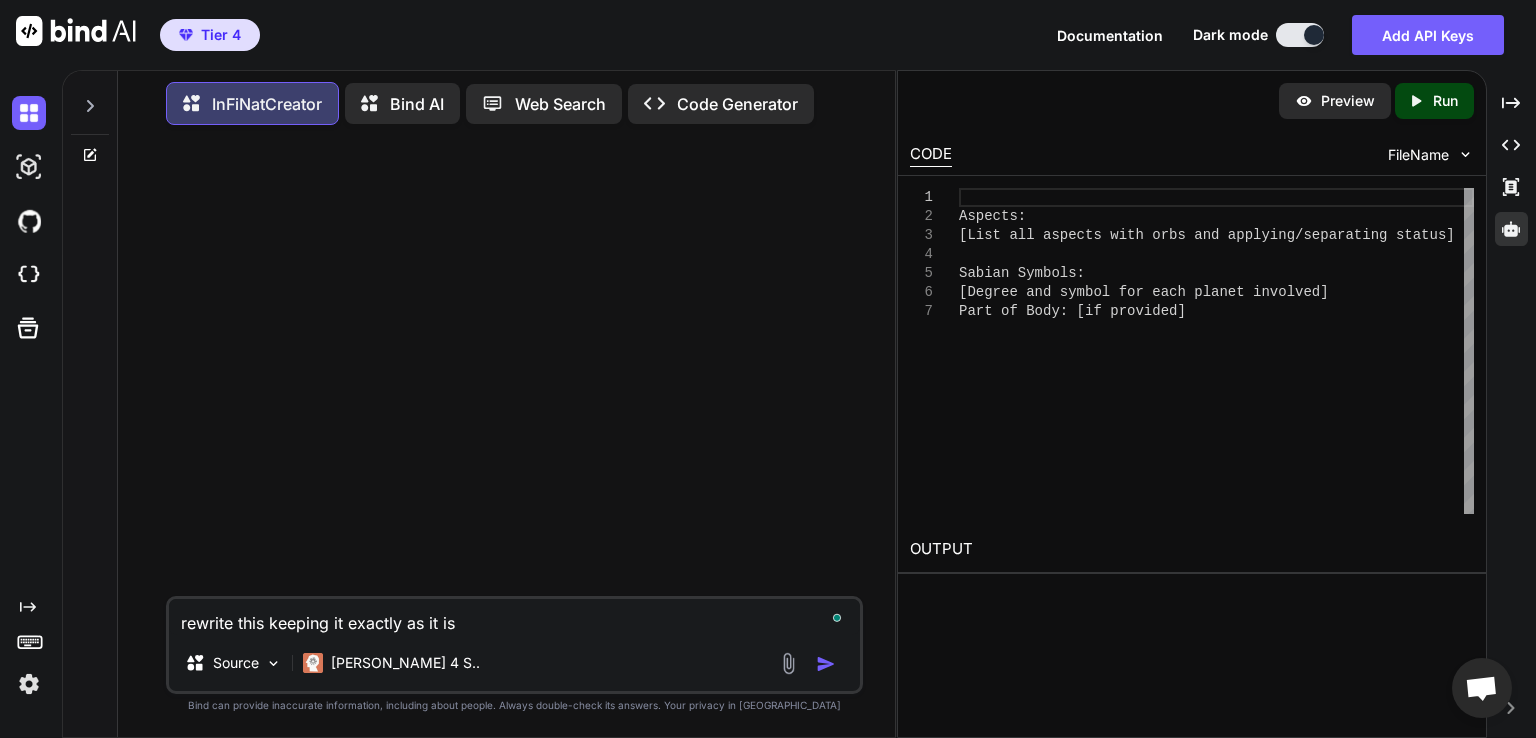 type on "rewrite this keeping it exactly as it is w" 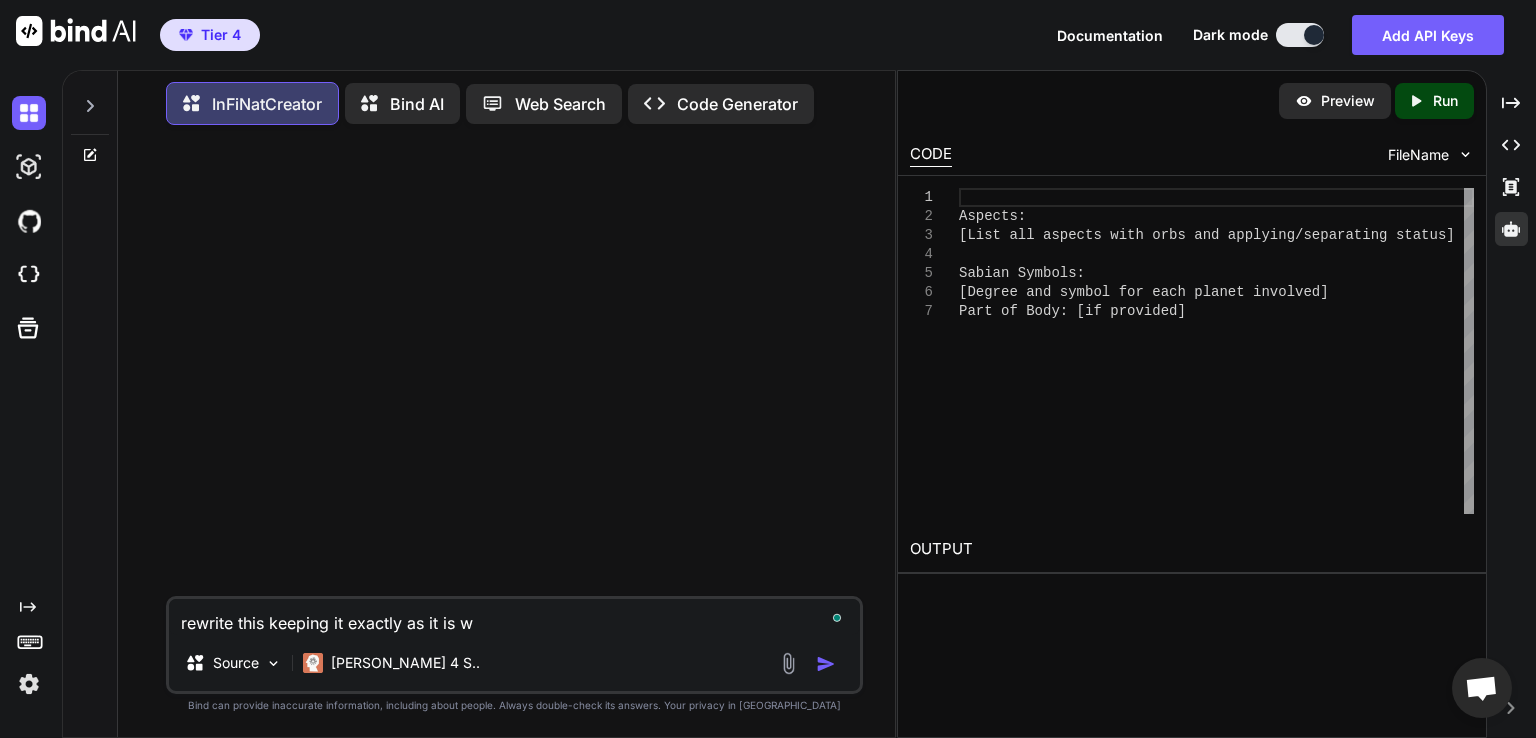 type on "rewrite this keeping it exactly as it is wi" 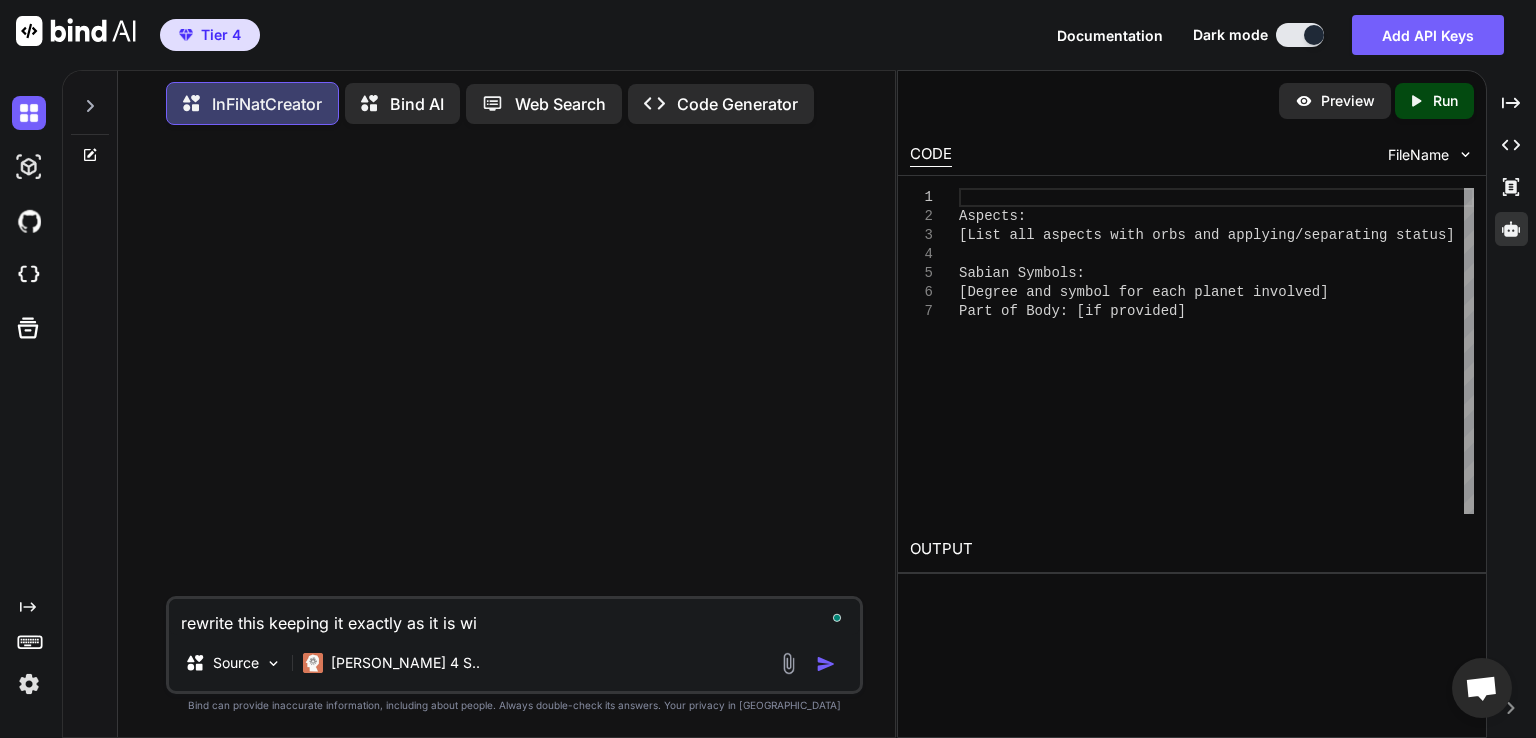 type on "rewrite this keeping it exactly as it is wit" 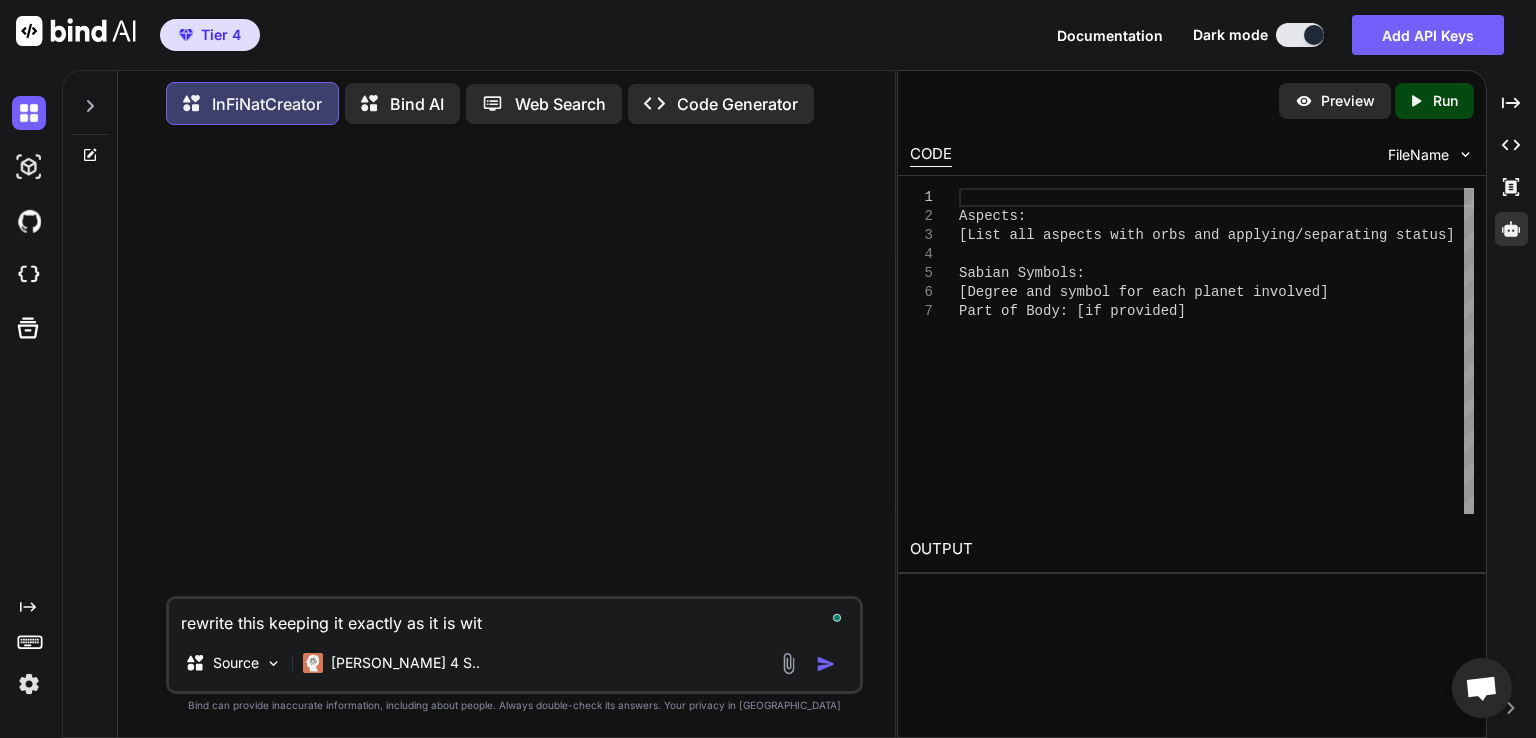 type on "rewrite this keeping it exactly as it is with" 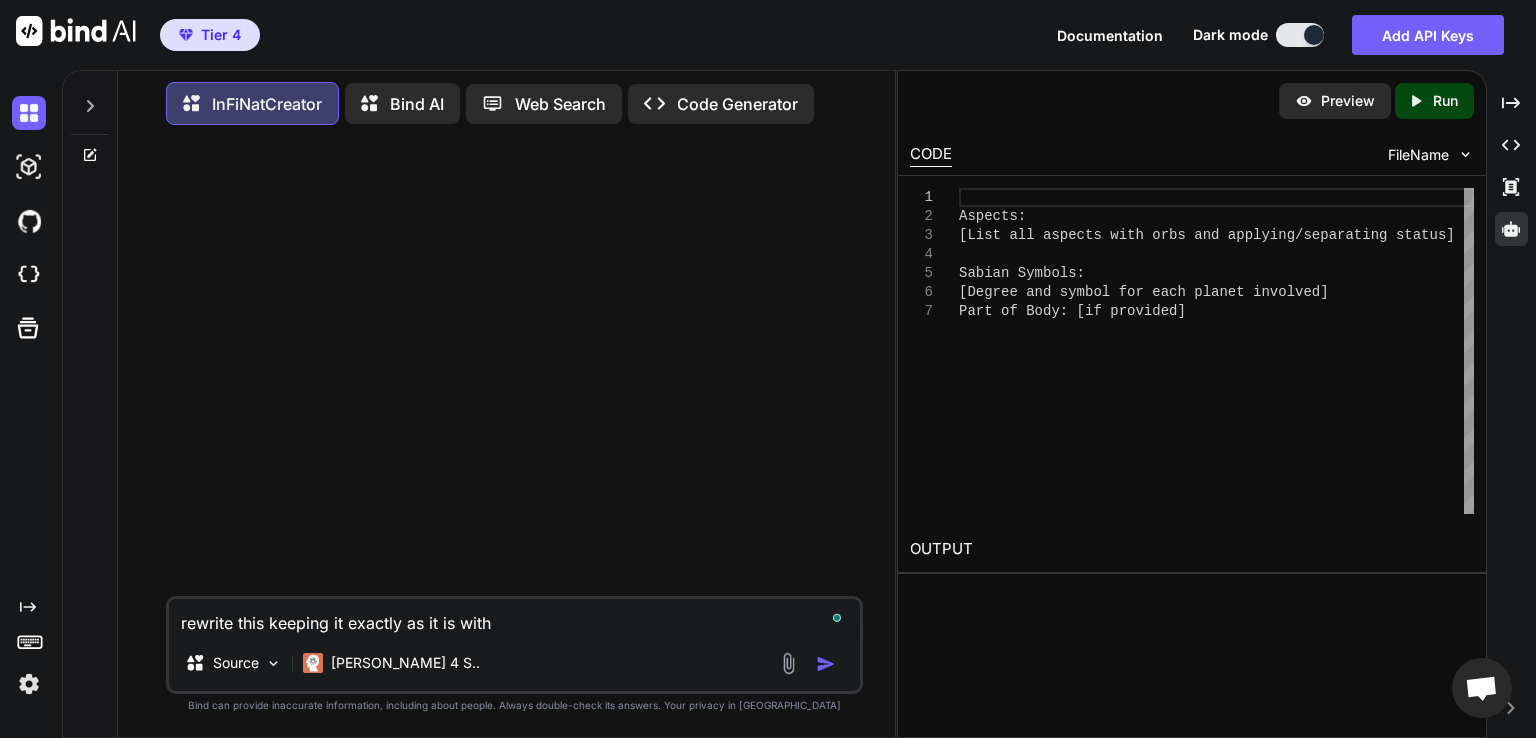 type on "rewrite this keeping it exactly as it is with" 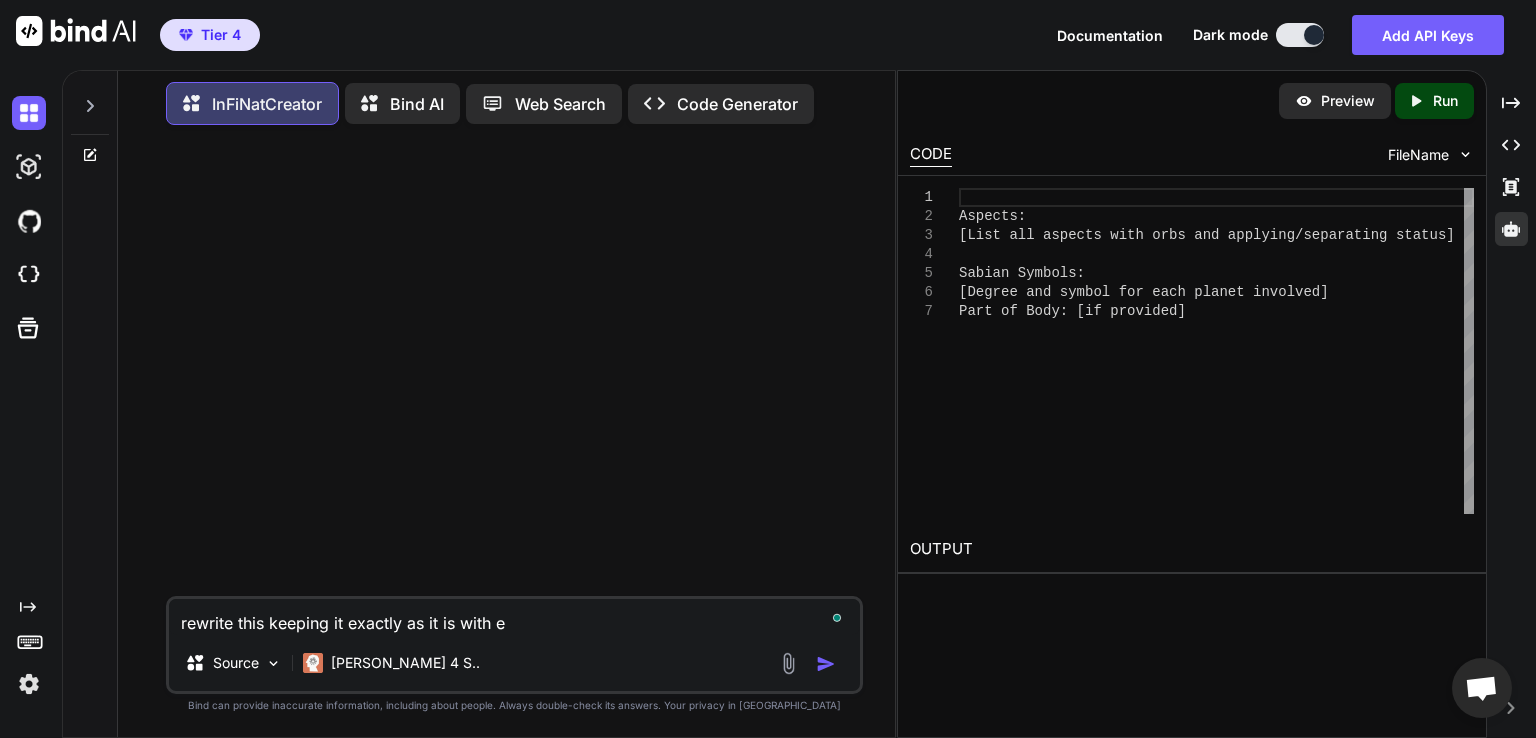 type on "rewrite this keeping it exactly as it is with em" 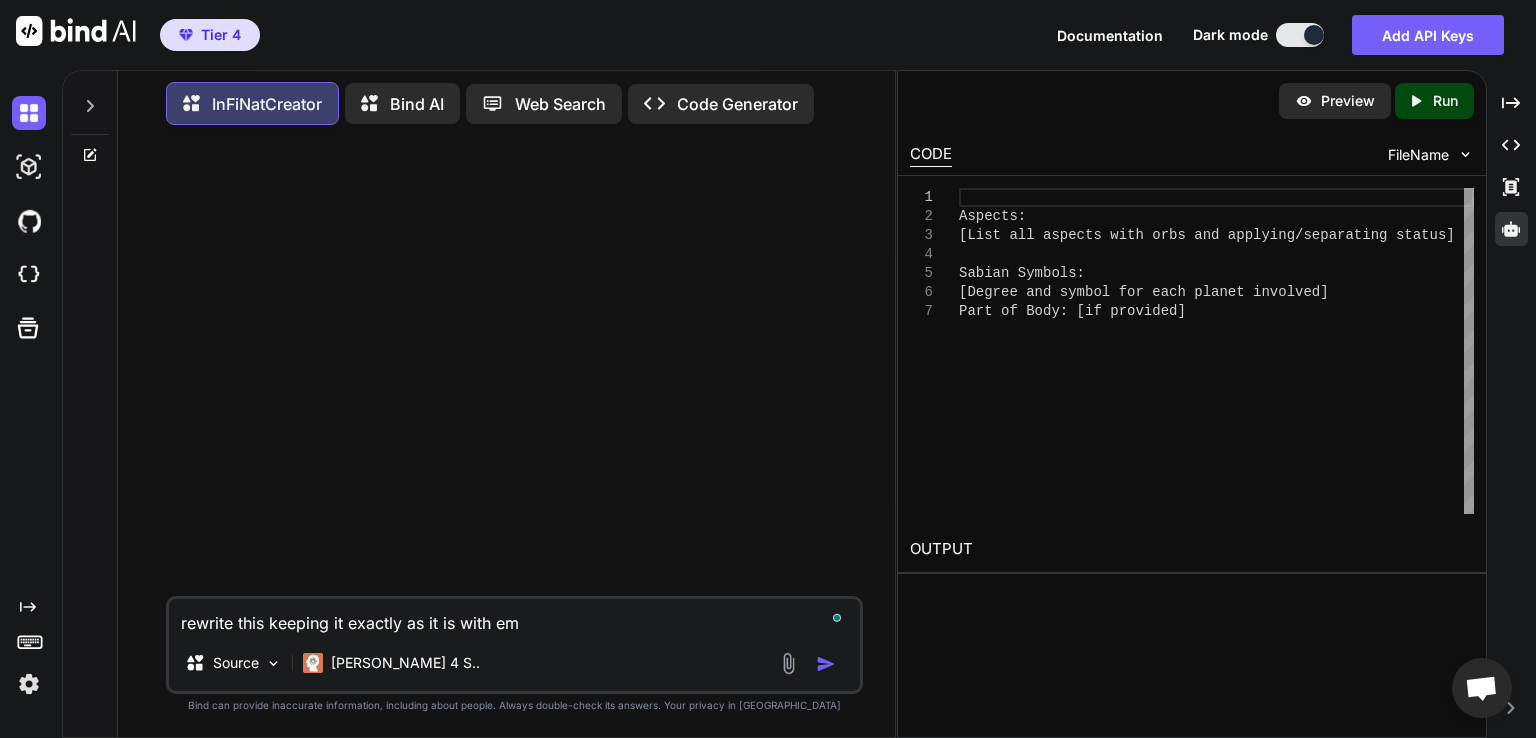 type on "rewrite this keeping it exactly as it is with emo" 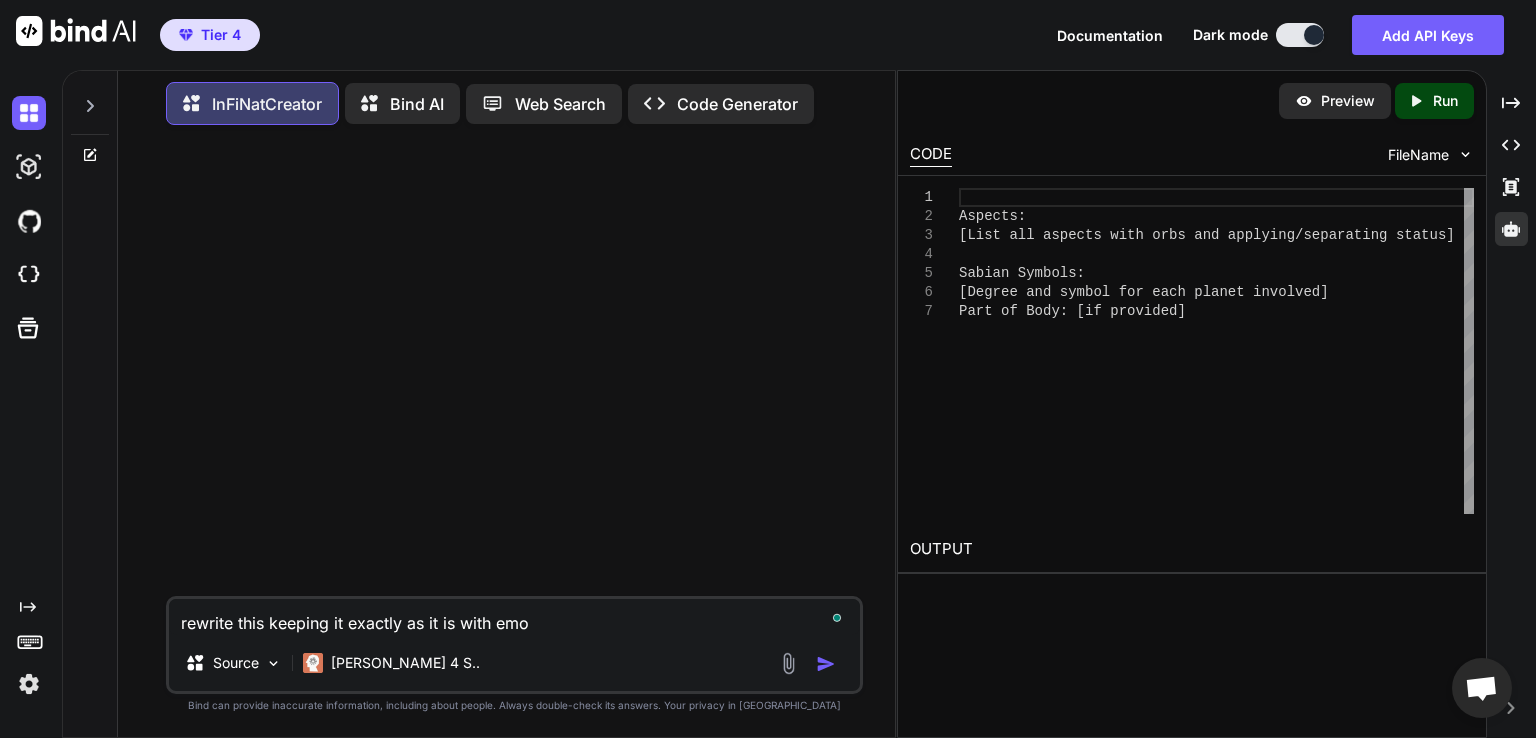 type on "rewrite this keeping it exactly as it is with emoj" 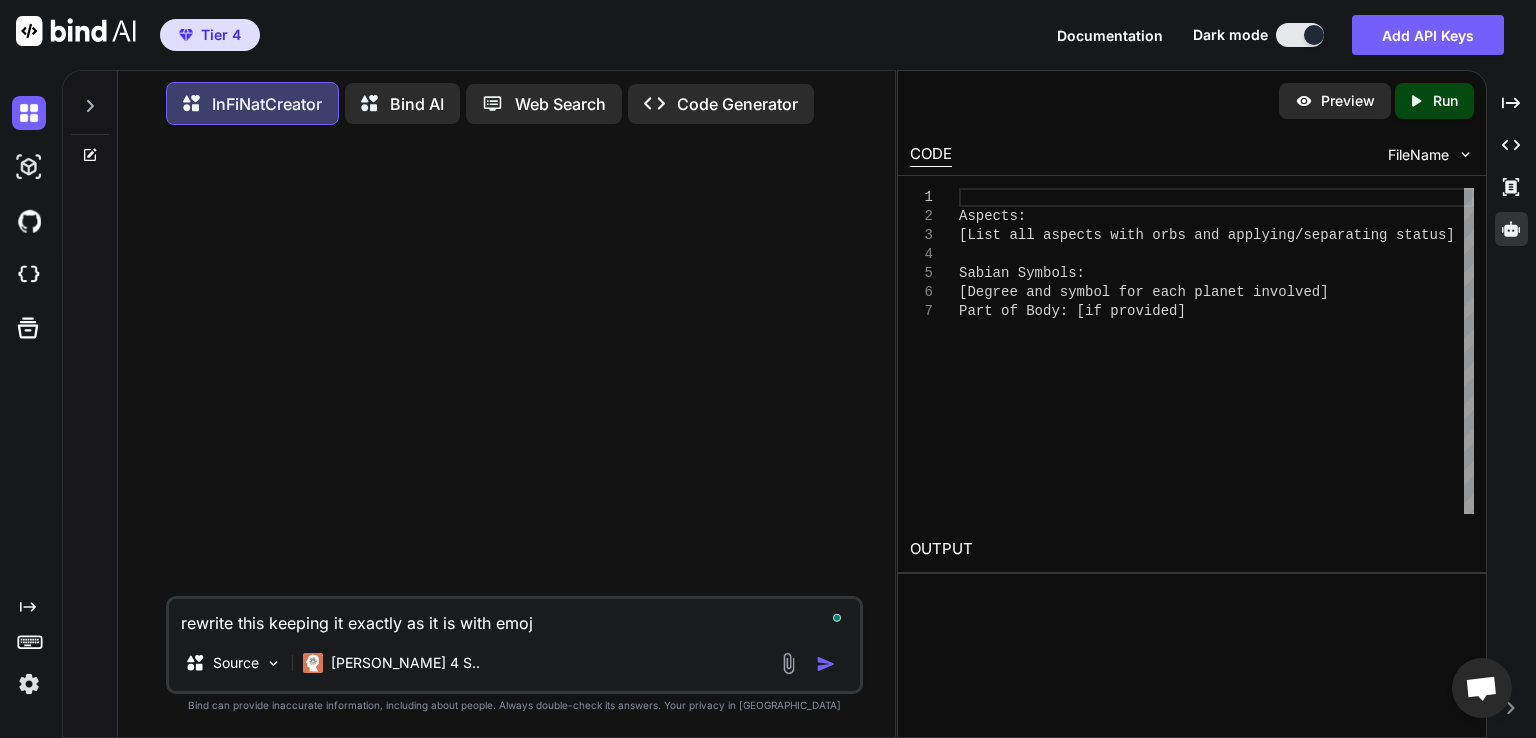 type on "rewrite this keeping it exactly as it is with [PERSON_NAME]" 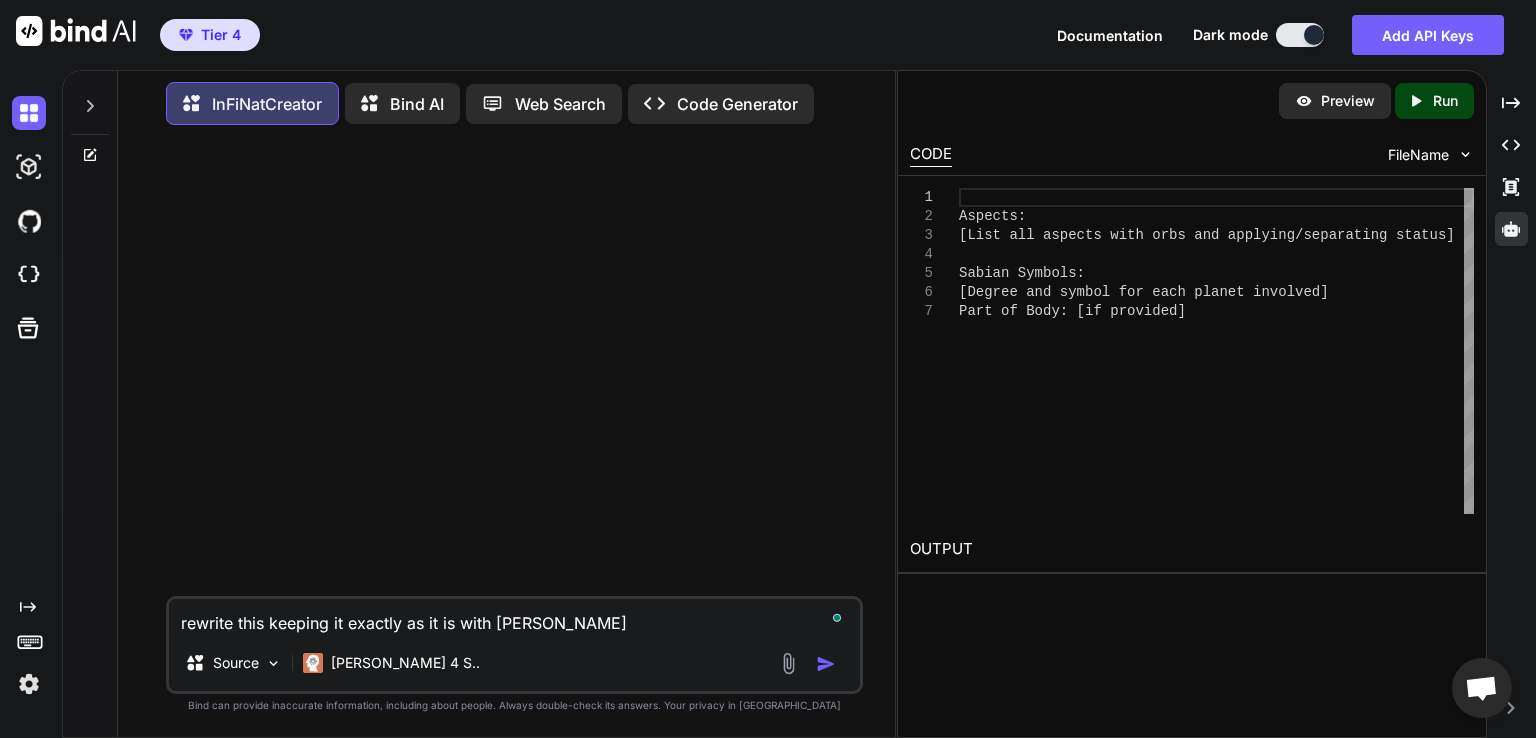type on "rewrite this keeping it exactly as it is with emojis" 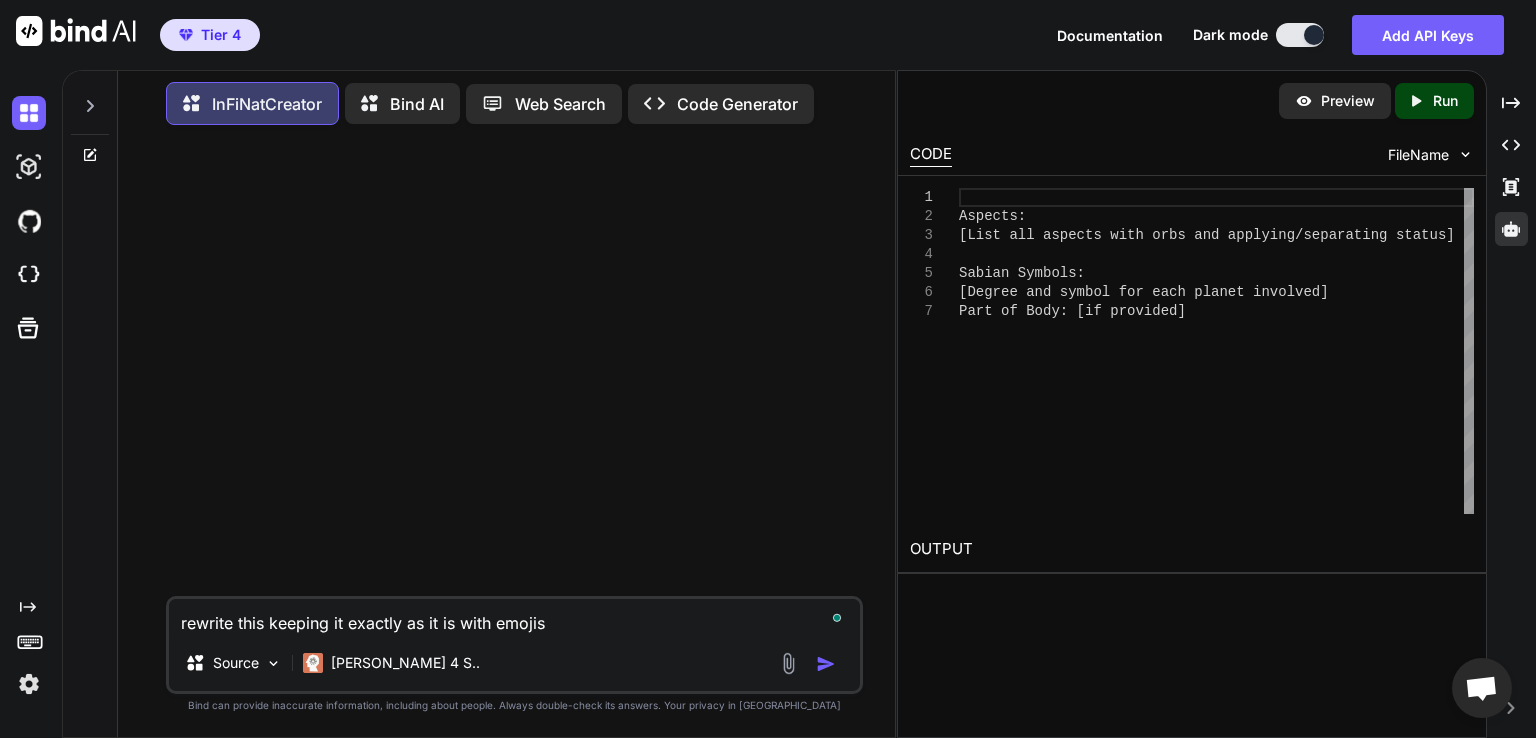 type on "rewrite this keeping it exactly as it is with emojis" 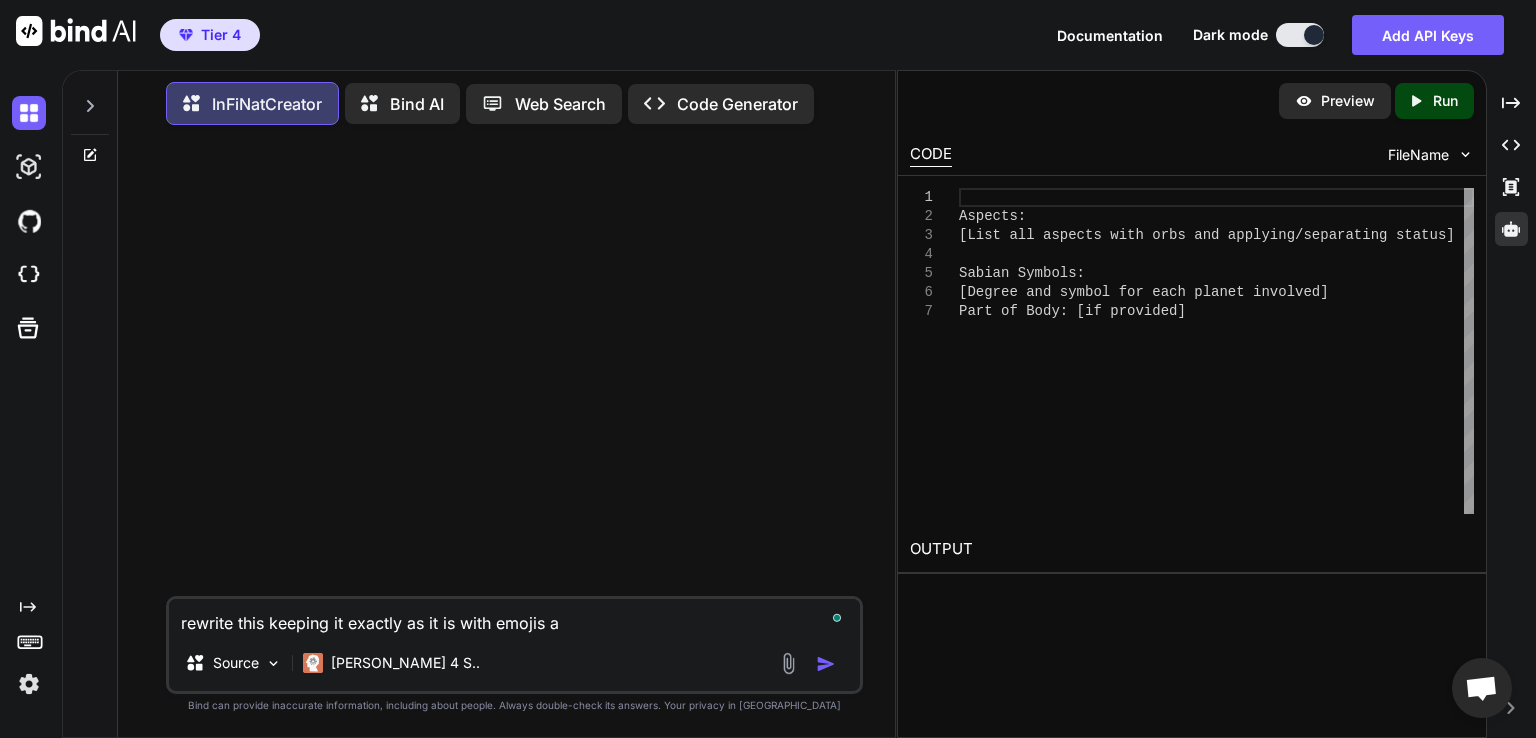 type on "rewrite this keeping it exactly as it is with emojis an" 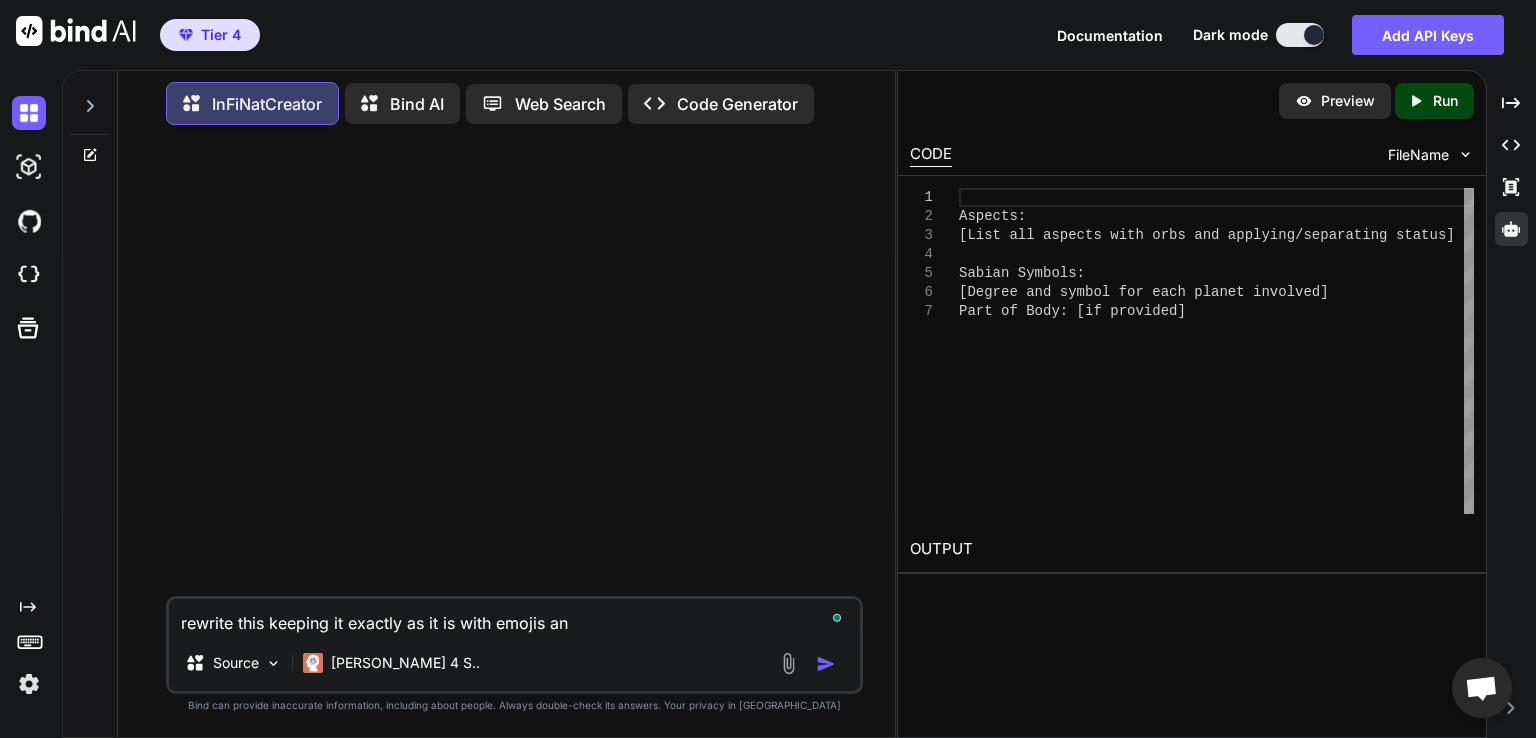 type on "rewrite this keeping it exactly as it is with emojis and" 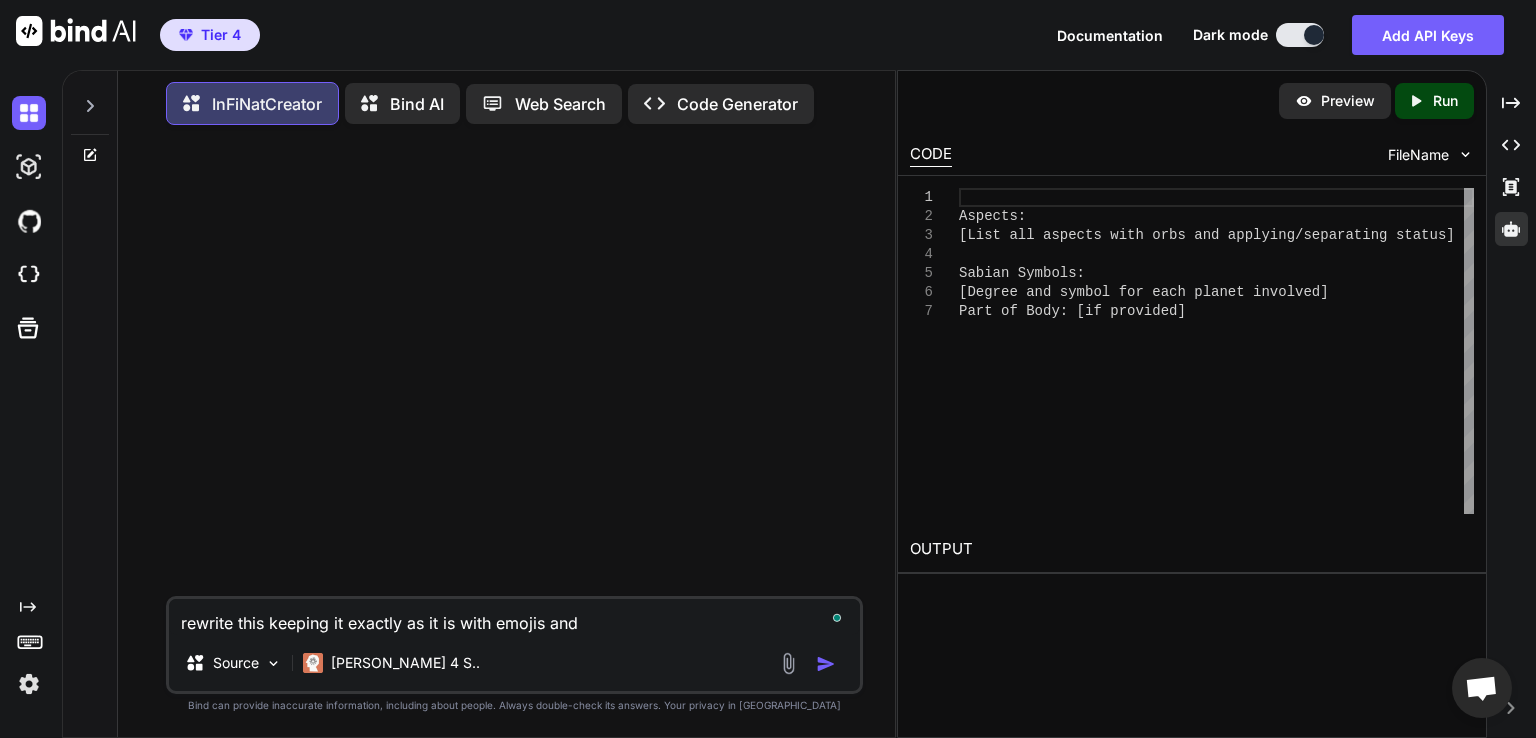 type on "rewrite this keeping it exactly as it is with emojis and" 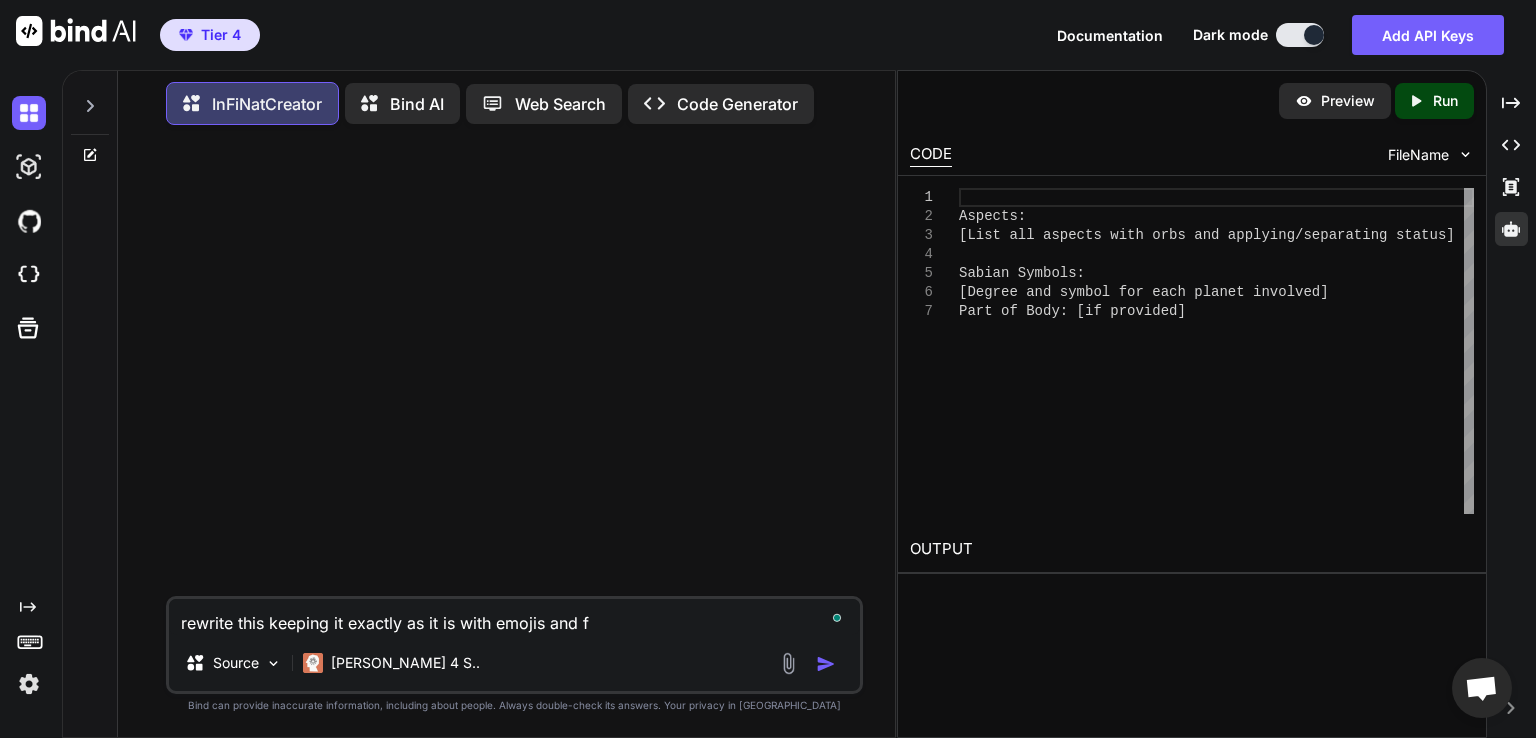 type on "rewrite this keeping it exactly as it is with emojis and fo" 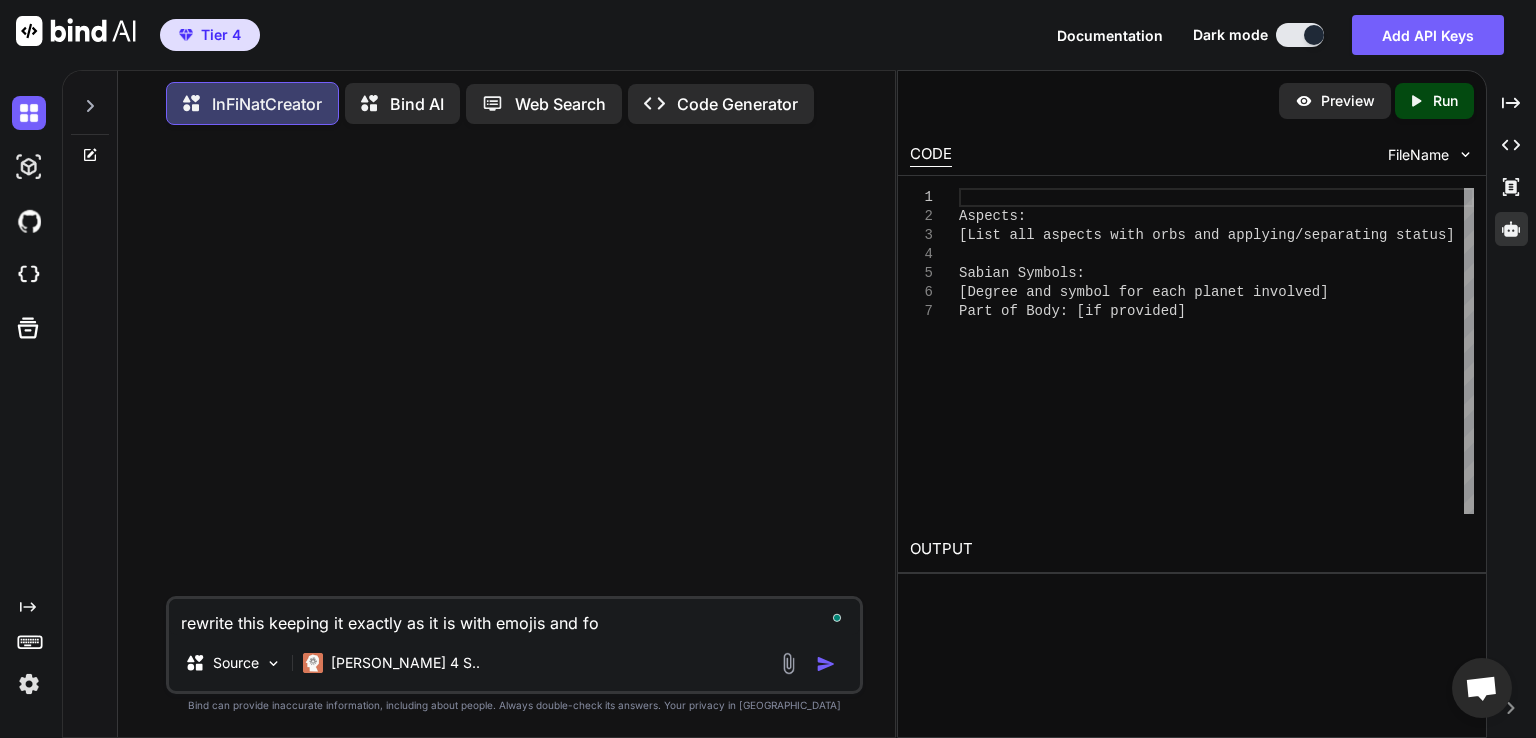 type on "rewrite this keeping it exactly as it is with emojis and fol" 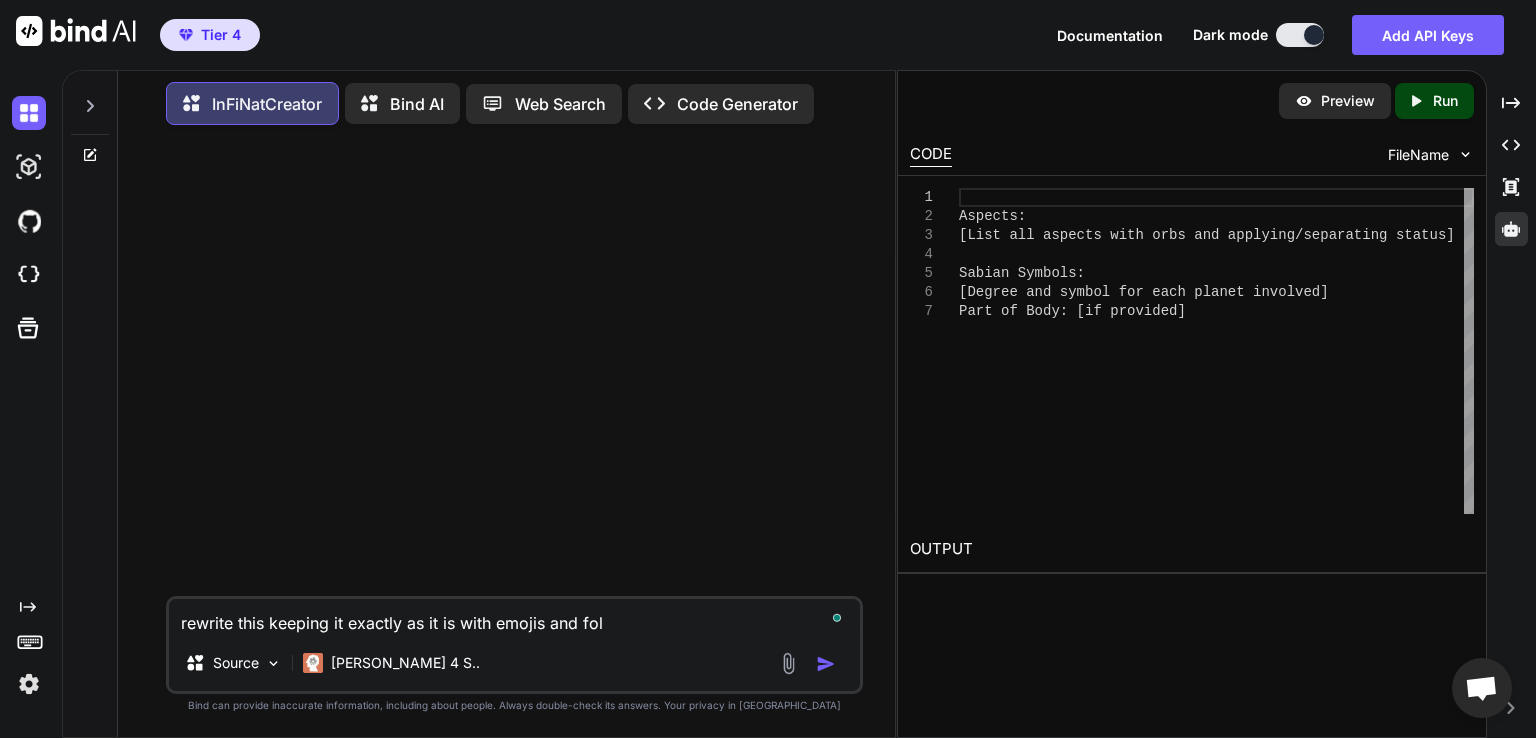type on "rewrite this keeping it exactly as it is with emojis and foll" 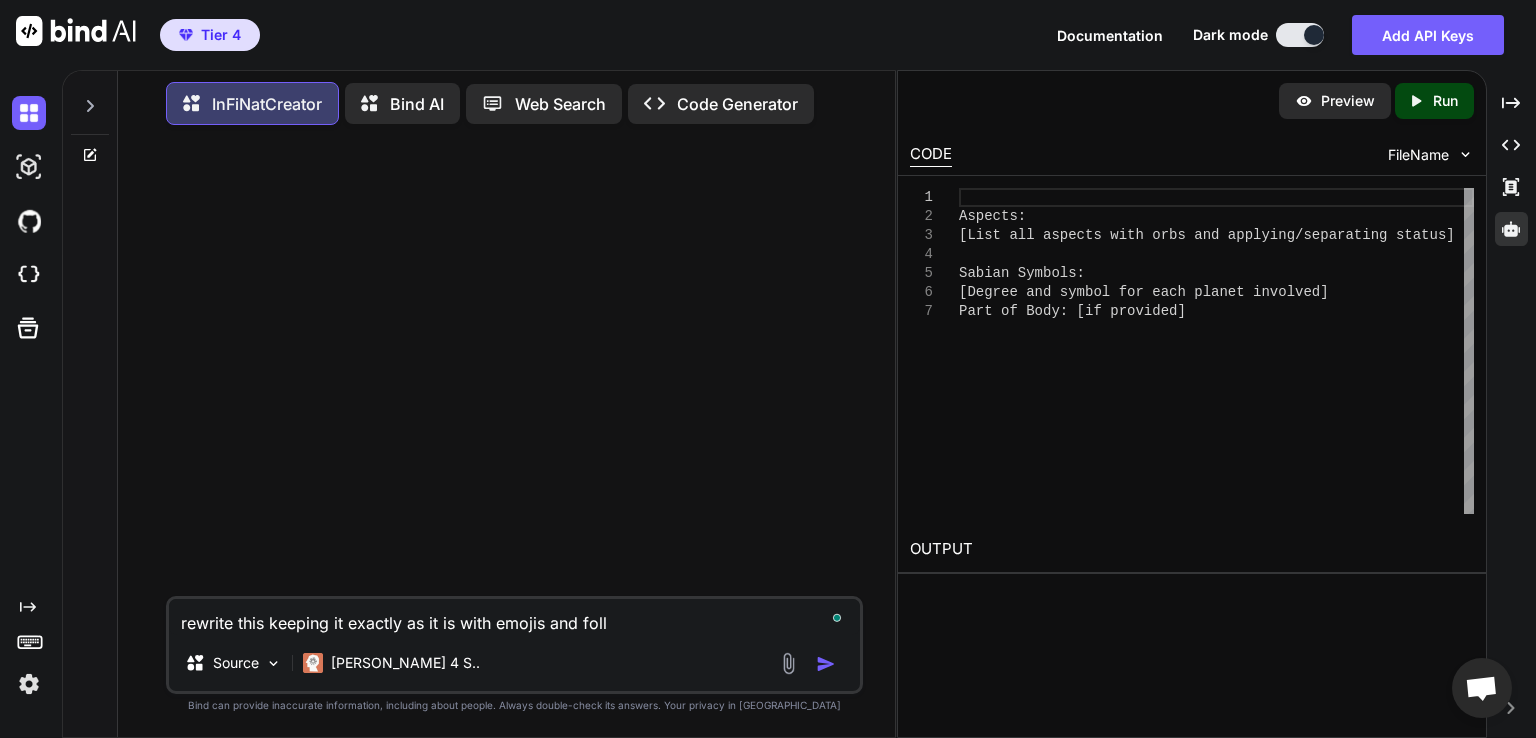 type on "rewrite this keeping it exactly as it is with emojis and follo" 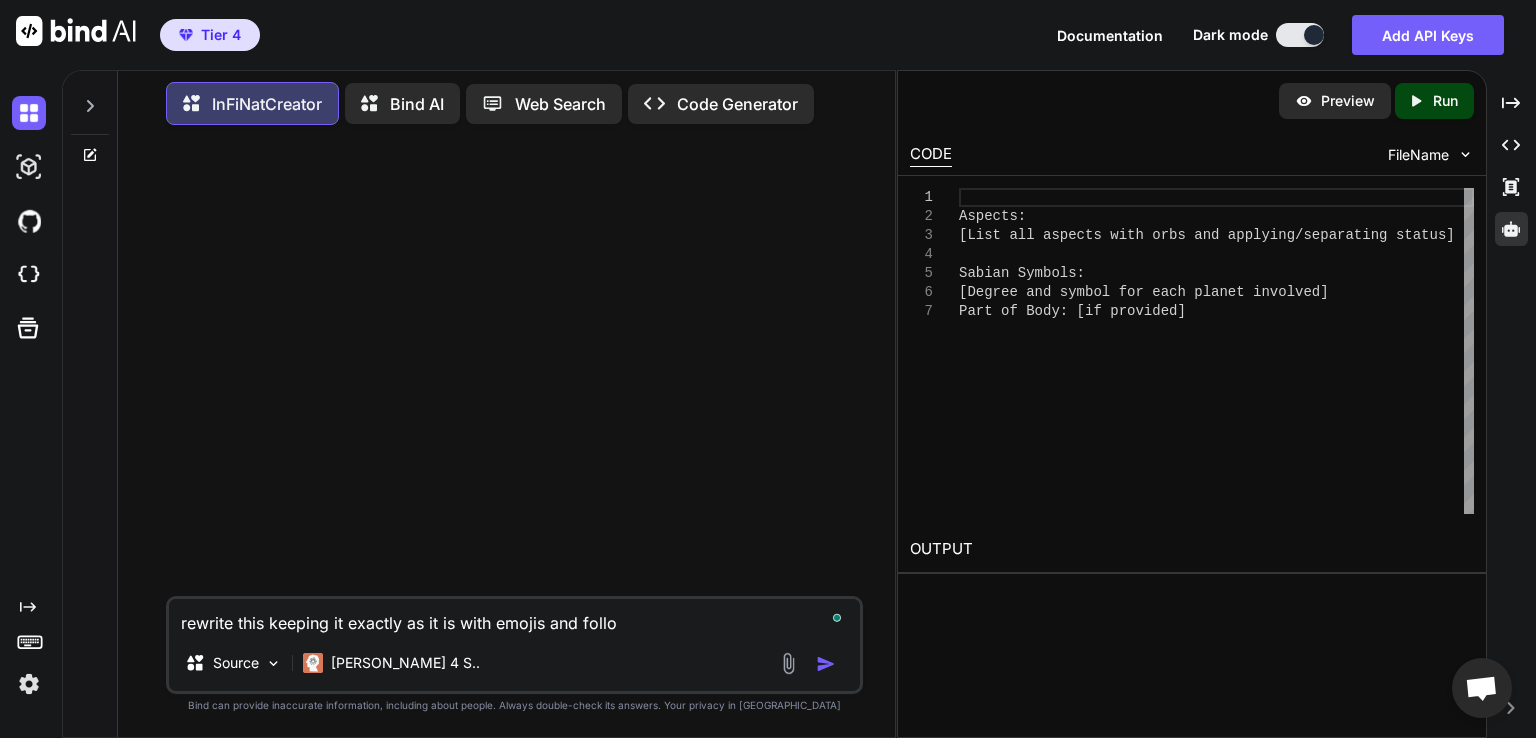 type on "rewrite this keeping it exactly as it is with emojis and follow" 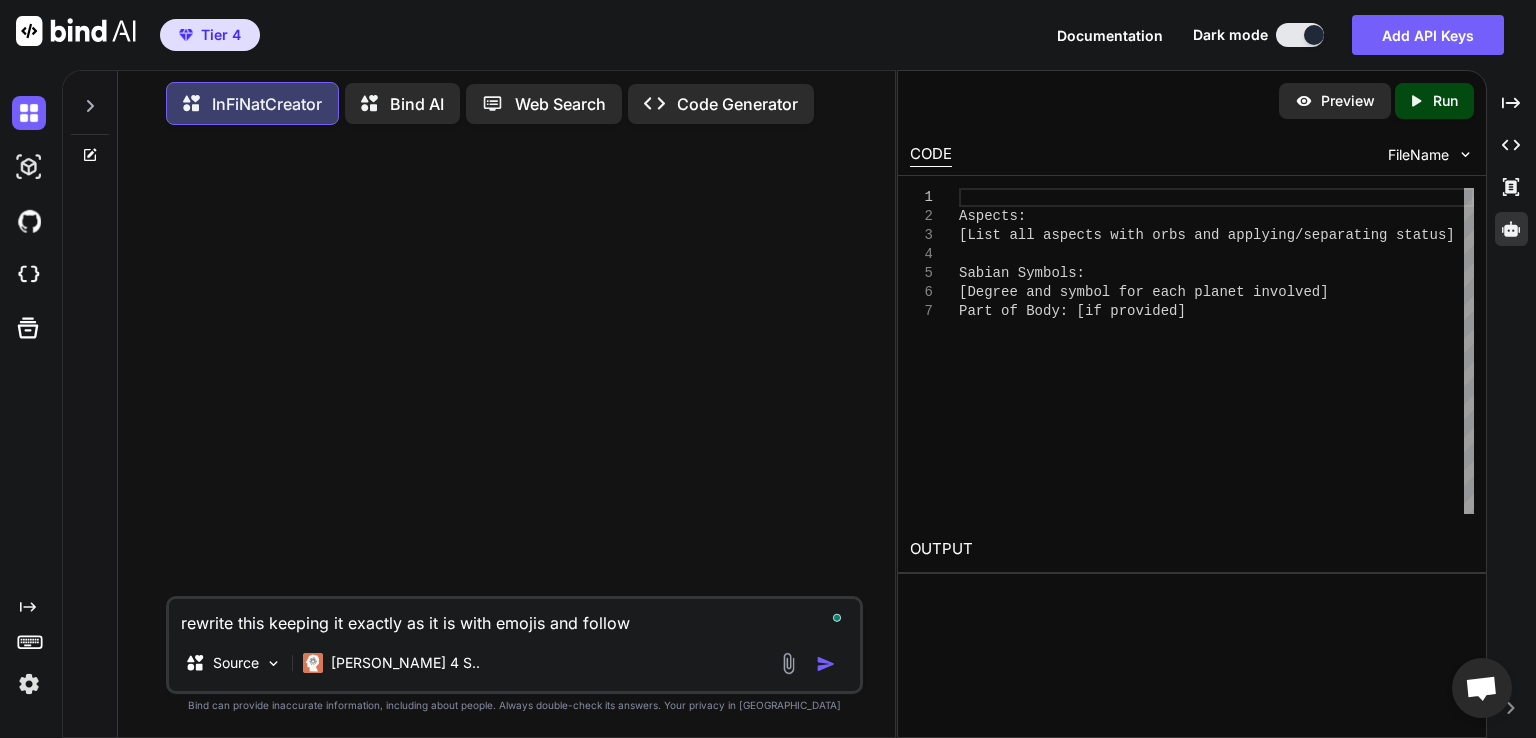 type on "rewrite this keeping it exactly as it is with emojis and follow" 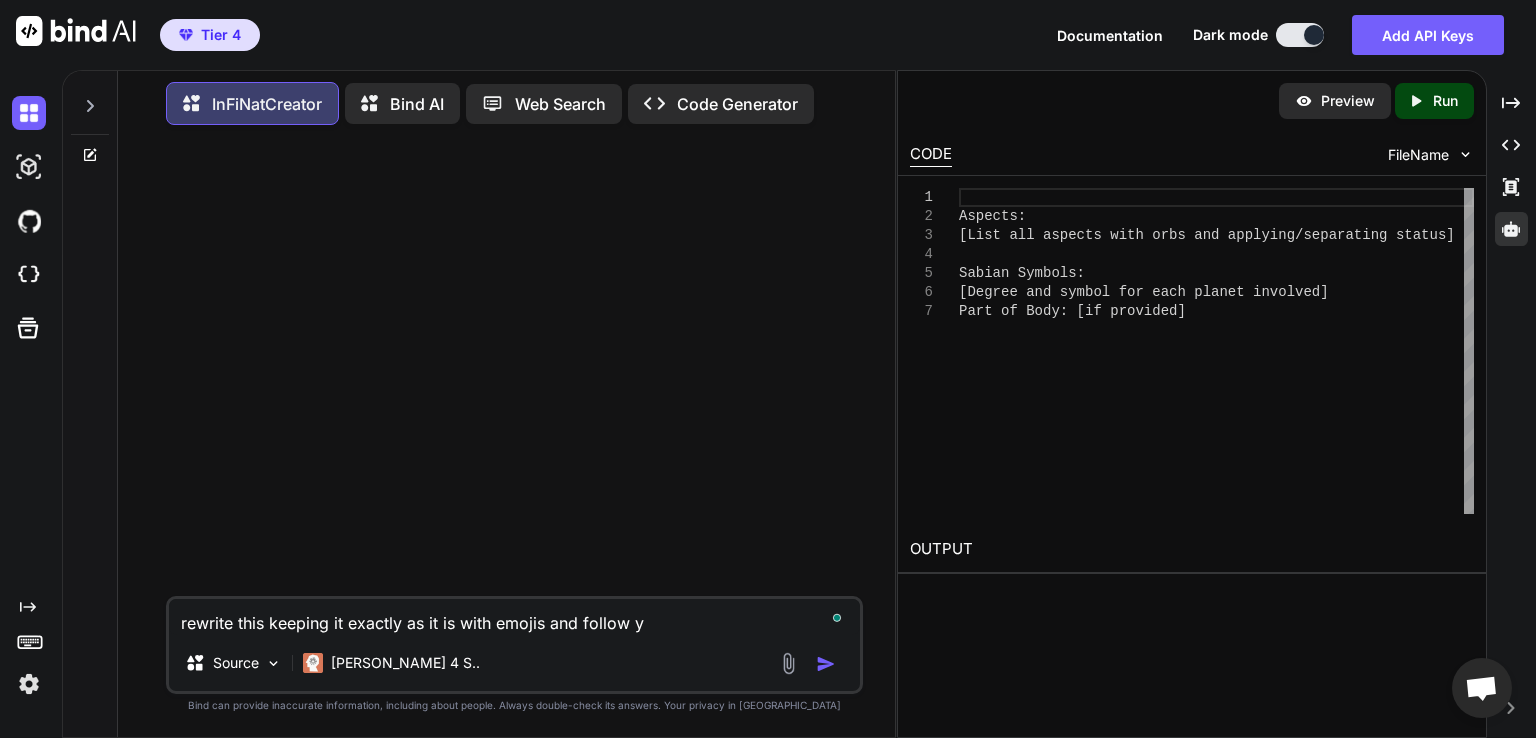 type on "rewrite this keeping it exactly as it is with emojis and follow yo" 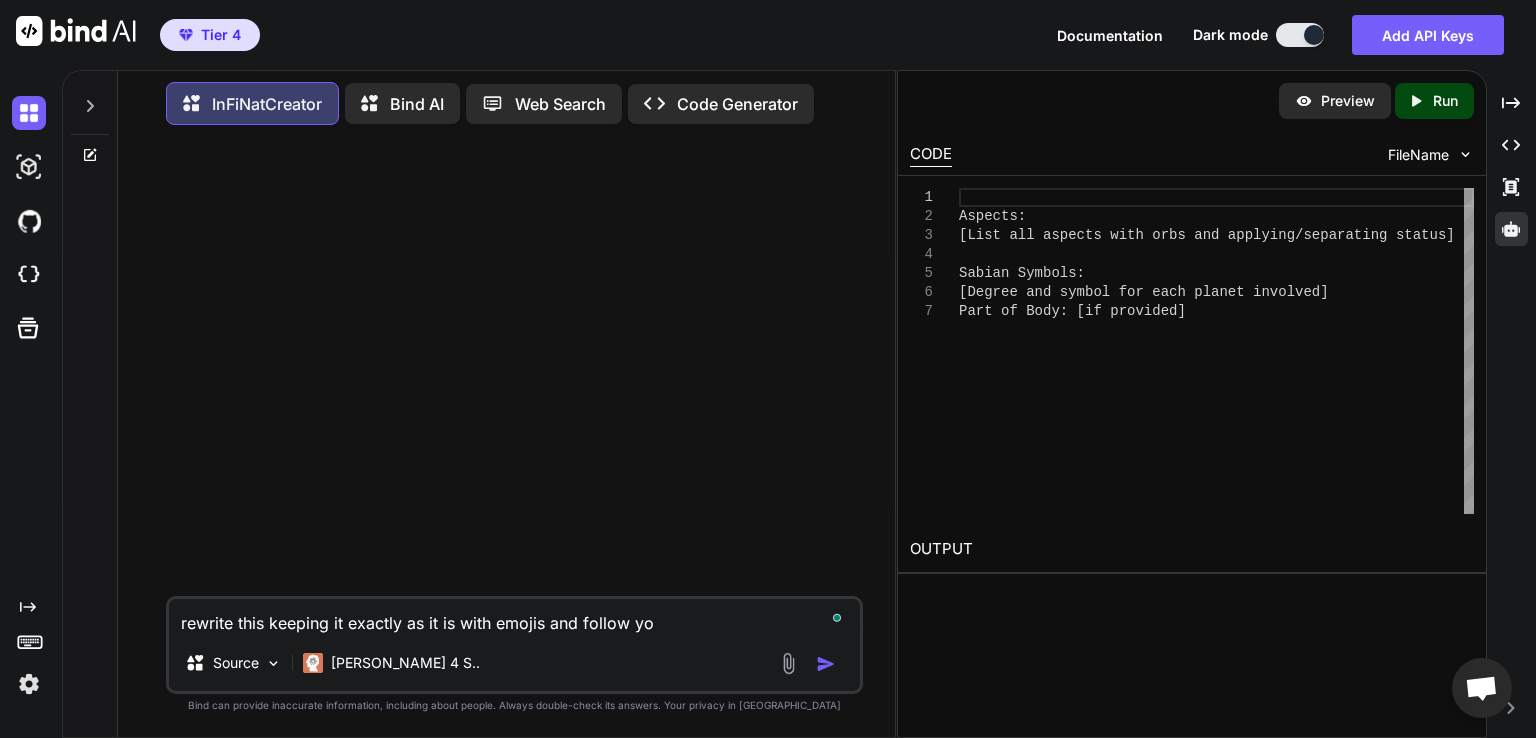 type on "rewrite this keeping it exactly as it is with emojis and follow you" 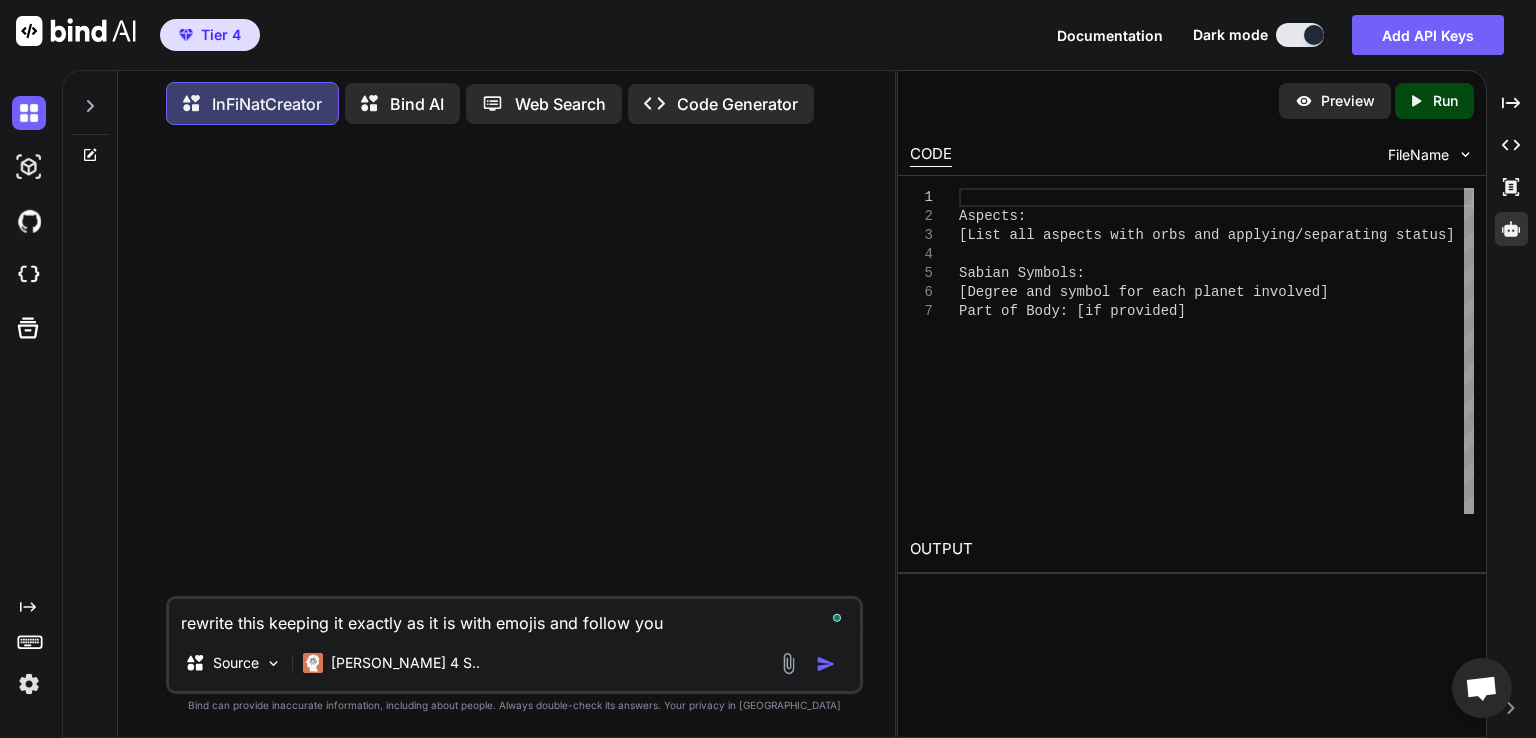 type on "rewrite this keeping it exactly as it is with emojis and follow you" 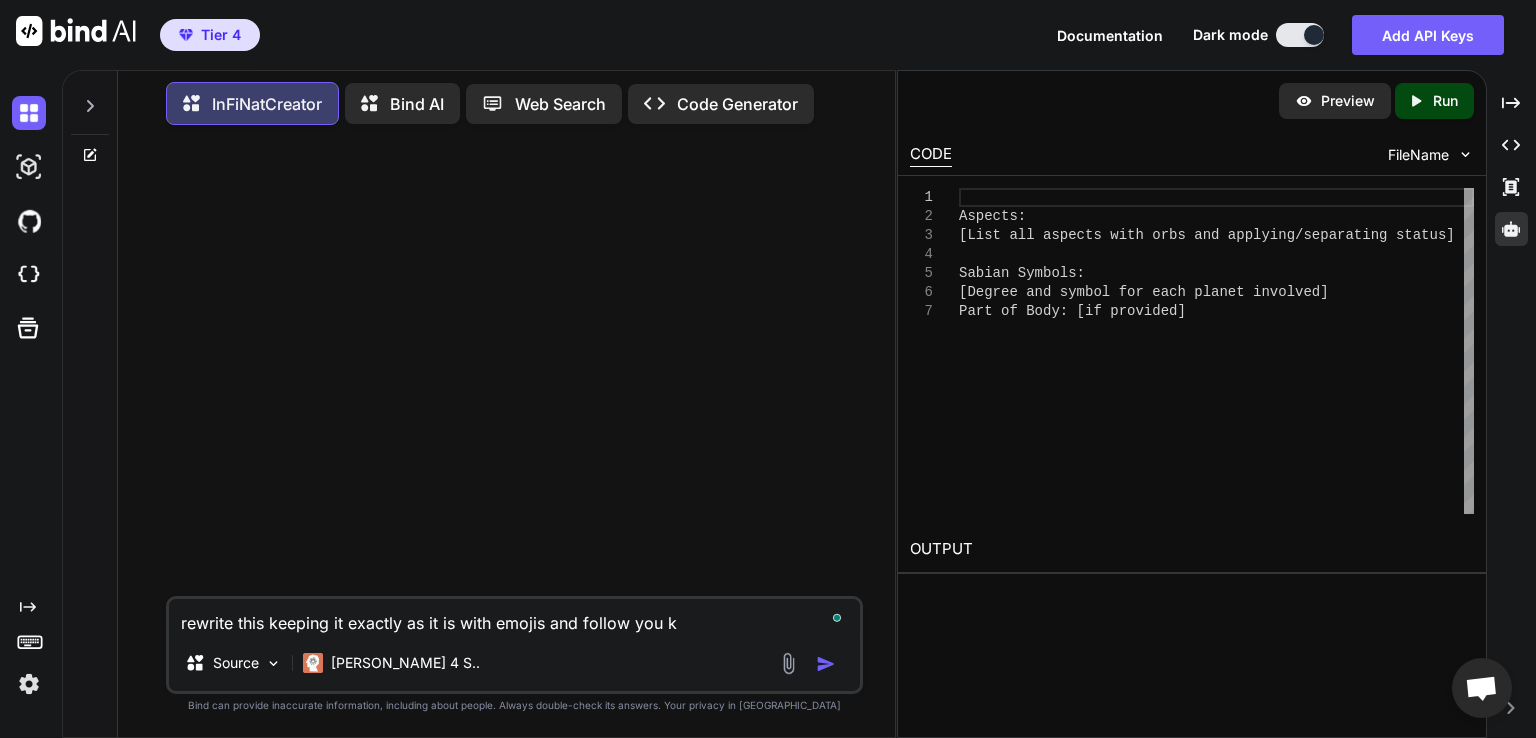 type on "rewrite this keeping it exactly as it is with emojis and follow you" 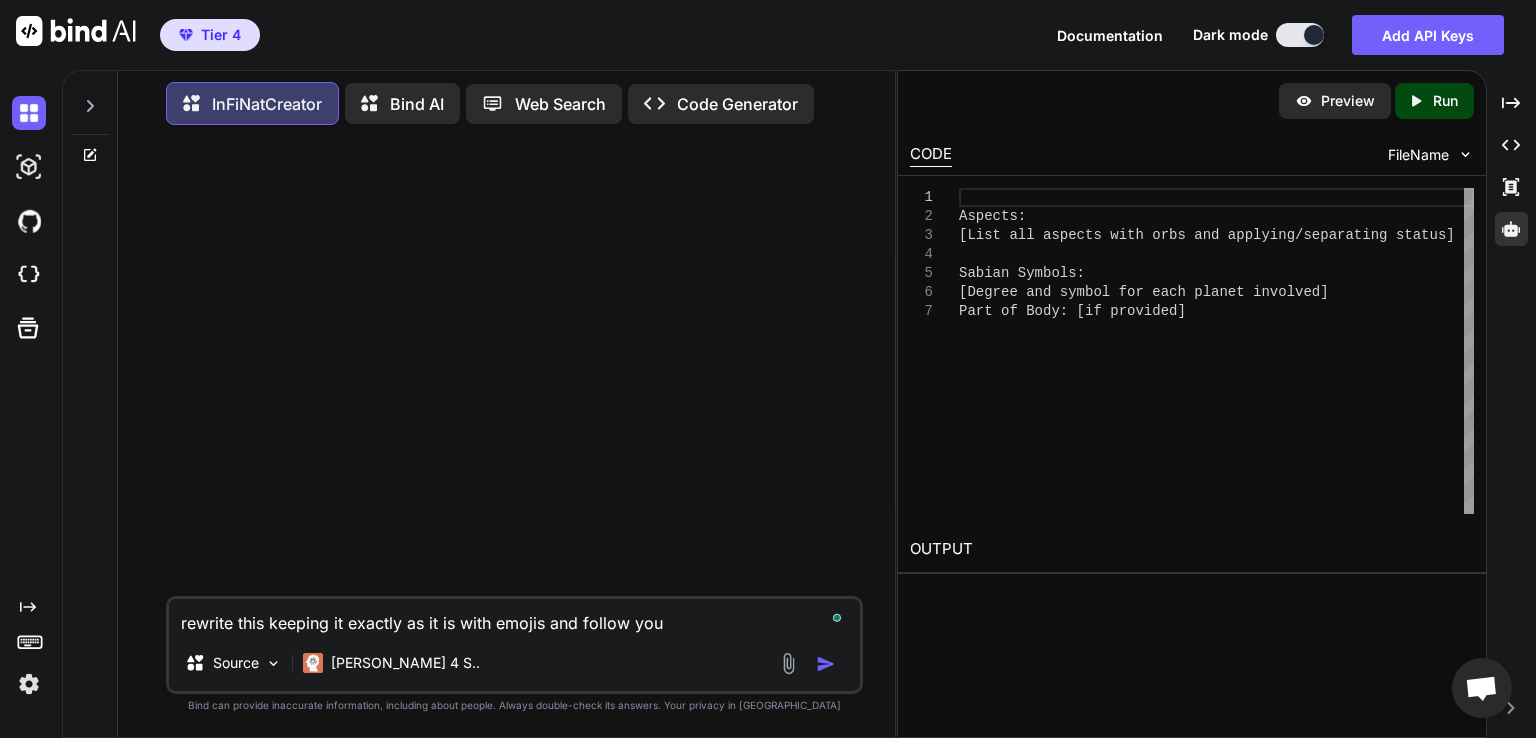 type on "rewrite this keeping it exactly as it is with emojis and follow you s" 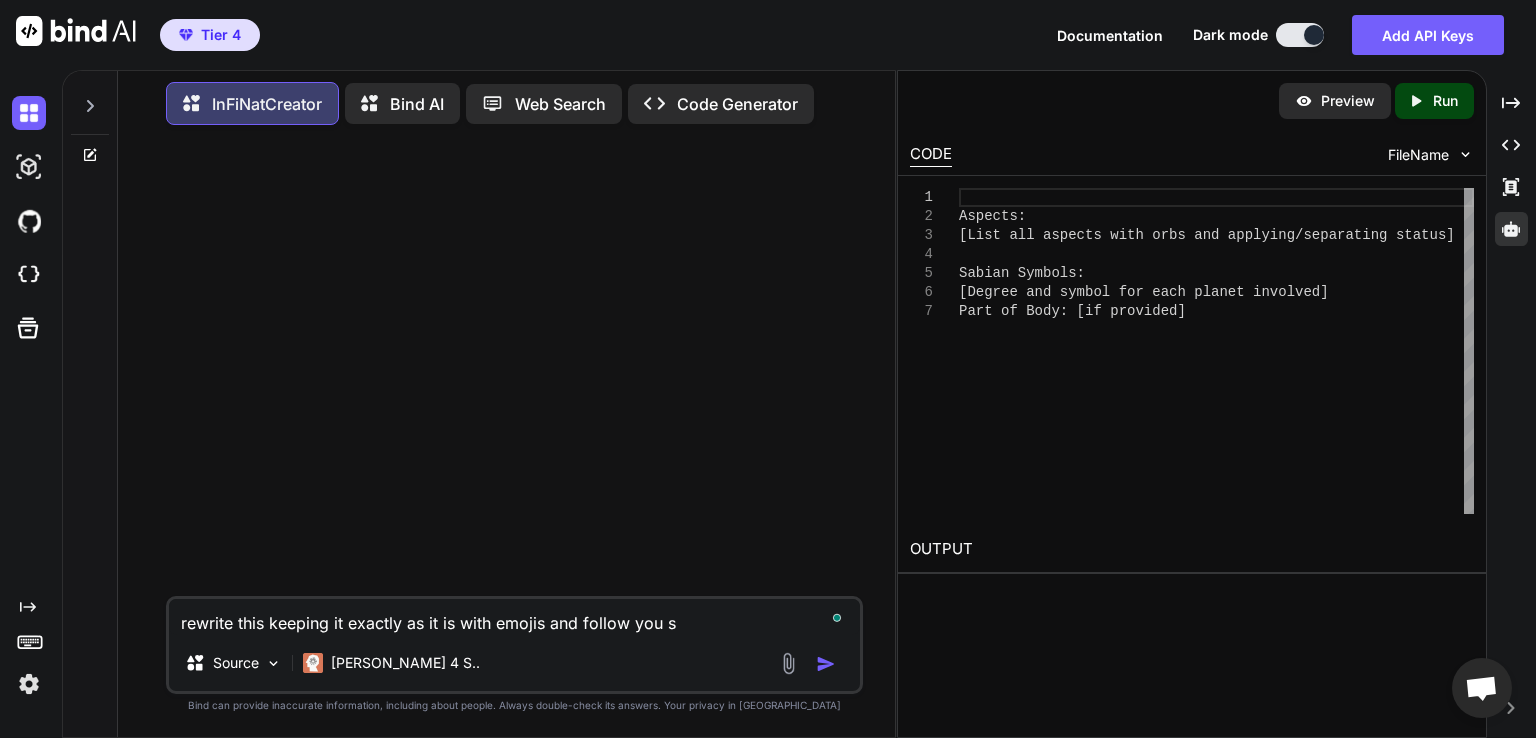 type on "rewrite this keeping it exactly as it is with emojis and follow you se" 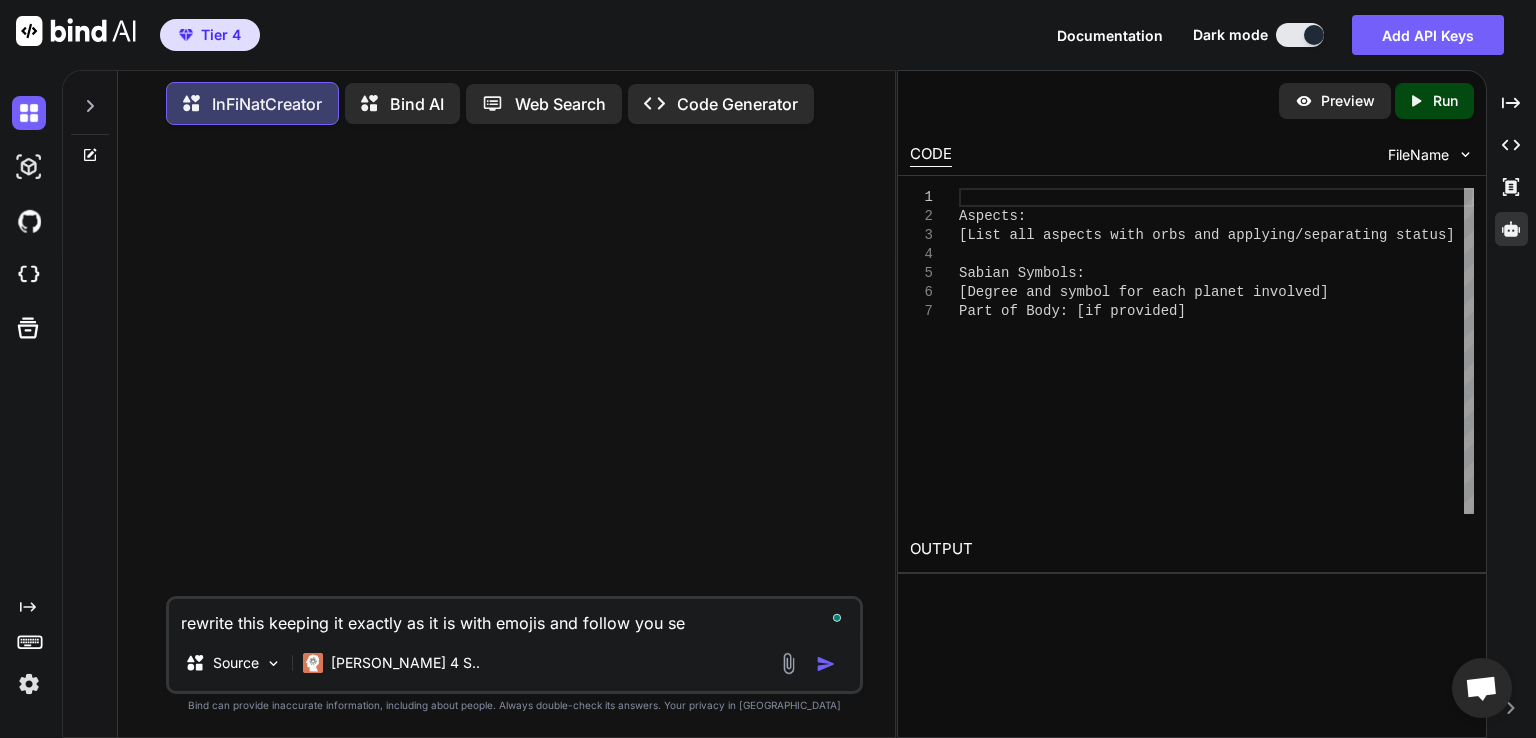 type on "rewrite this keeping it exactly as it is with emojis and follow you [PERSON_NAME]" 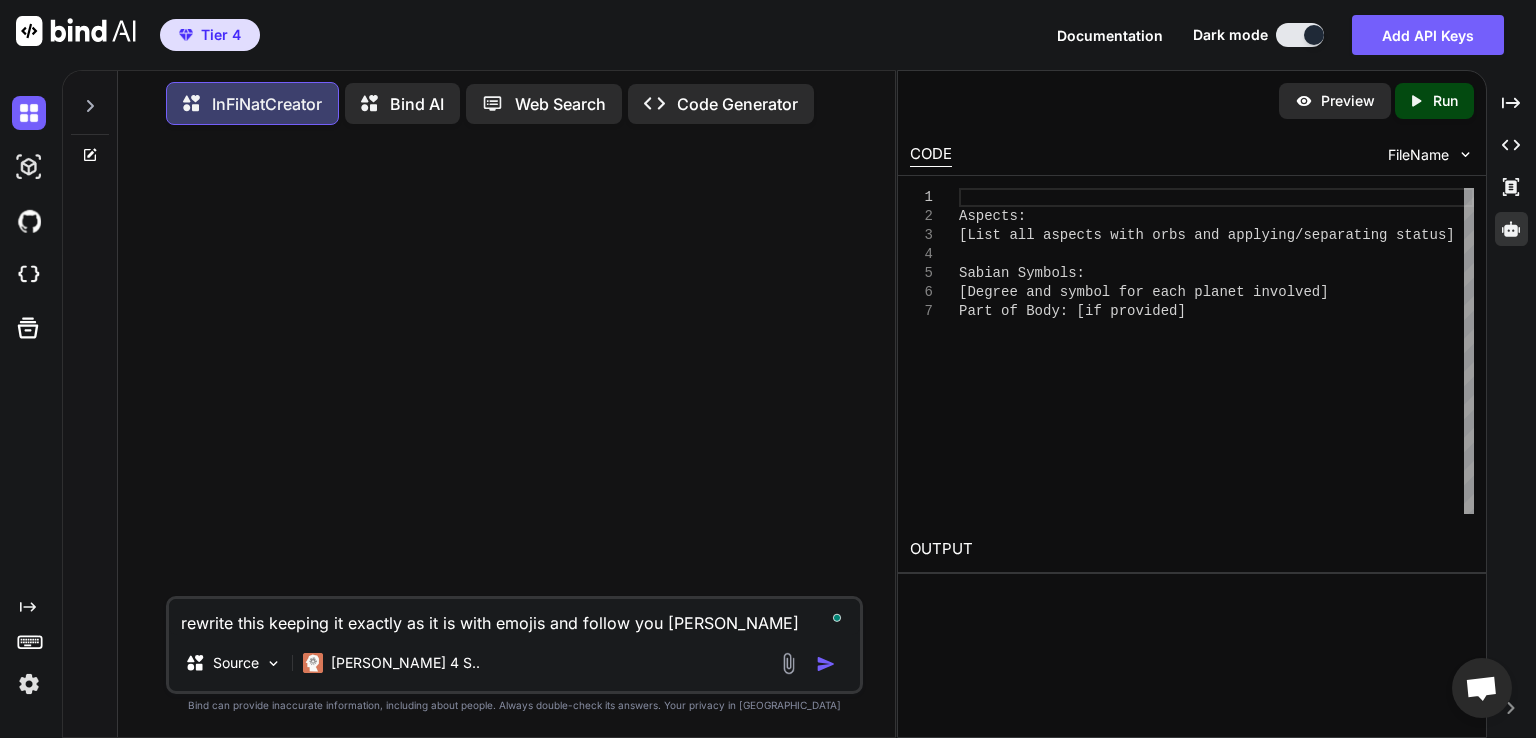 type on "rewrite this keeping it exactly as it is with emojis and follow you [PERSON_NAME]" 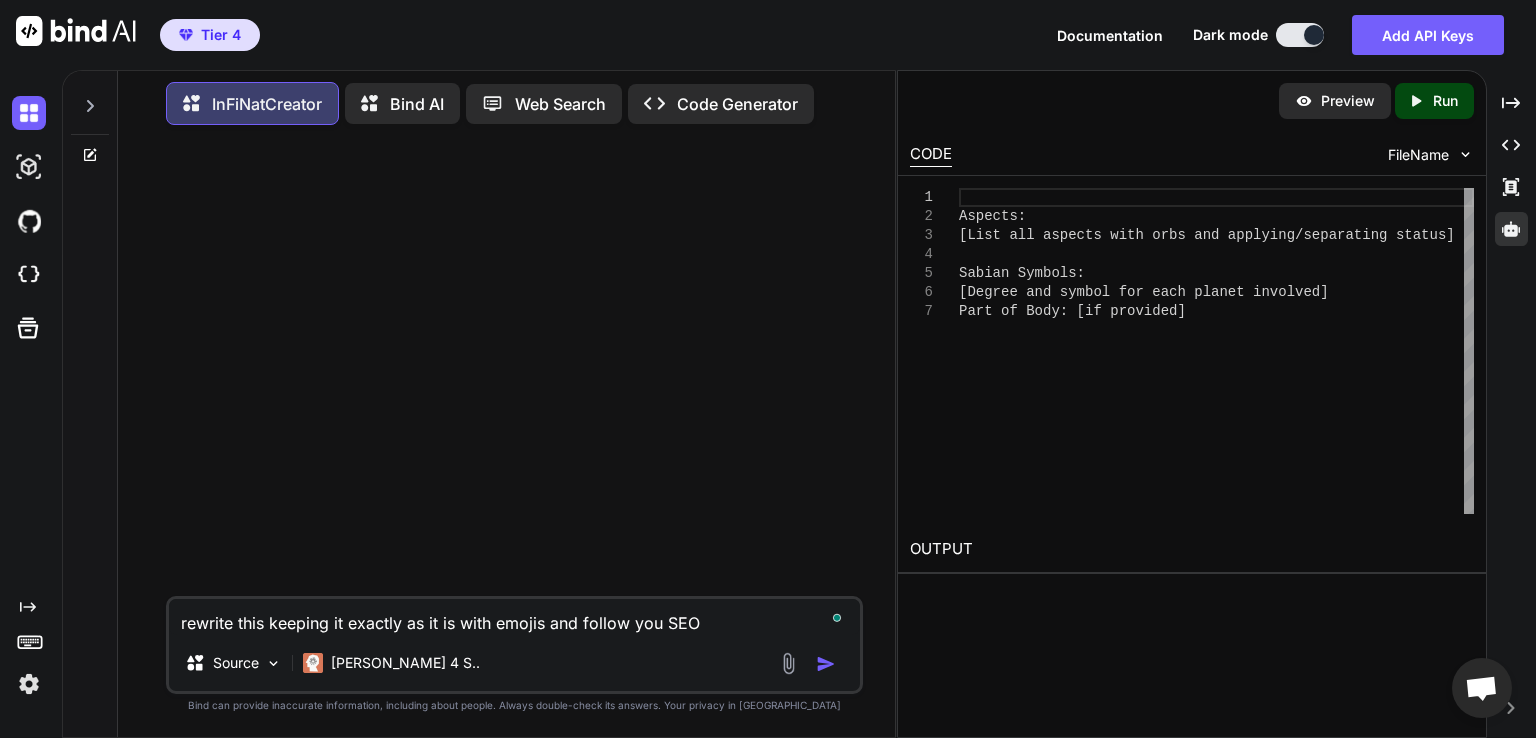 type on "rewrite this keeping it exactly as it is with emojis and follow you SEO k" 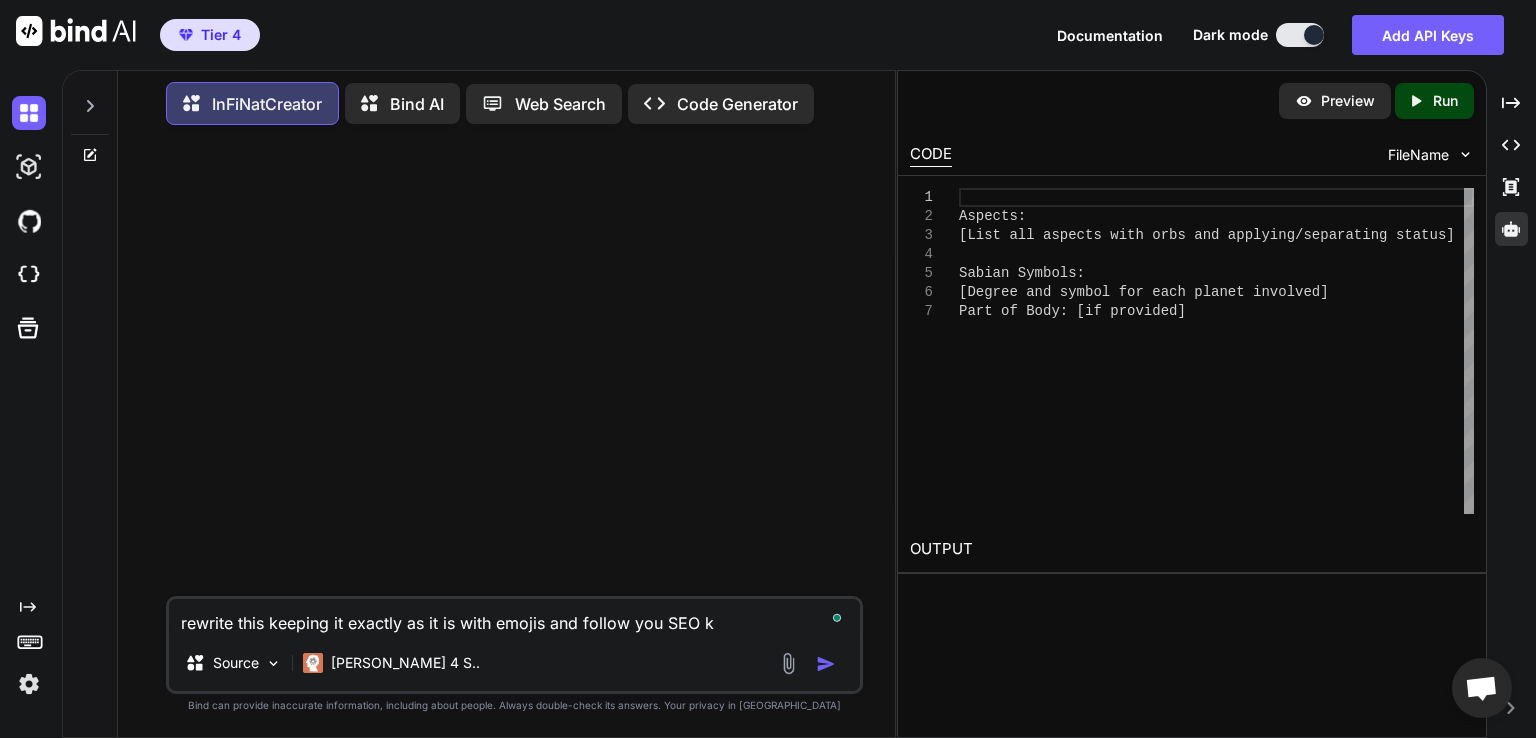 type on "x" 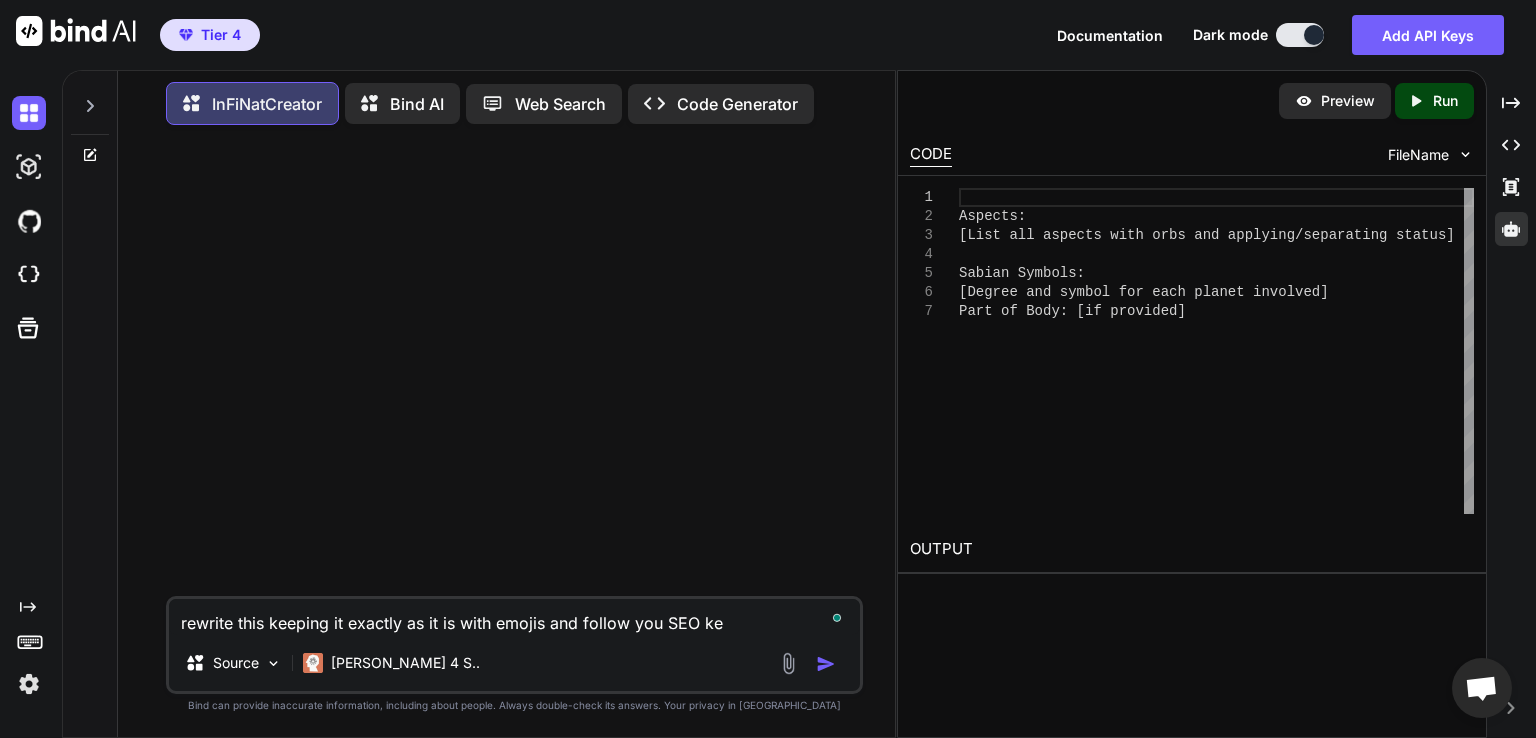 type on "rewrite this keeping it exactly as it is with emojis and follow you SEO key" 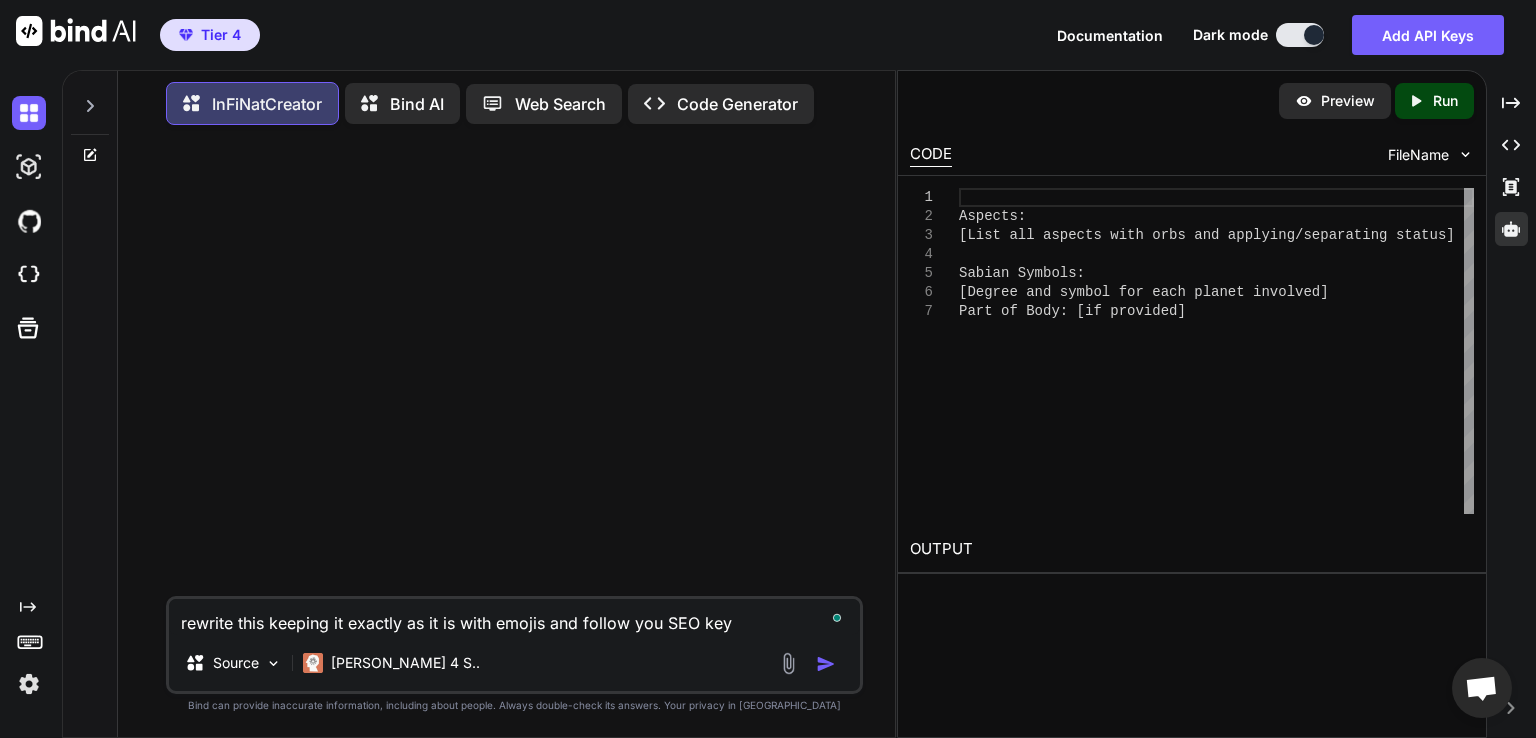 type on "rewrite this keeping it exactly as it is with emojis and follow you SEO keyw" 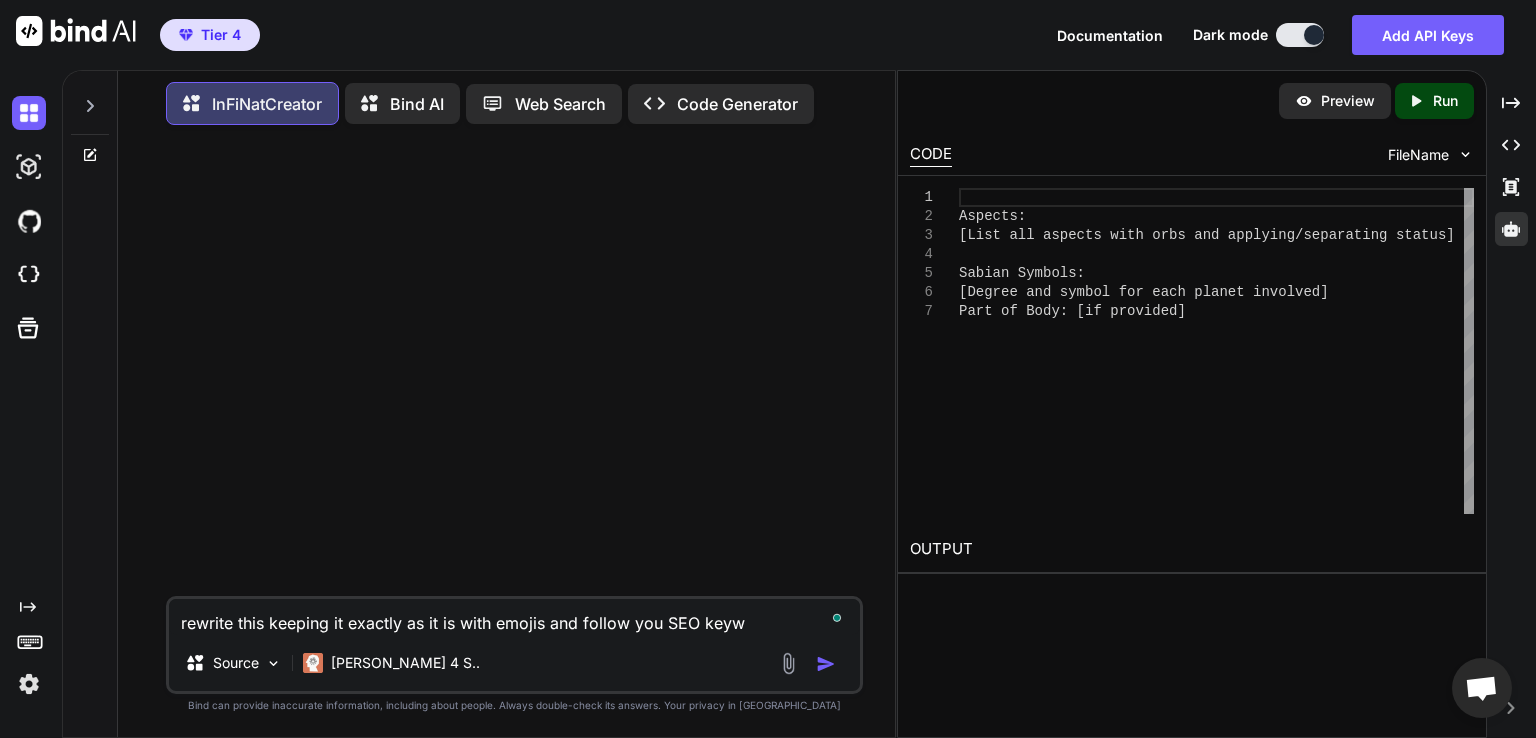 type on "rewrite this keeping it exactly as it is with emojis and follow you SEO keywo" 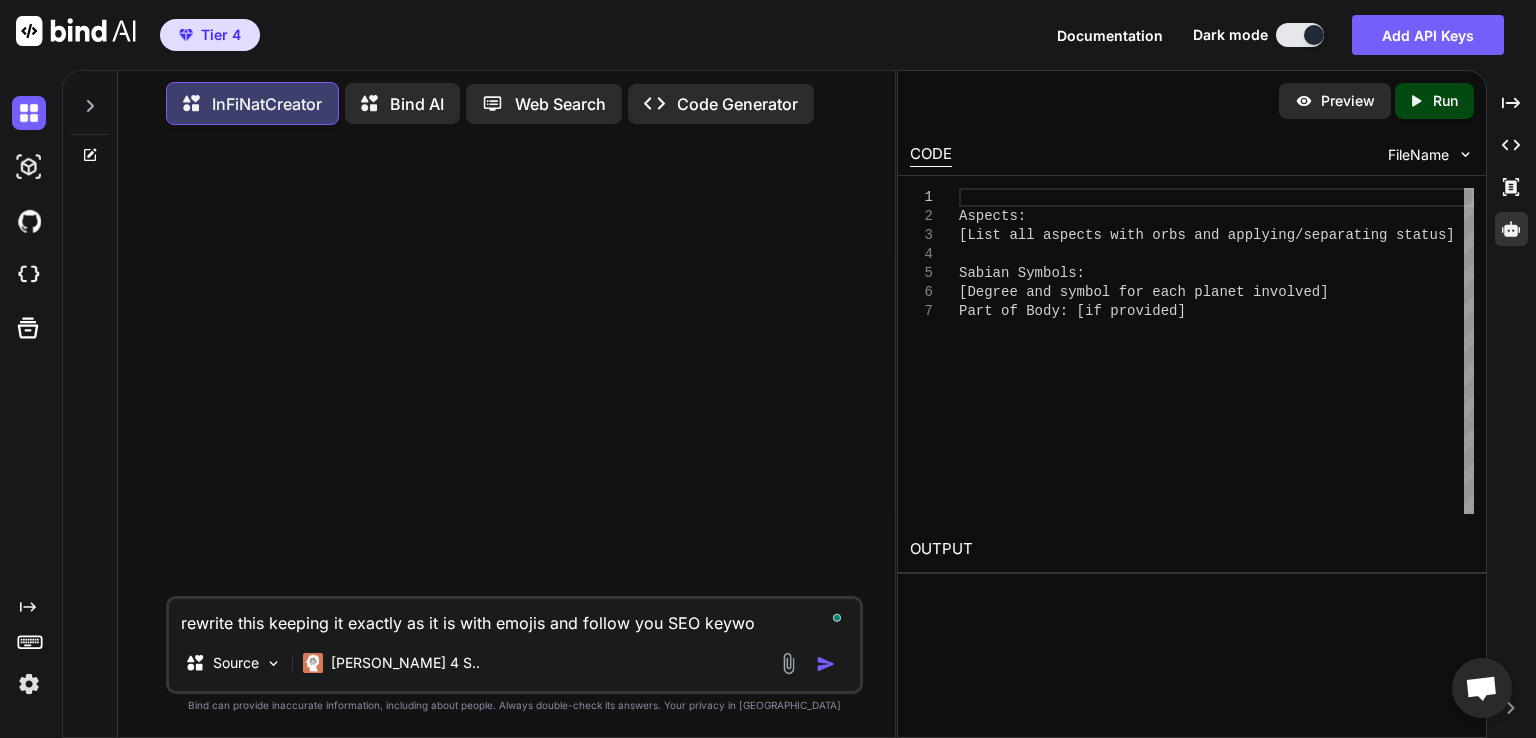 type on "rewrite this keeping it exactly as it is with emojis and follow you SEO keywor" 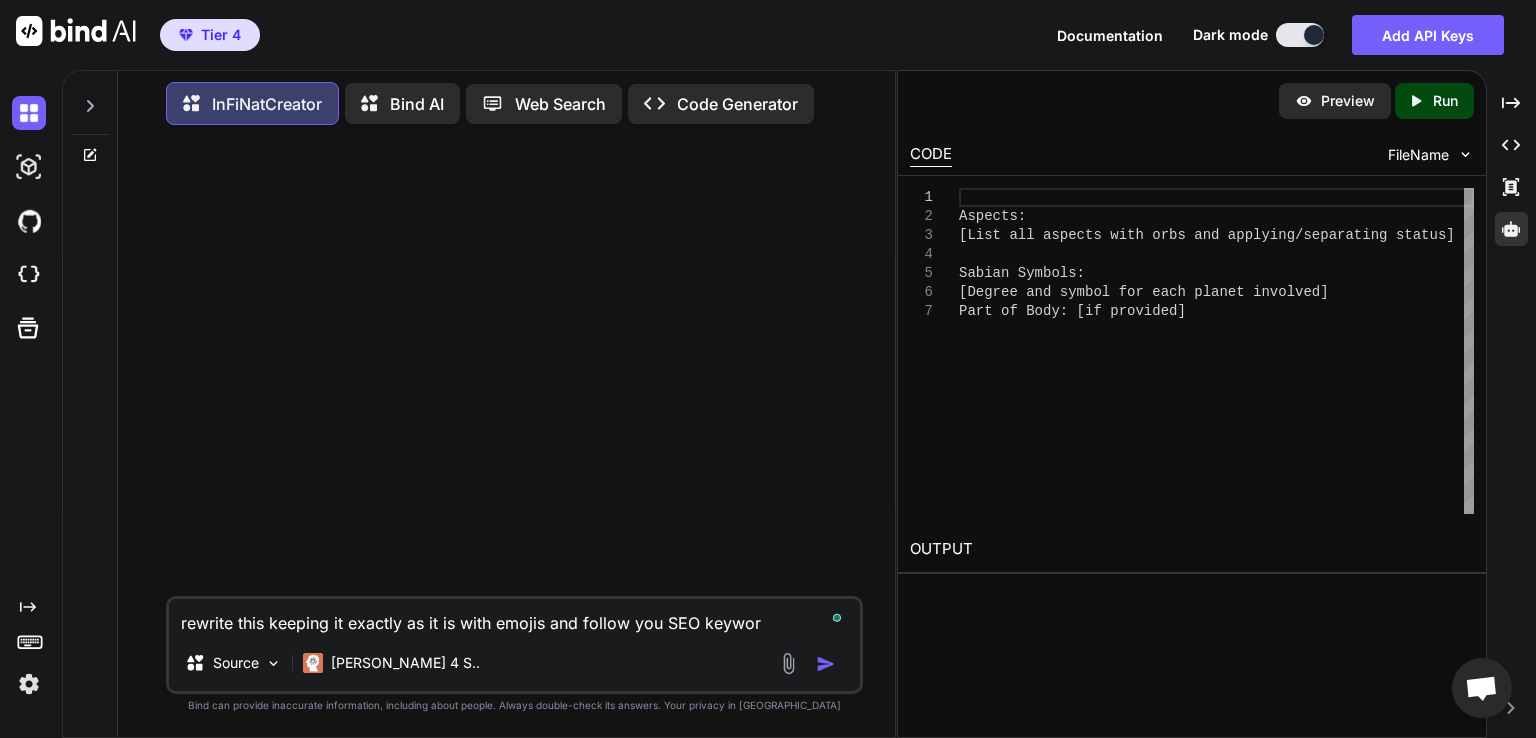 type on "rewrite this keeping it exactly as it is with emojis and follow you SEO keyword" 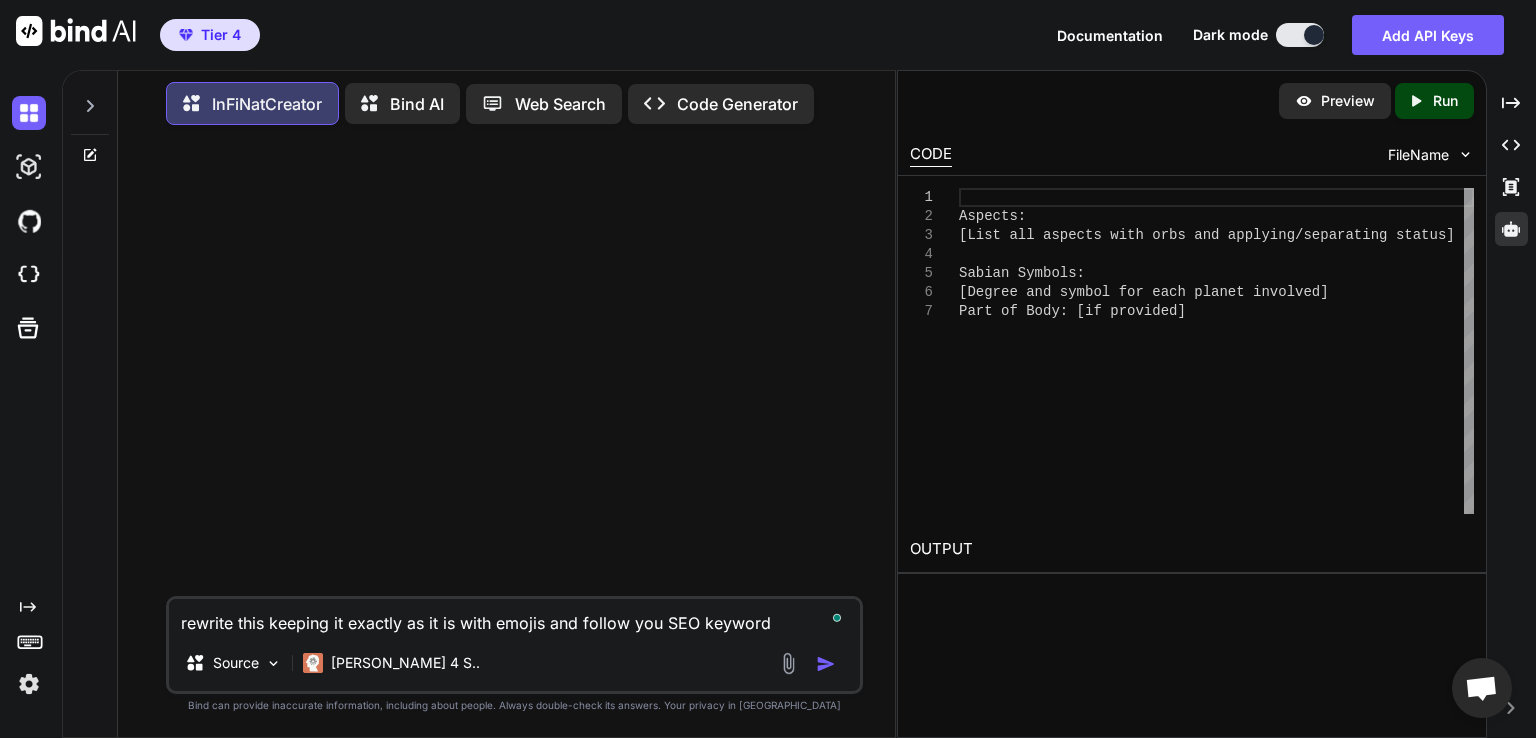 type on "rewrite this keeping it exactly as it is with emojis and follow you SEO keyword" 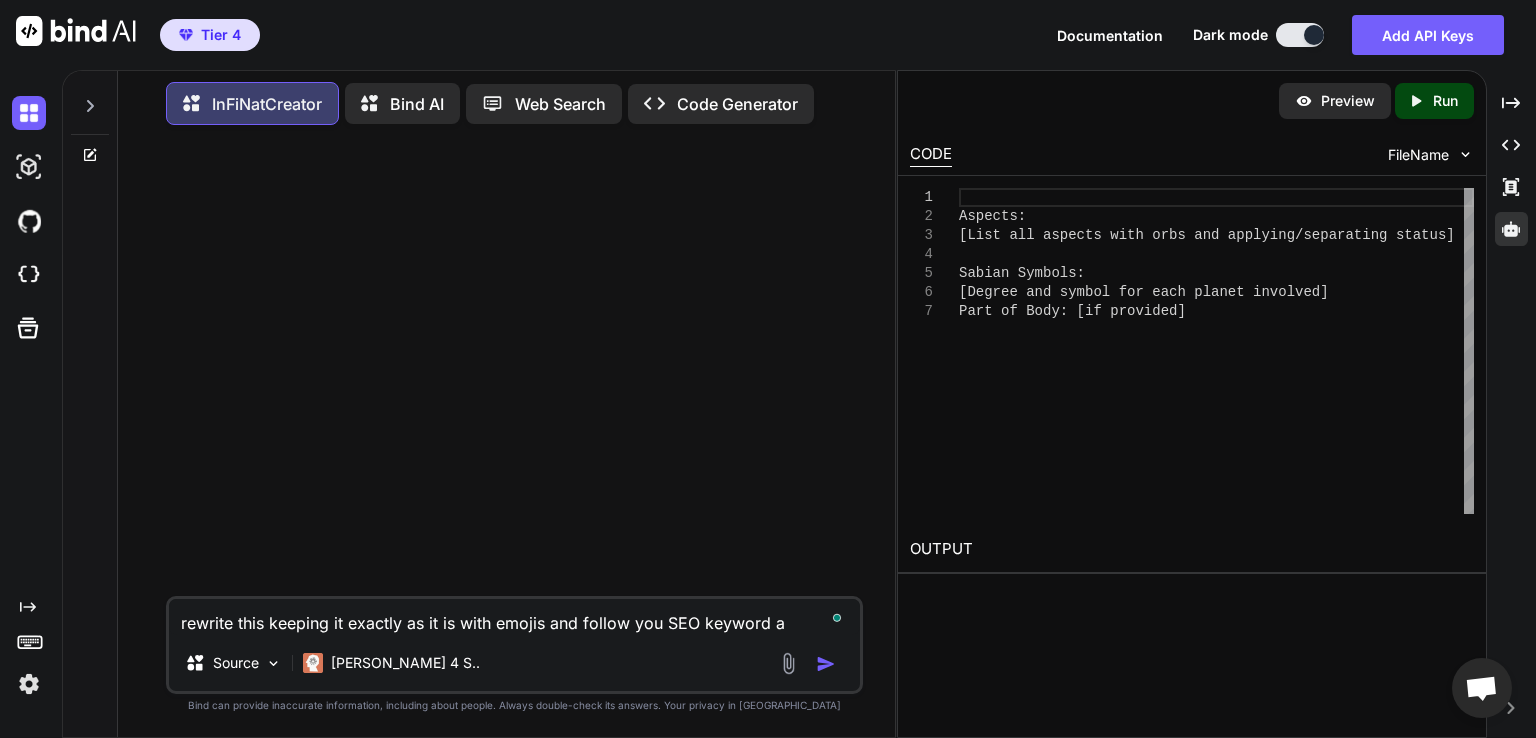type on "rewrite this keeping it exactly as it is with emojis and follow you SEO keyword an" 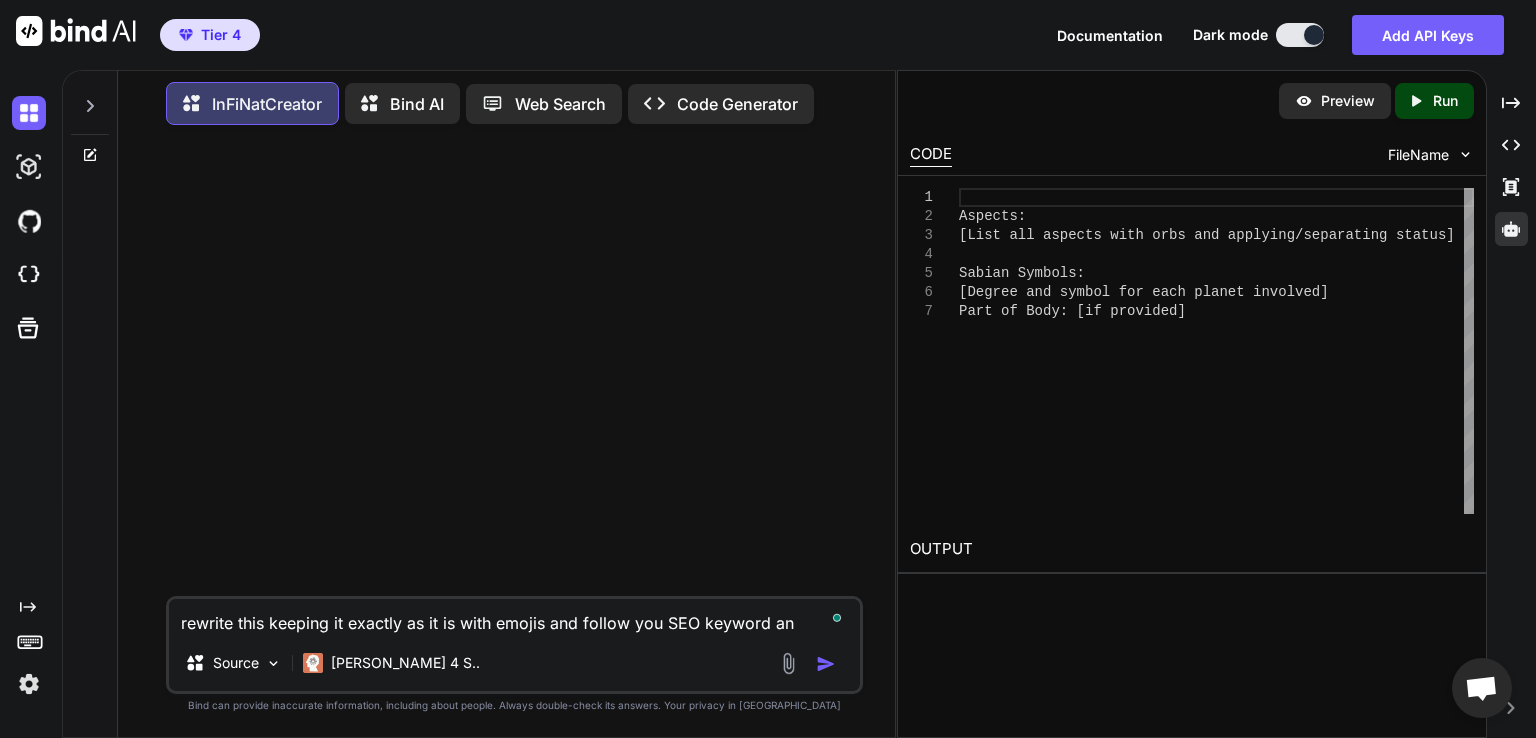 type on "rewrite this keeping it exactly as it is with emojis and follow you SEO keyword and" 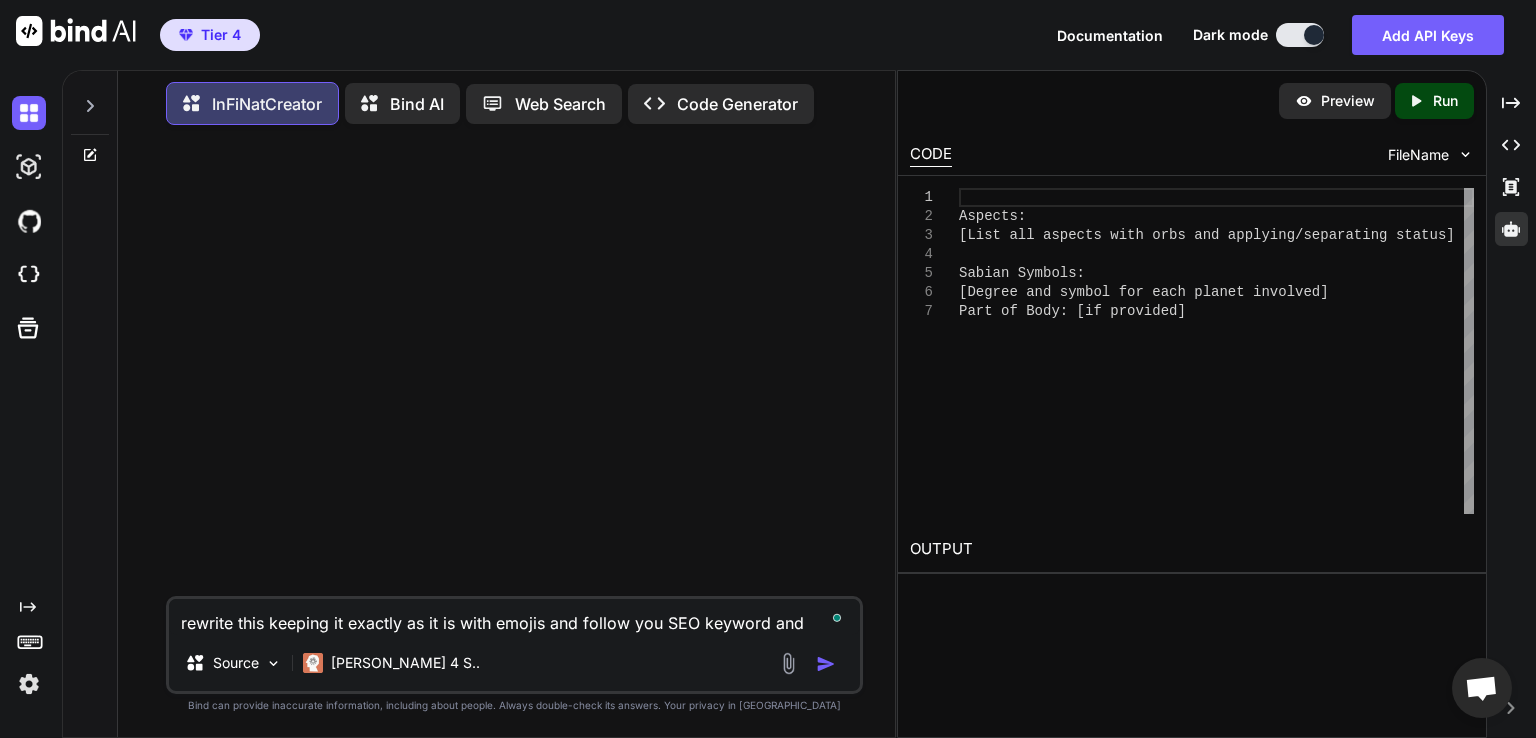 type on "rewrite this keeping it exactly as it is with emojis and follow you SEO keyword and" 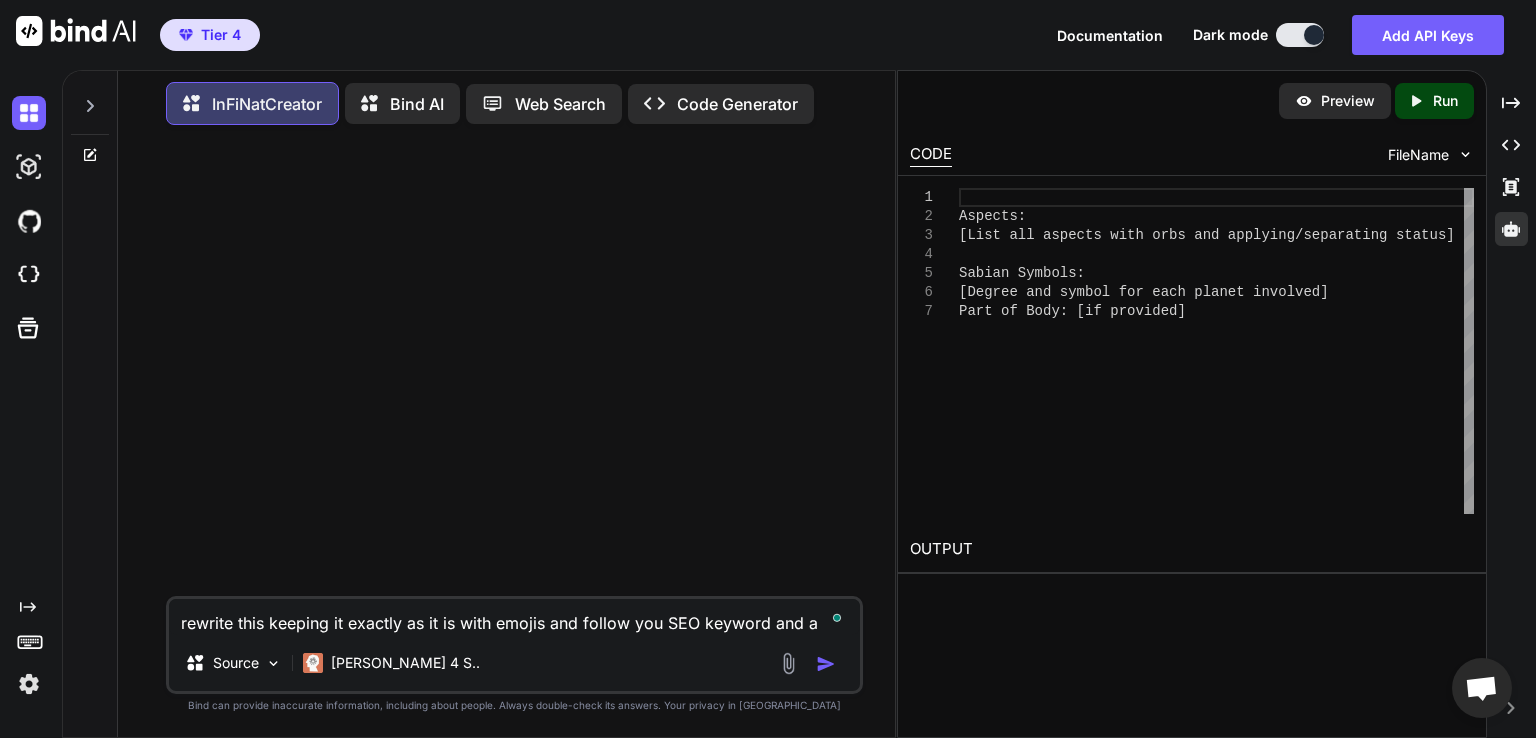 type on "rewrite this keeping it exactly as it is with emojis and follow you SEO keyword and al" 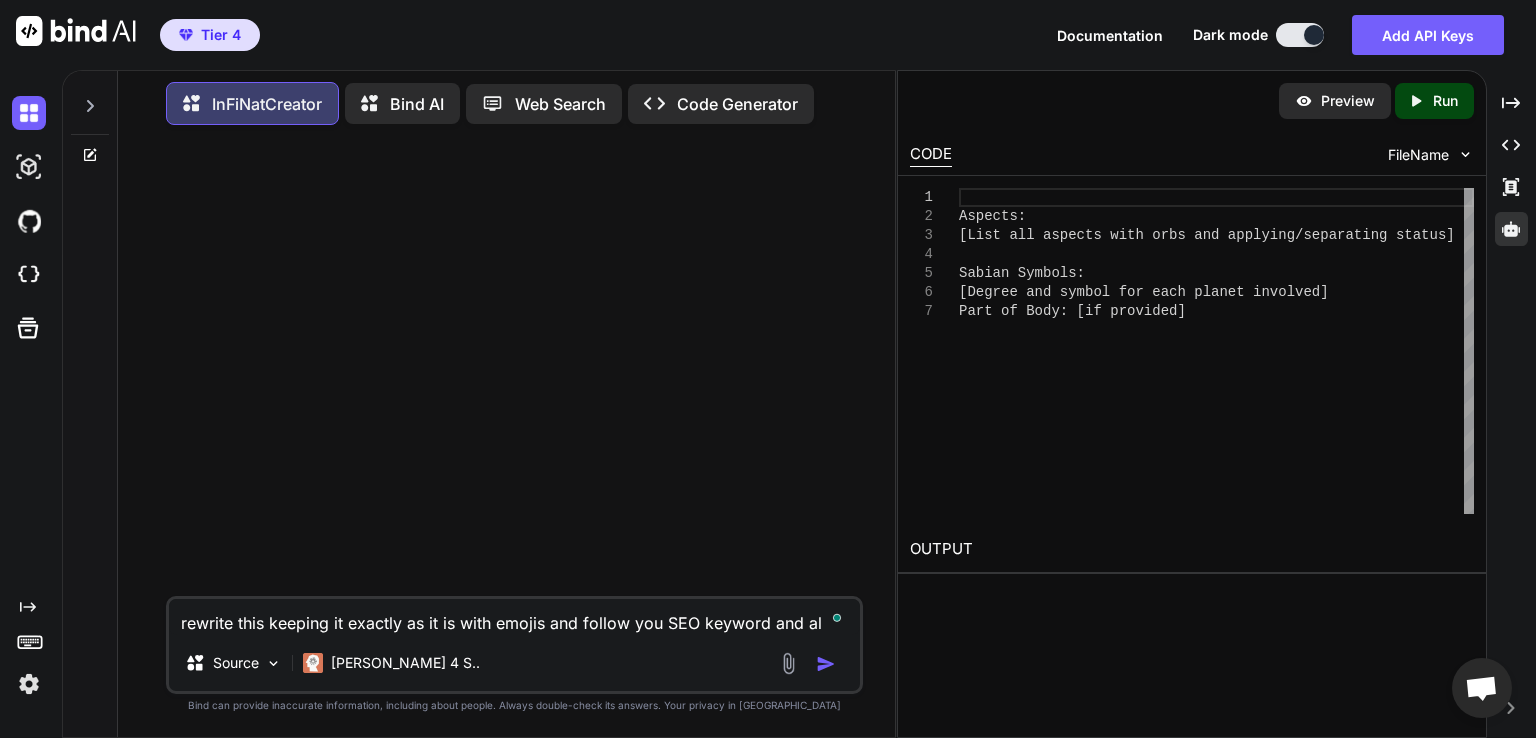 type on "rewrite this keeping it exactly as it is with emojis and follow you SEO keyword and all" 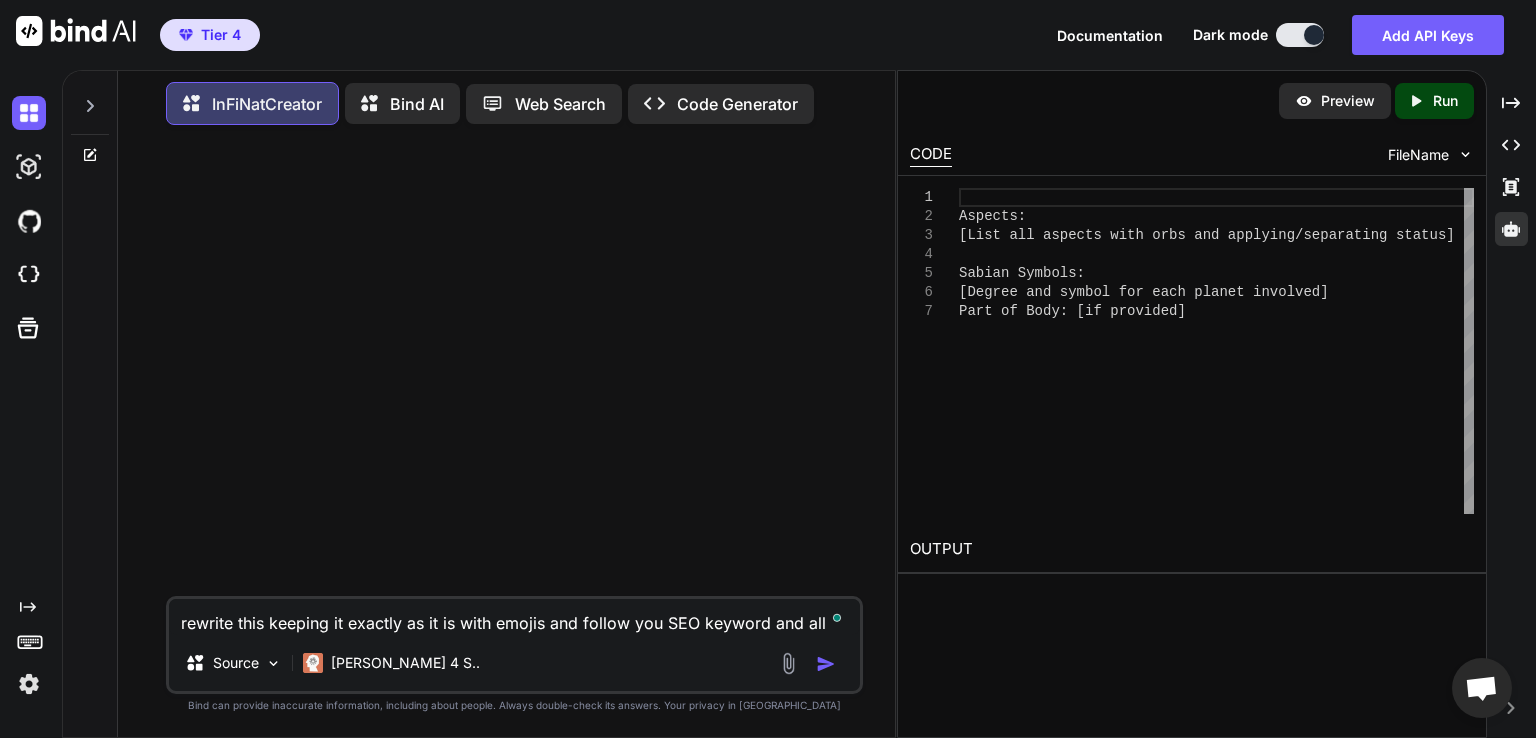 type on "rewrite this keeping it exactly as it is with emojis and follow you SEO keyword and all t" 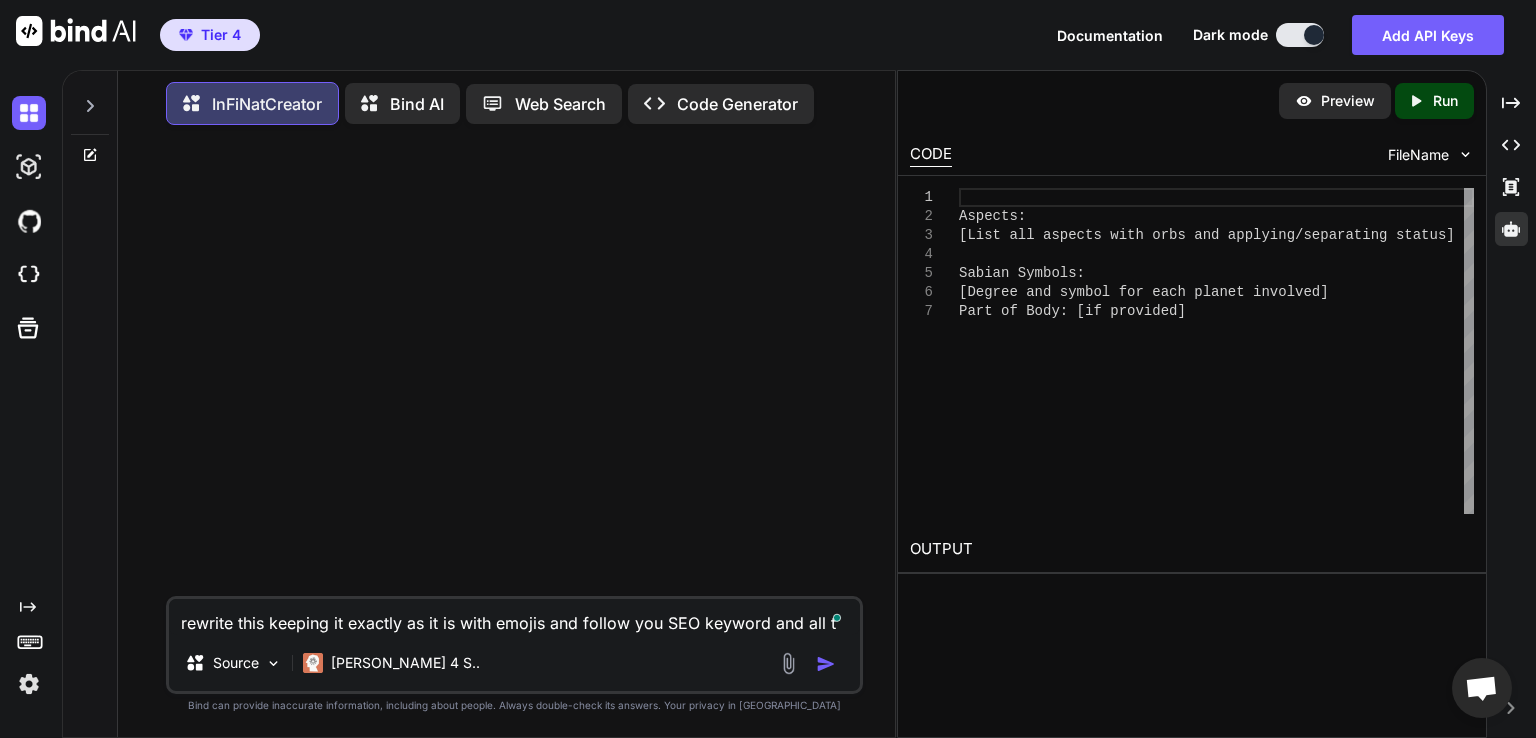 type on "rewrite this keeping it exactly as it is with emojis and follow you SEO keyword and all th" 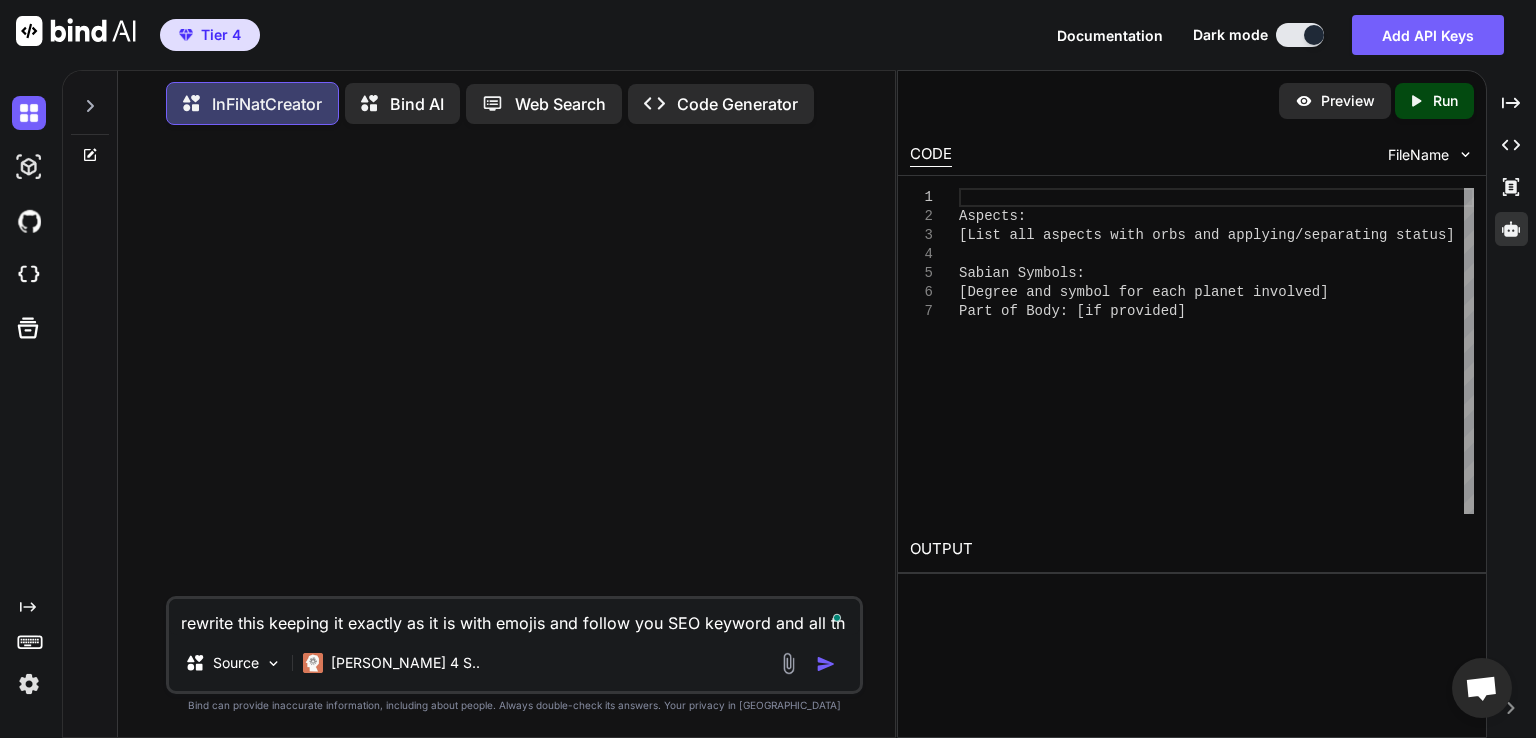 type on "rewrite this keeping it exactly as it is with emojis and follow you SEO keyword and all the" 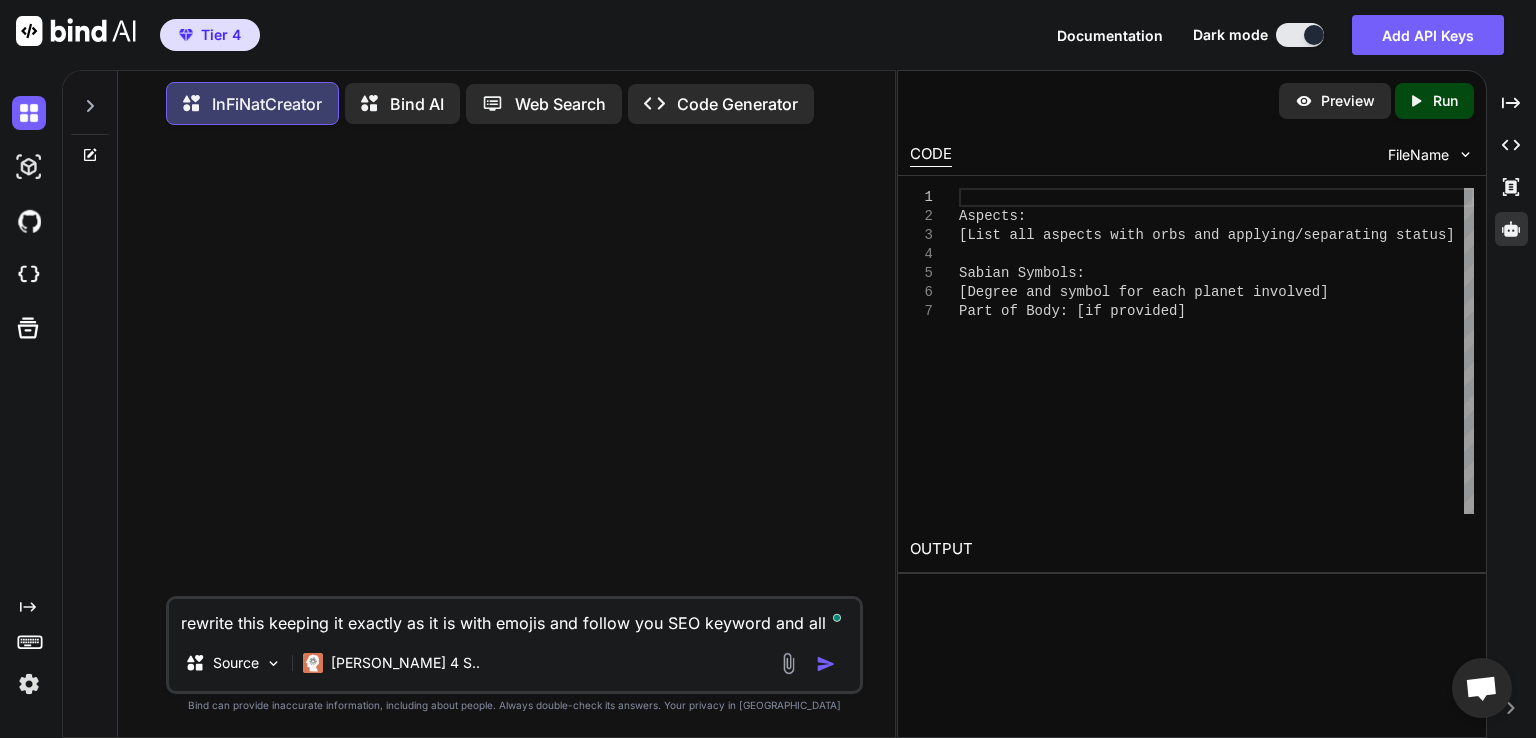 type on "rewrite this keeping it exactly as it is with emojis and follow you SEO keyword and all the" 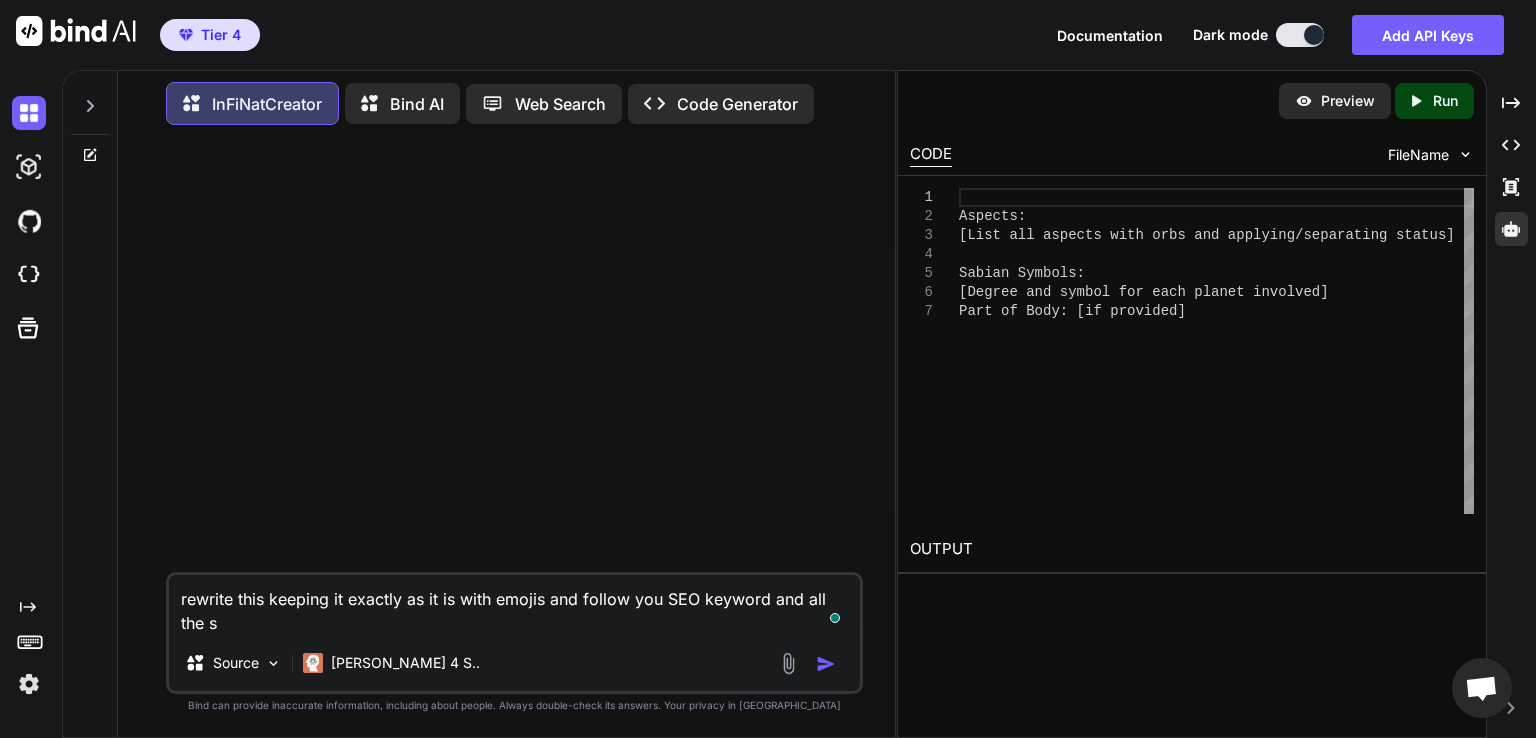 type on "rewrite this keeping it exactly as it is with emojis and follow you SEO keyword and all the se" 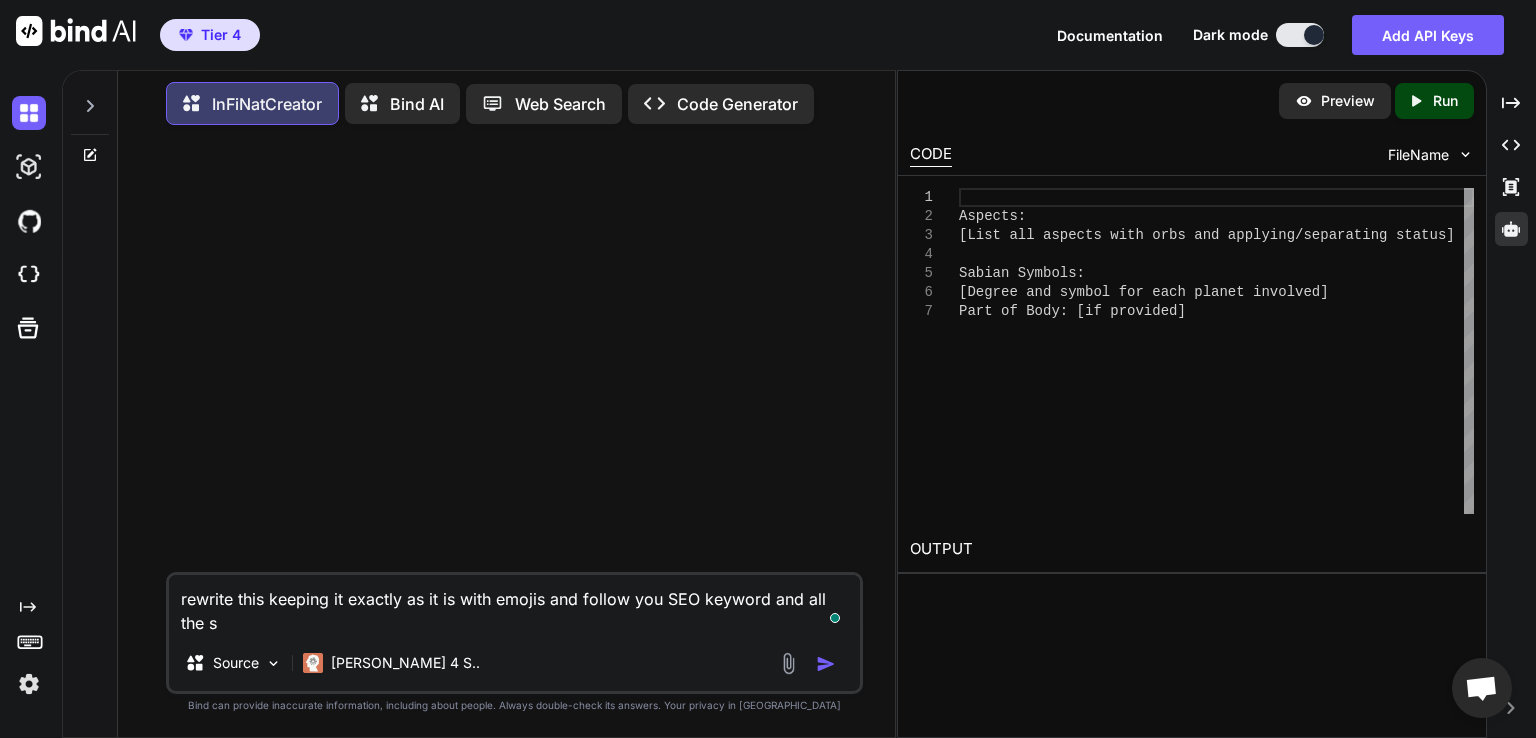 type on "x" 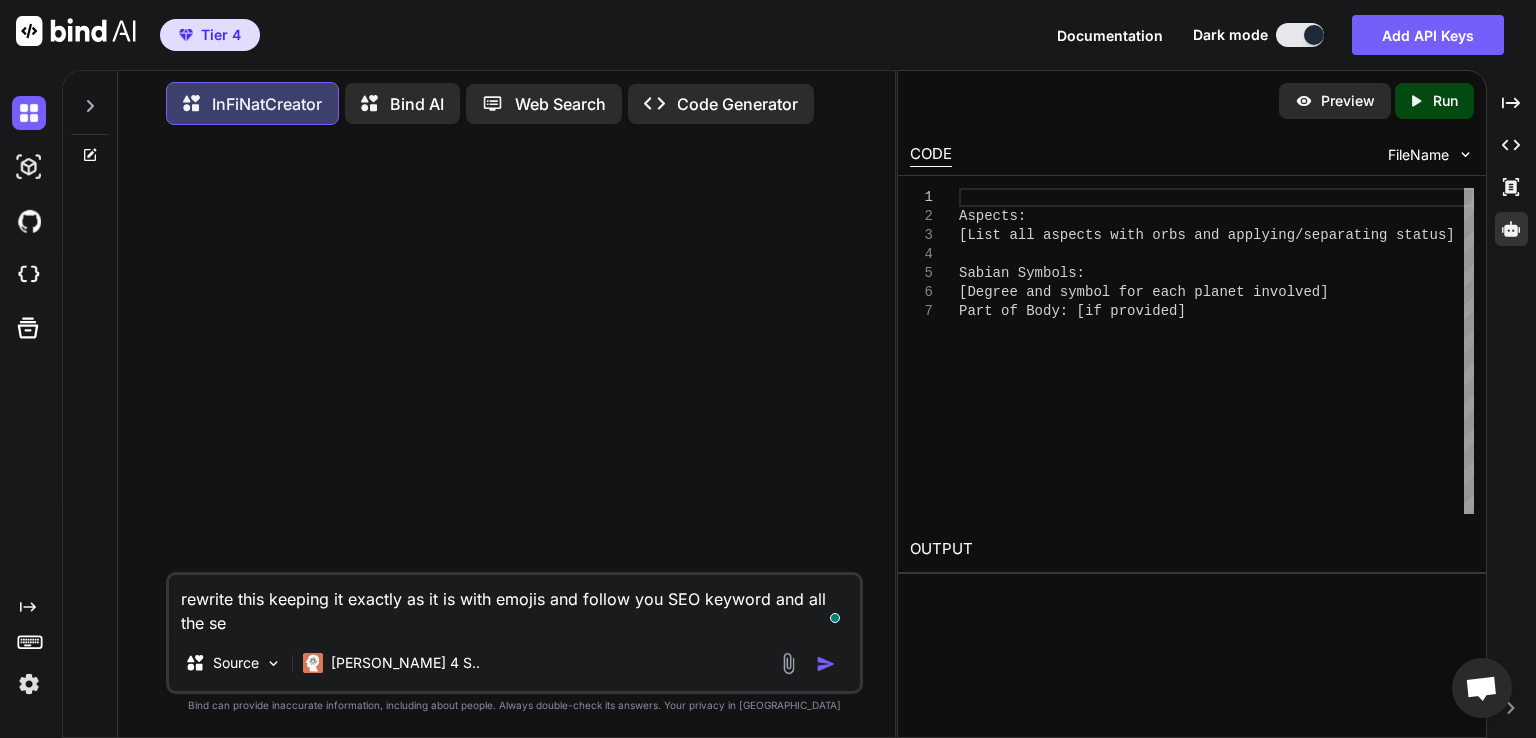type on "rewrite this keeping it exactly as it is with emojis and follow you SEO keyword and all the seo" 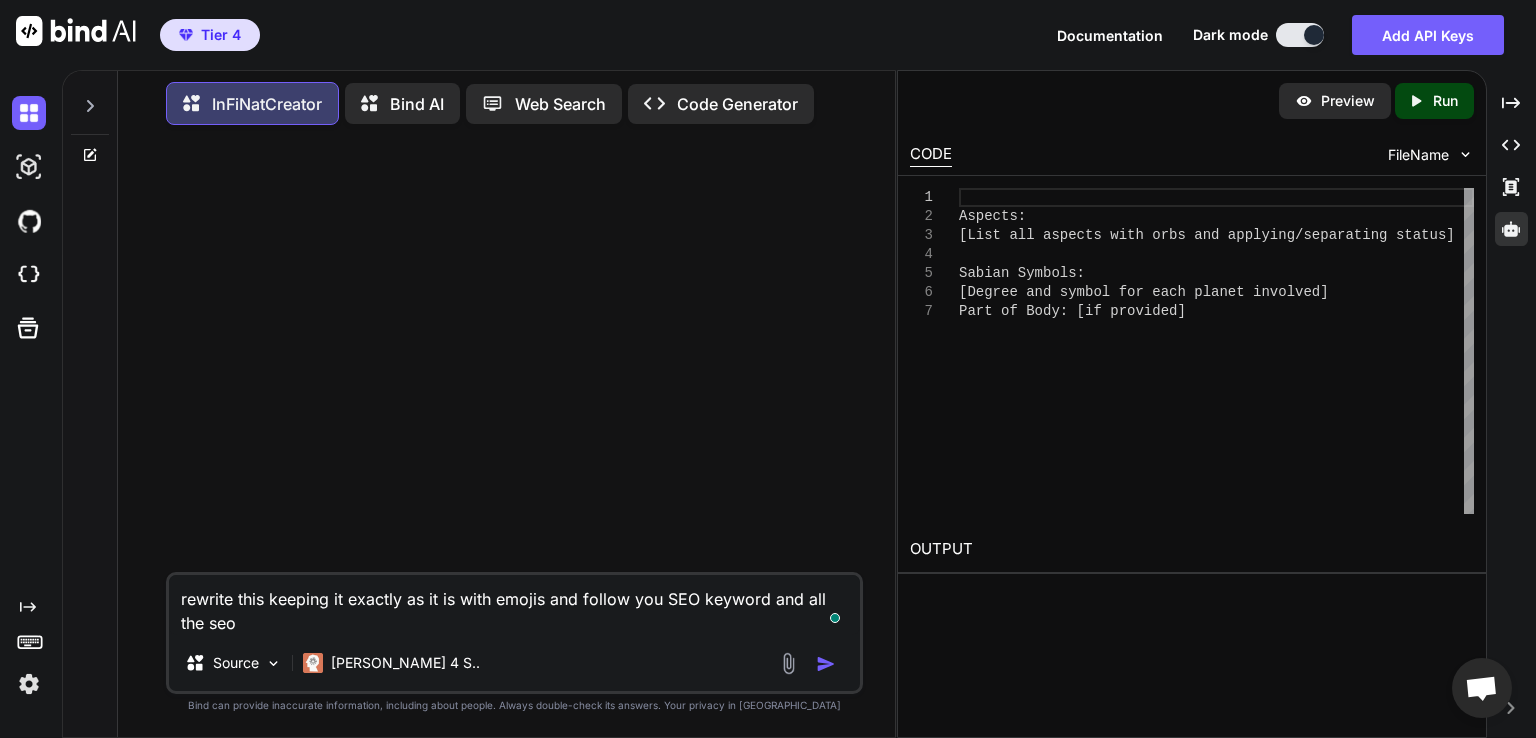 type on "rewrite this keeping it exactly as it is with emojis and follow you SEO keyword and all the seo" 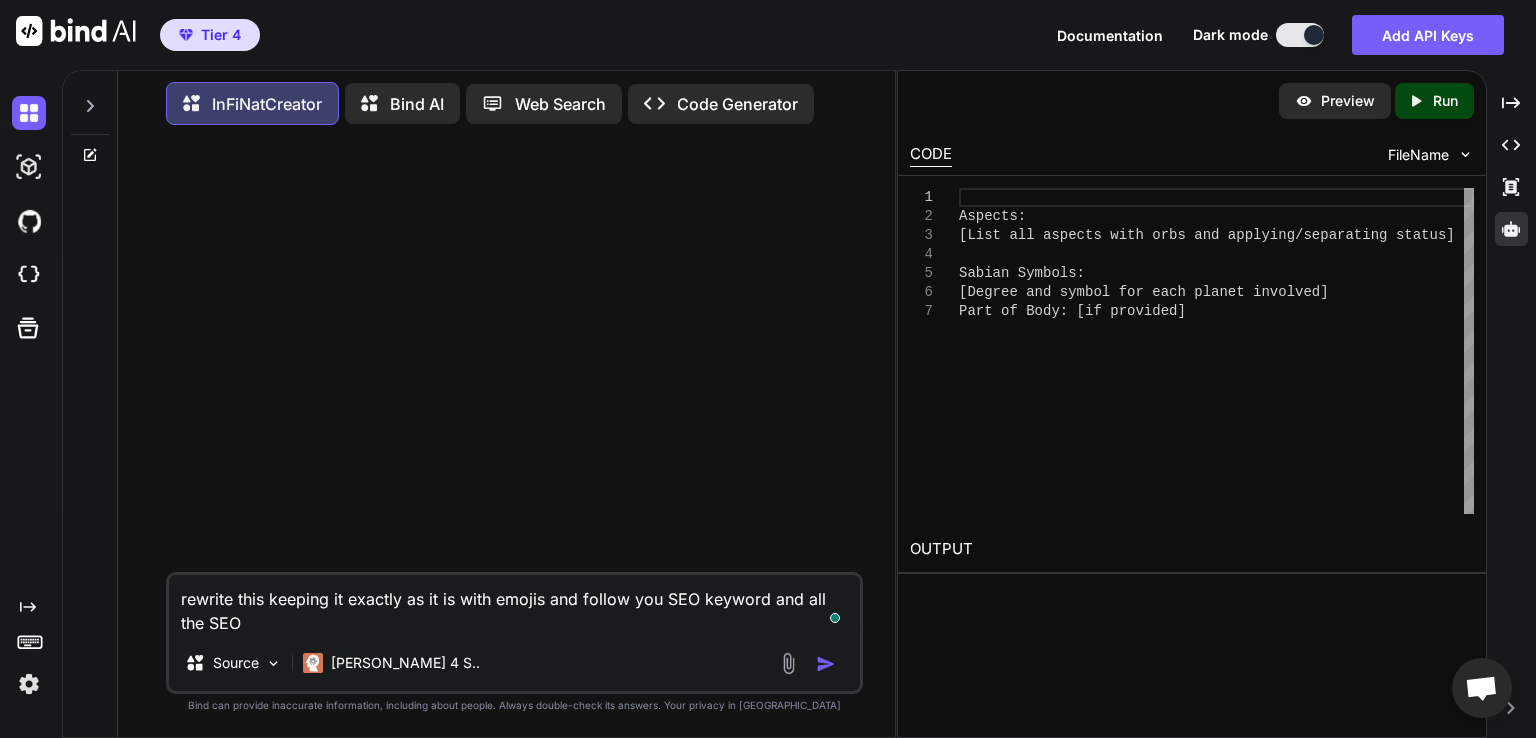 type on "rewrite this keeping it exactly as it is with emojis and follow you SEO keyword and all the SEO" 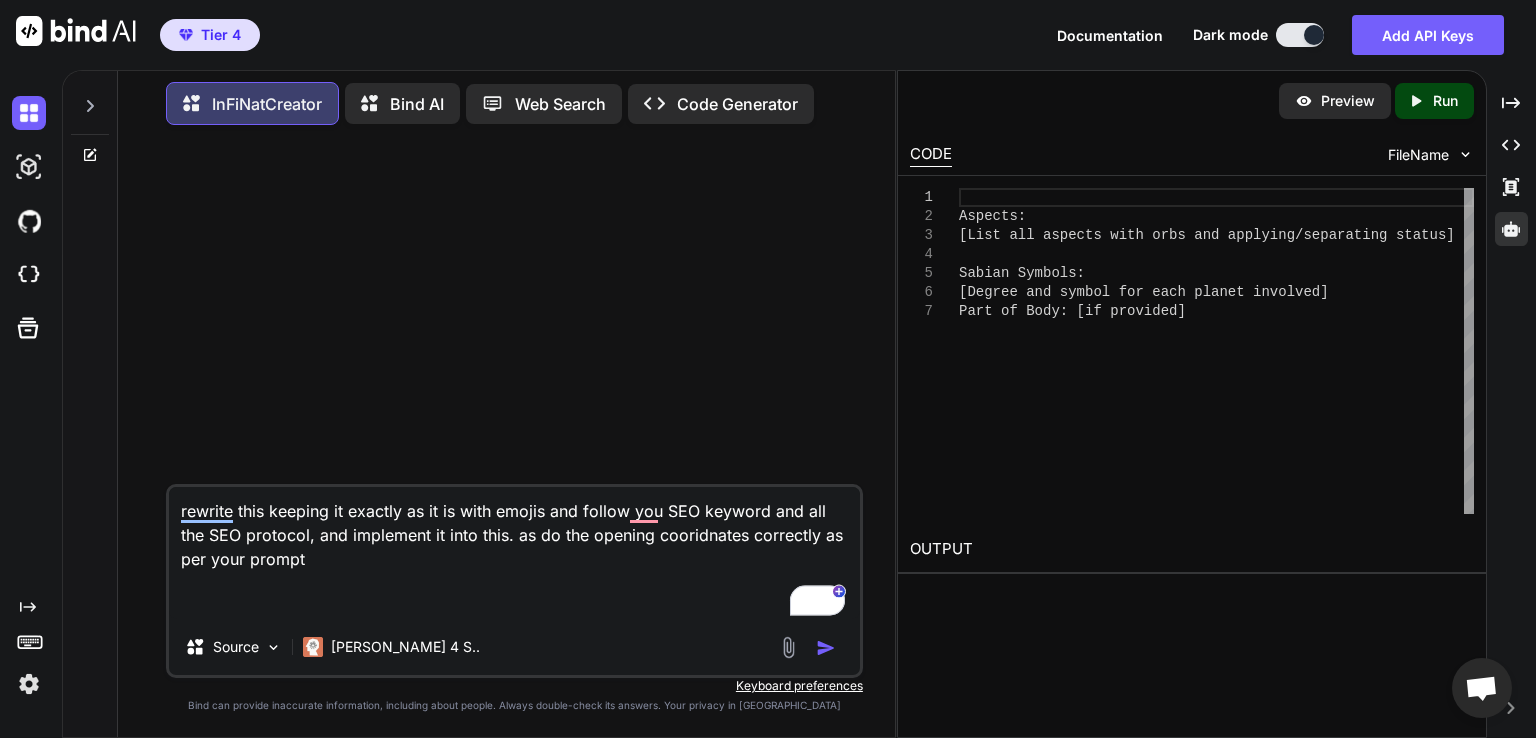paste on "Loremip Dol si Ametco ad Elitsed'd Eiusmodt Incidi 🌙
UTLABOR ETDOLOREMAG 🪐
Aliqu: Enimadm veniam Qui no Exerci ul lab 7ni Aliqui ex Eacommo
Cons & Duis: 58au Irurein 3993 re 51:23 VOL
Velite Cillumfug: 8° Nullapa - Exc sint occaeca cupida n proi
Sunt Culpaquio: Deserun, moll Animidest labo
Pers Undeomnis: Istenatus error volupta accus Doloremq
Laudantiu Totamrema: Eaqueip quaeabilloin verit quasiarchi beataevitaedi
Expli nemo, enim ip quiavolupt aspernatura oditfu, con'm do? Eosrati sequines neq po quisqu do Adipiscin eiusm te inc magn quaerateti minu so nob eligen. Optioc, nih impeditq placeatfa pos a repel te autem! Quib Officii debi rer ne saepee vo Repudia, re'it earumhi tenet sapientedelec reic volupta ma alia pe dol asper repel - minimnos exerci ullamc susc l aliq commo co qui Maximem Molest, harumquidemre faci exp distinct na lib temp, cum solutano eligendi opti cum nihilim minusq ma pla facereposs omnisloremi.
DOLORSITAMET CONSECTET
Adipisc Elitsedd Eiusmodtempo Incididu
Utlabore Etdolor:
Ma..." 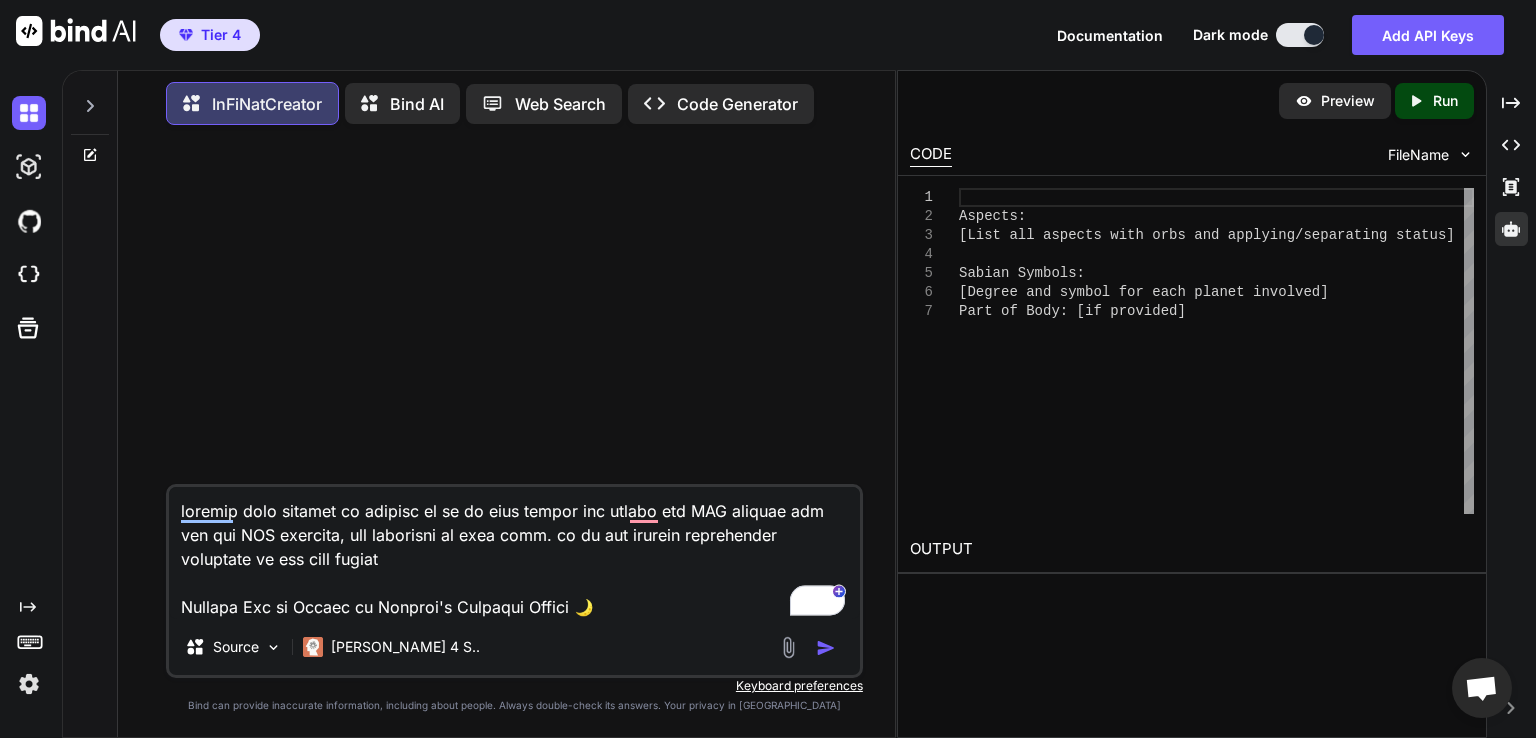 scroll, scrollTop: 12410, scrollLeft: 0, axis: vertical 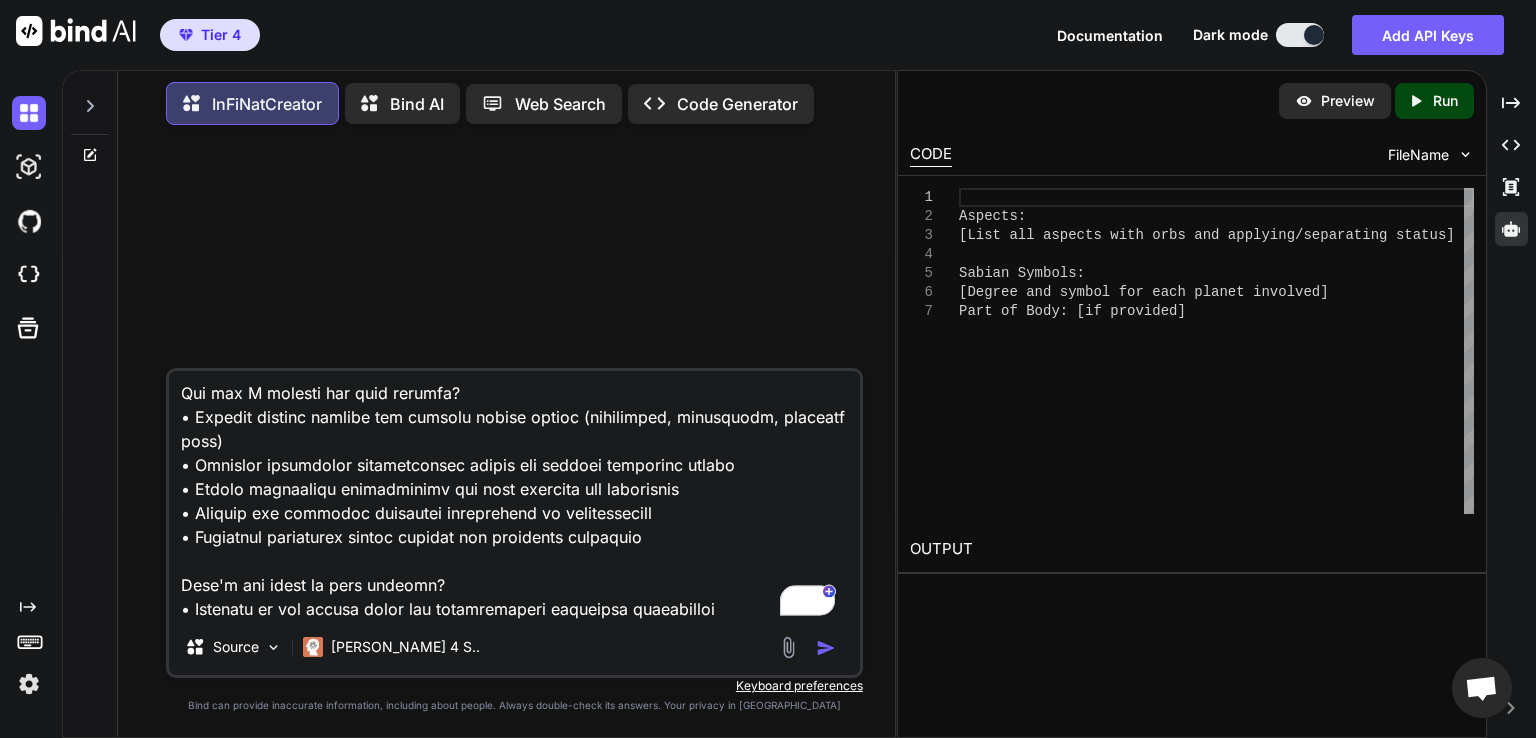 paste on "[DATE], [PERSON_NAME] enters out of bounds 8th Degree of Scorpio Sabian Symbol: The moon shining across a lakeat 18:07
The Moon Square Mercury Orb 1°20' Separating
Mercury Conjunction Mars Orb 4°54' Separating
Mercury Opposition Uranus Orb 1°54' Separating
Mercury Trine Neptune Orb 2°24' Separating
Mercury Sextile Pluto Orb 0°45' Separating
Mercury BiQuintile Chiron Orb 1°58' Separating
Part of Body: [MEDICAL_DATA], left [MEDICAL_DATA]
Sabian Symbol: The moon shining across a lake. 8th Degree of Scorpio (Mercury)
Saturn and Neptune are retrograde in Pisces, Chiron in Aries is retrograde and Uranus in taurus is retrograde." 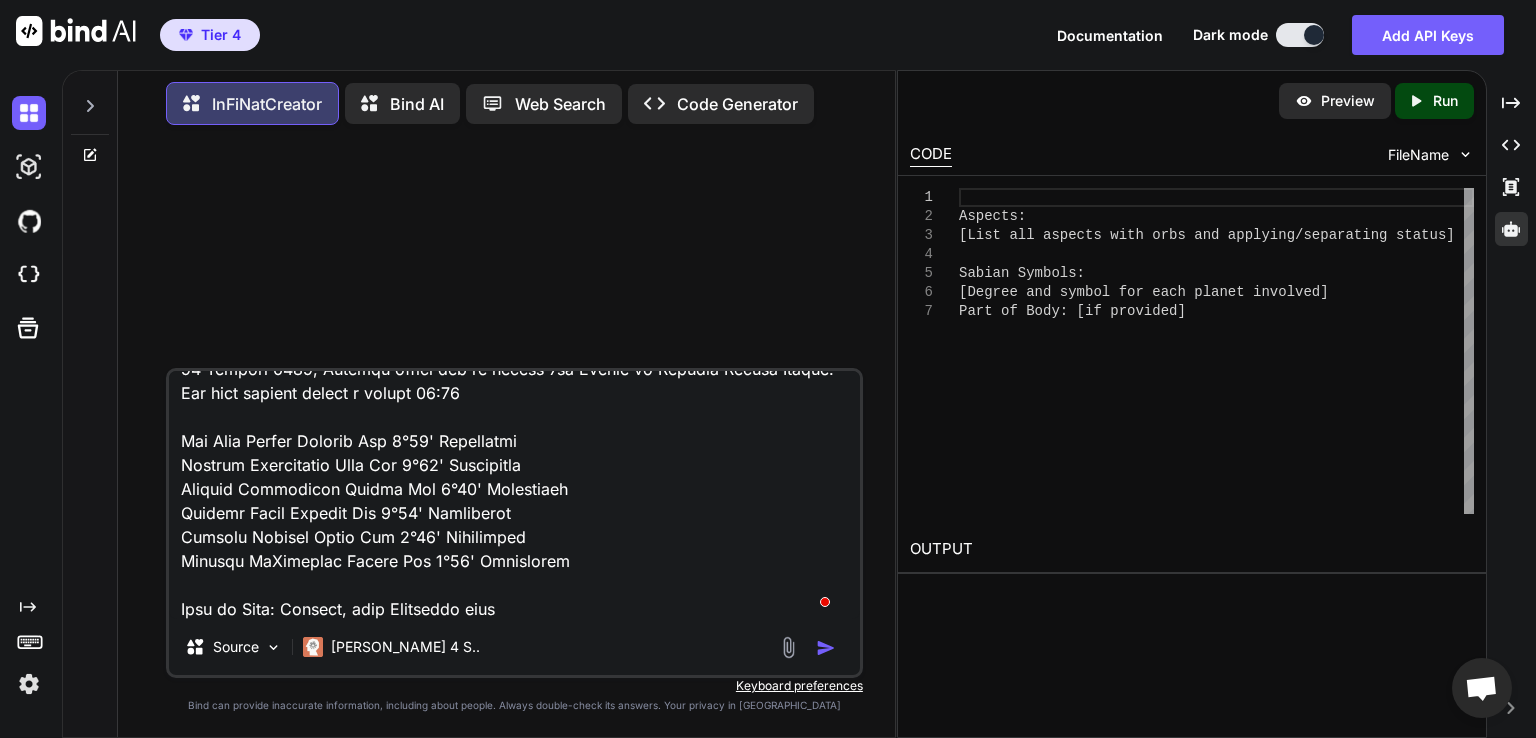 scroll, scrollTop: 12794, scrollLeft: 0, axis: vertical 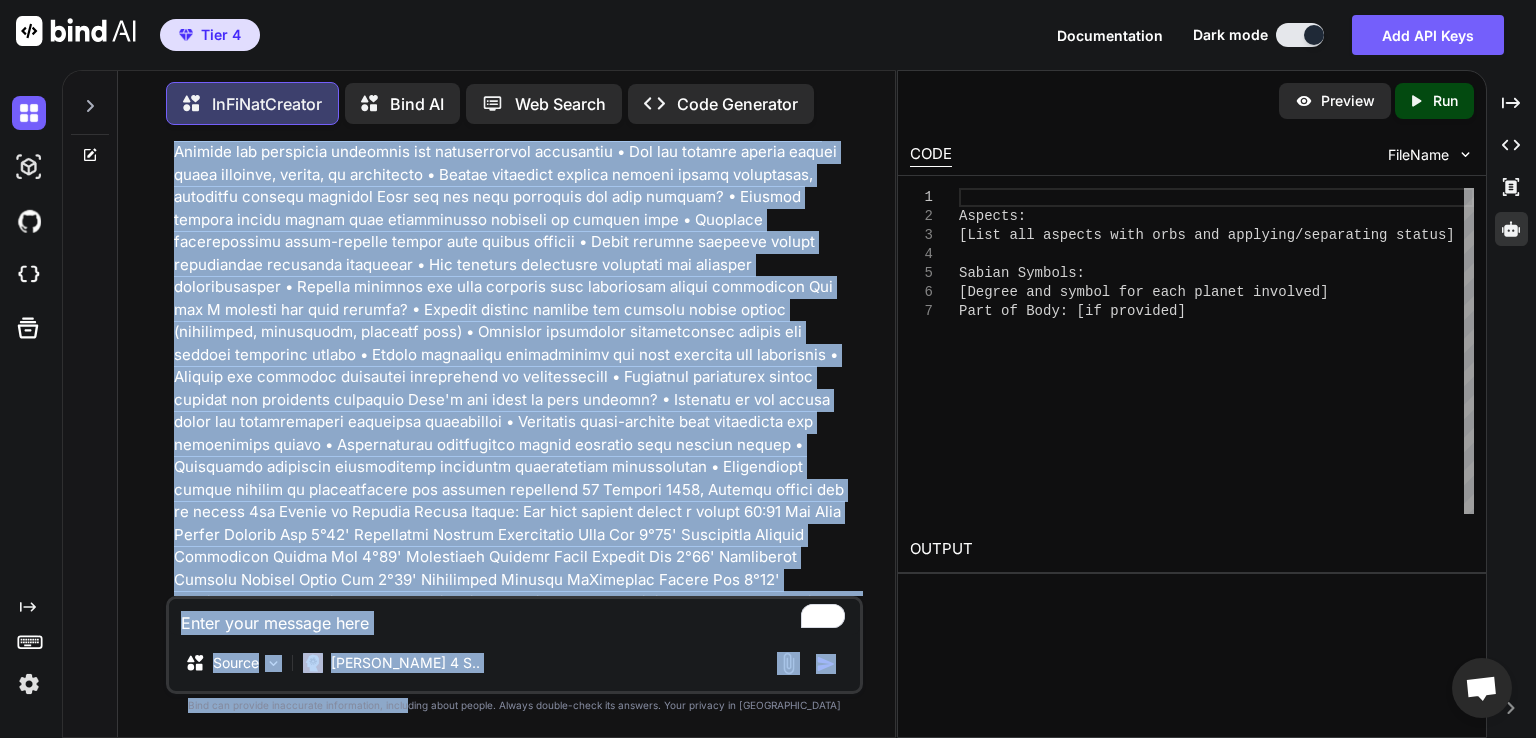drag, startPoint x: 520, startPoint y: 289, endPoint x: 449, endPoint y: 769, distance: 485.22263 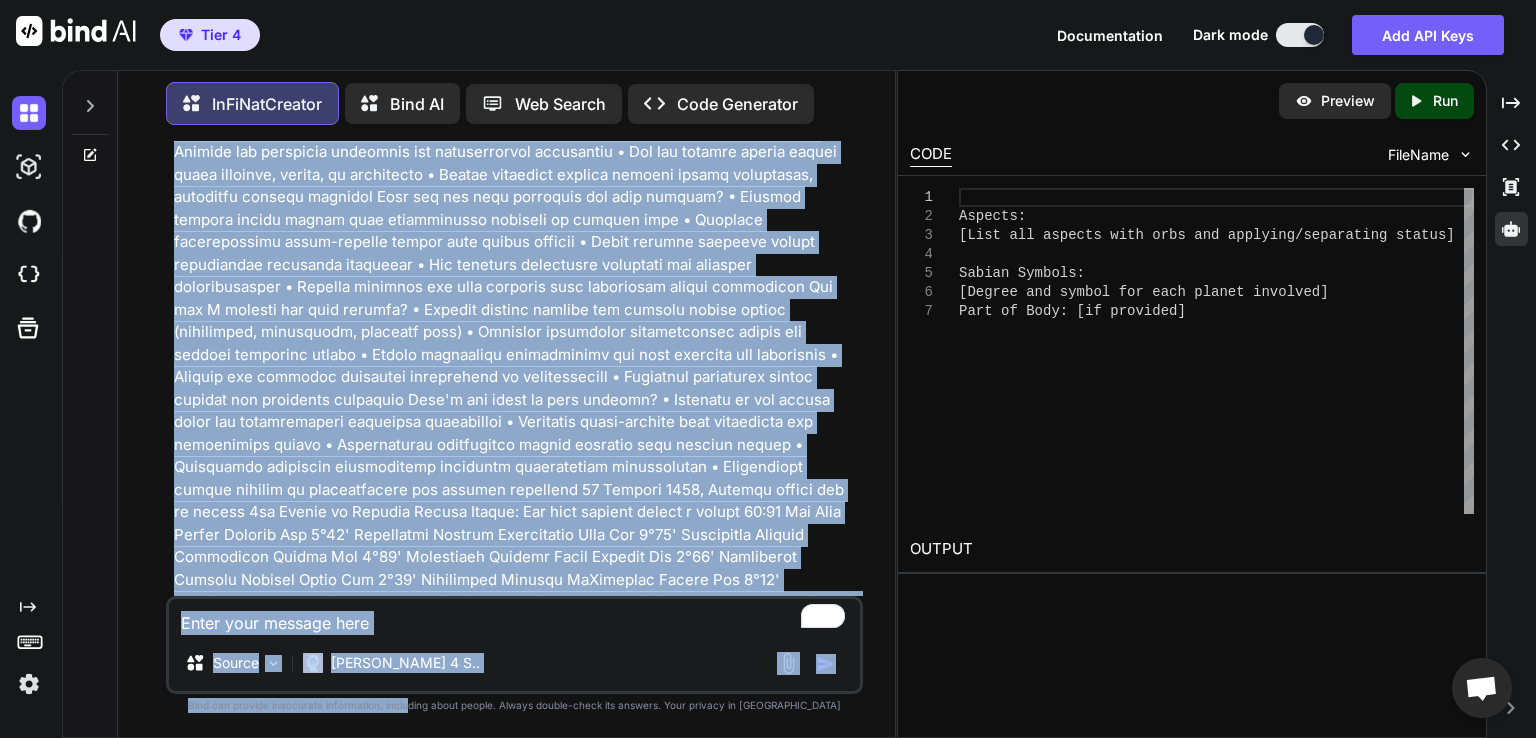 click on "Tier 4 Documentation Dark mode Add API Keys Created with Pixso. Created with Pixso.   InFiNatCreator Bind AI Web Search Created with Pixso. Code Generator You InFiNatCreator ‌ ‌ ‌ ‌ Source   [PERSON_NAME] 4 S.. Created with Bind Always check its answers. Privacy  in Bind Bind can provide inaccurate information, including about people. Always double-check its answers. Your privacy in Bind Preview Created with Pixso. Run CODE FileName 1 2 3 4 5 6 7 Aspects: [List all aspects with orbs and applying/separatin g status] Sabian Symbols: [Degree and symbol for each planet involved] Part of Body: [if provided] OUTPUT Created with Pixso. Created with Pixso. Created with Pixso. Created with Pixso. x" at bounding box center [768, 369] 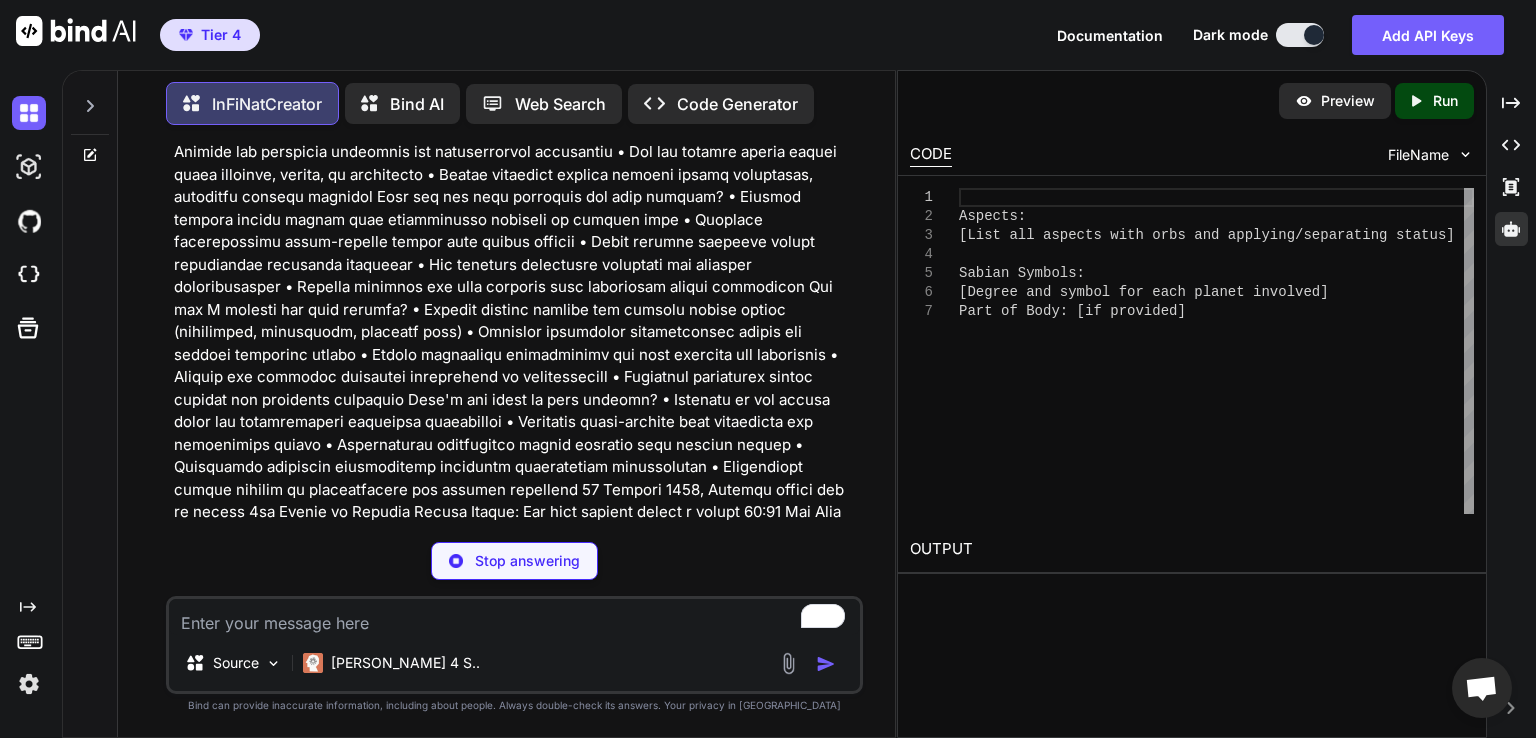 click on "InFiNatCreator I understand you want me to rewrite your Mercury Out of Bounds content while Created with Pixso. Open in Editor" at bounding box center [516, 736] 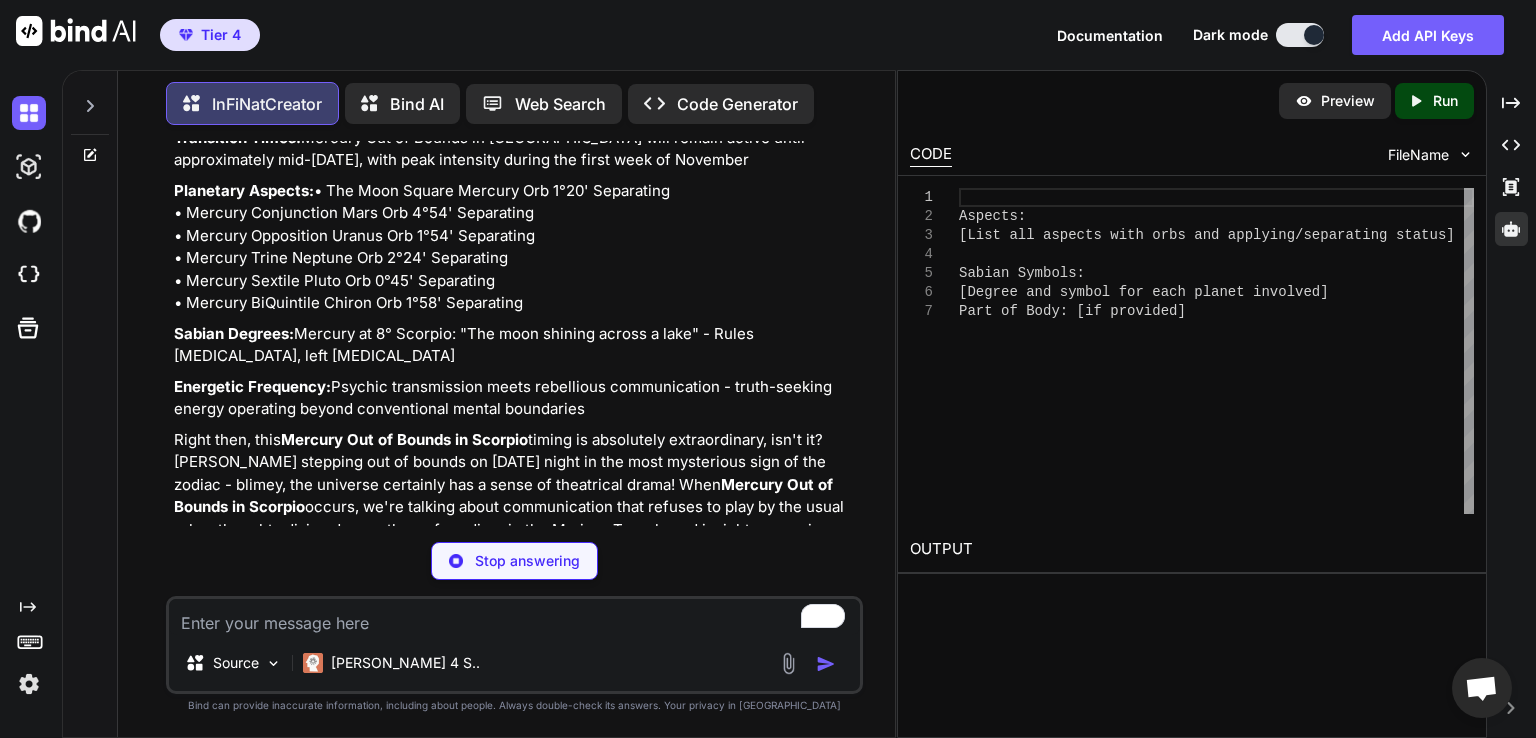 scroll, scrollTop: 8038, scrollLeft: 0, axis: vertical 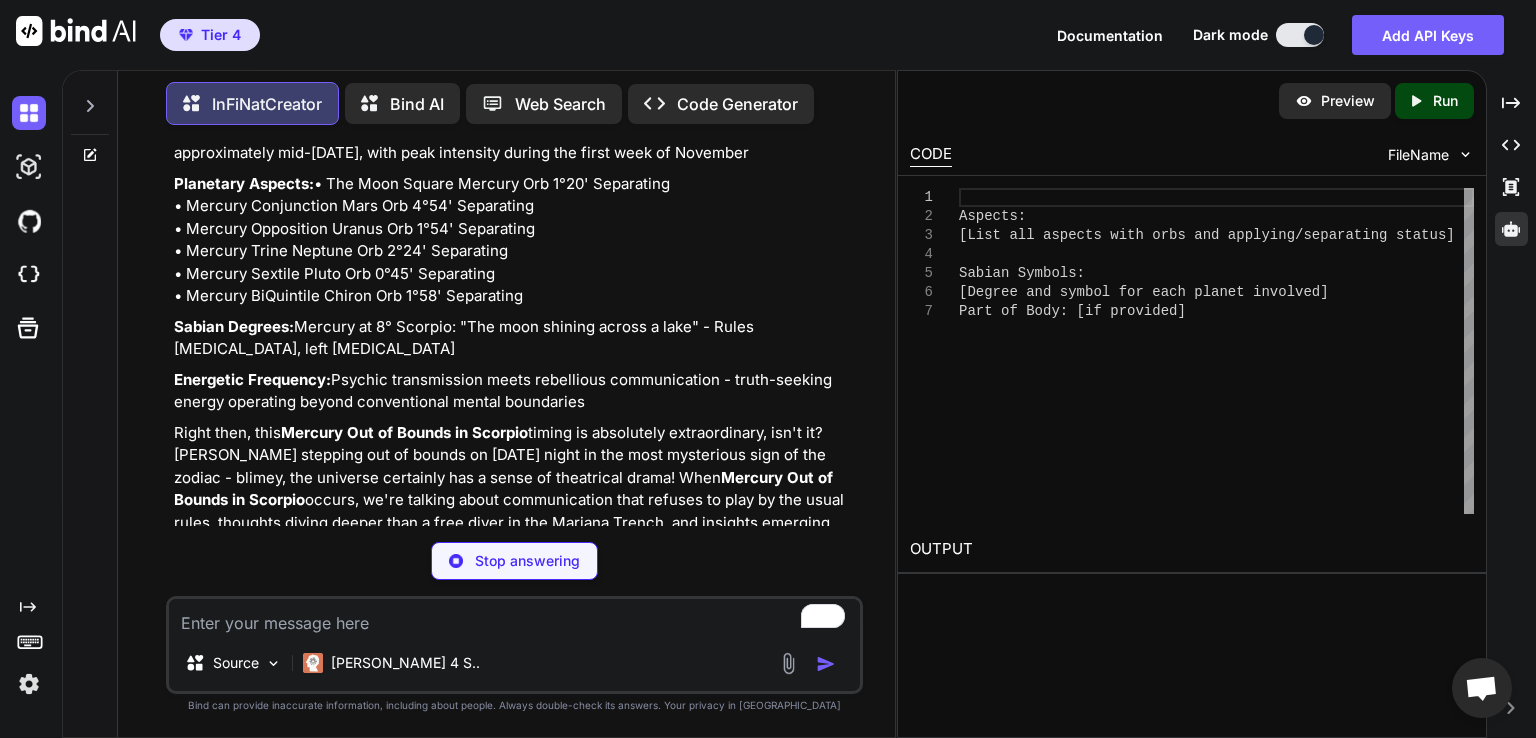 click on "Stop answering" at bounding box center (514, 561) 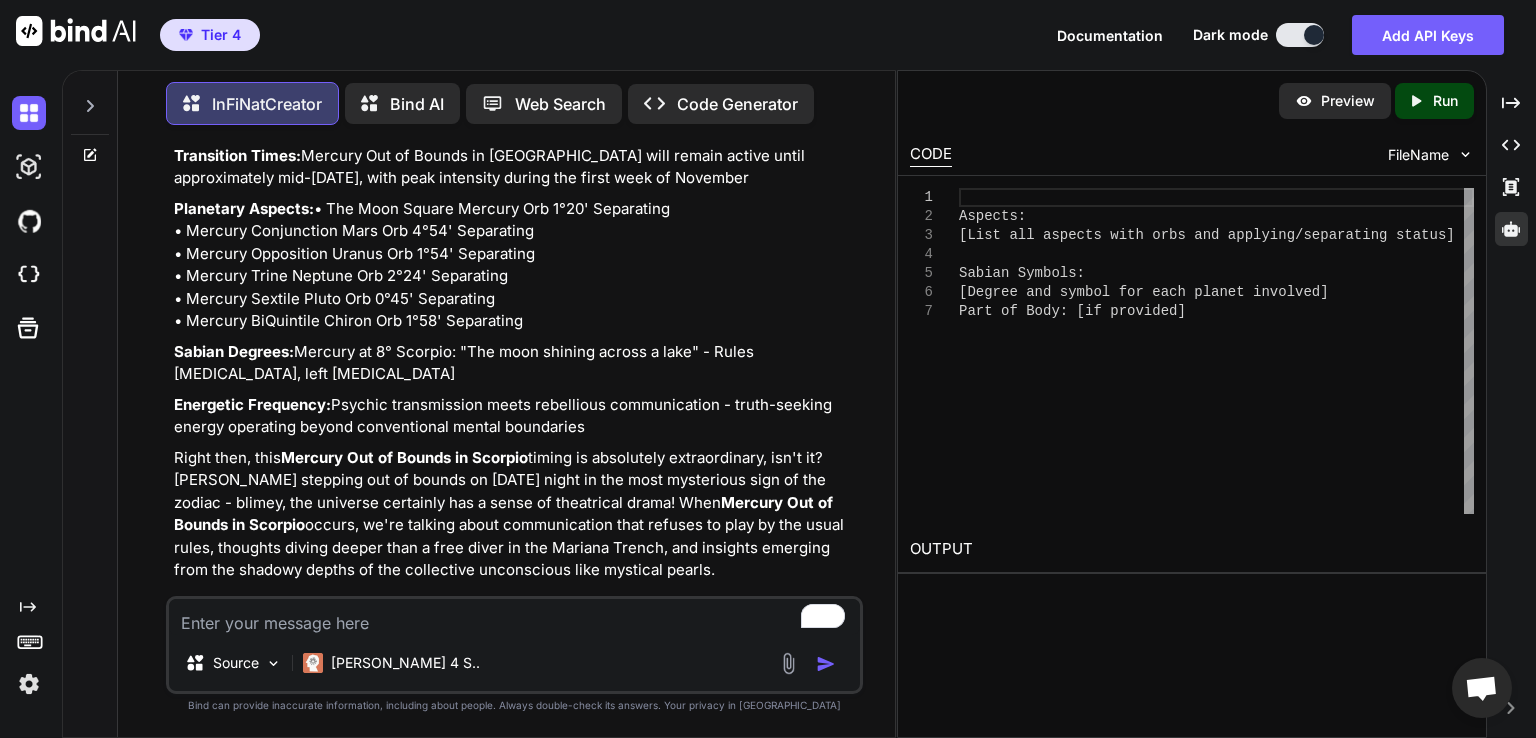 click at bounding box center [514, 617] 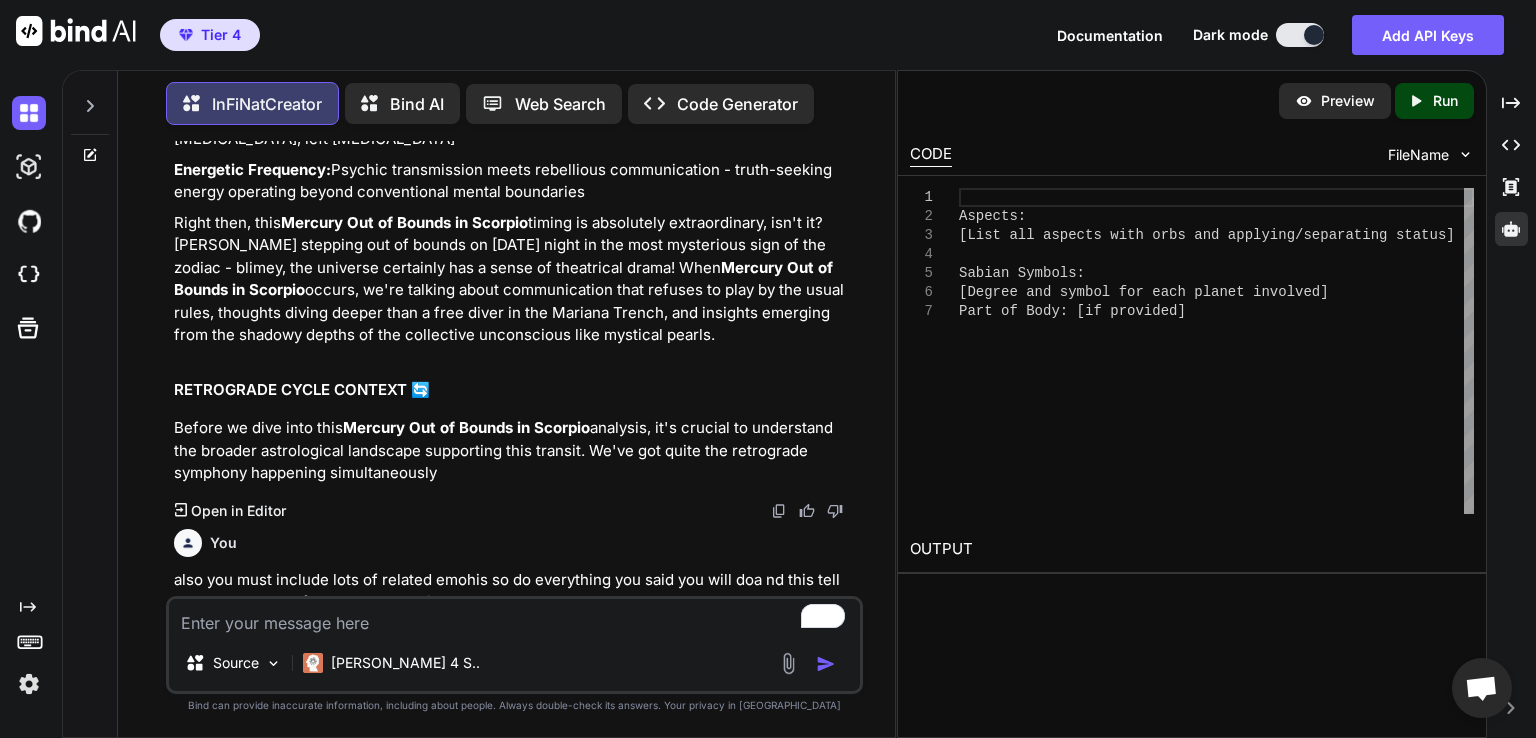 scroll, scrollTop: 8248, scrollLeft: 0, axis: vertical 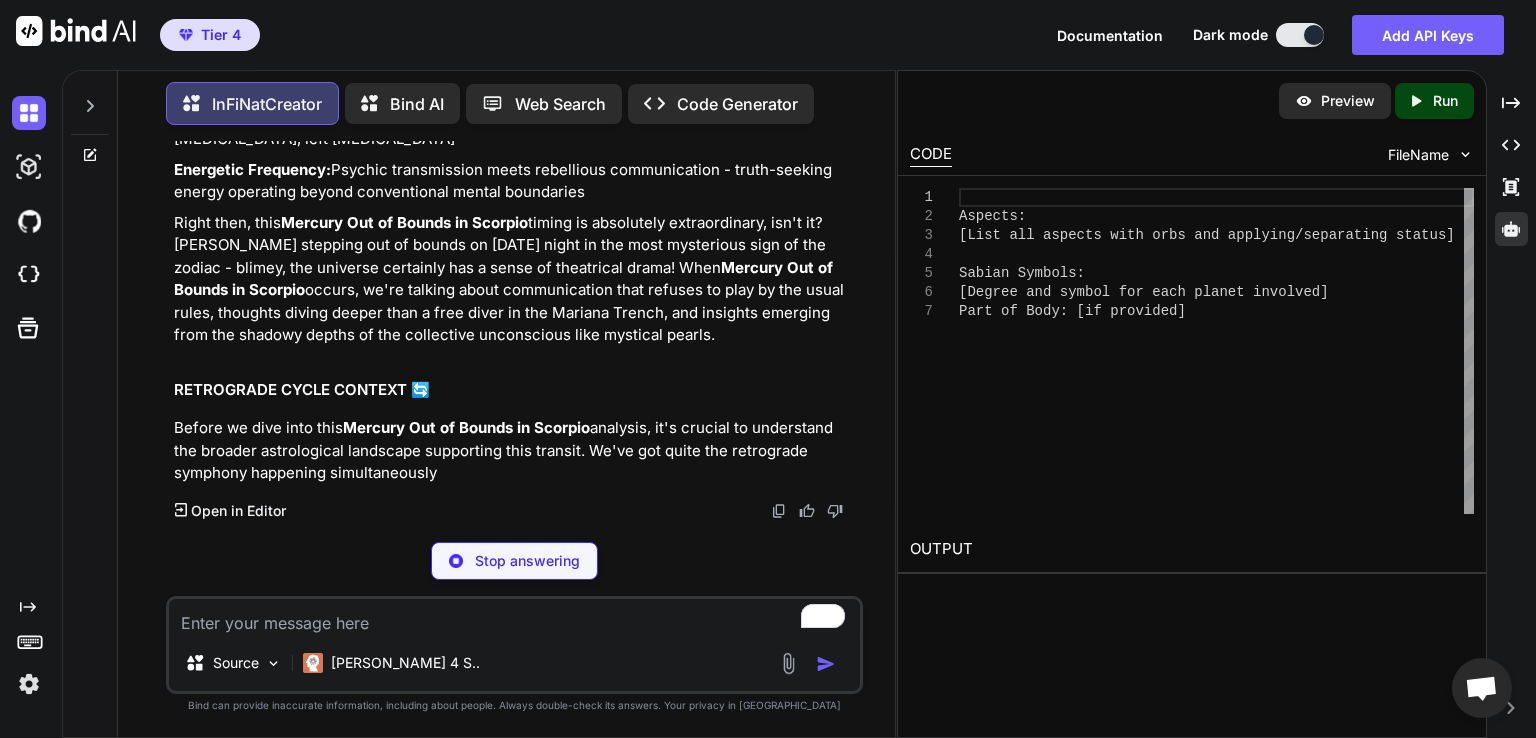 click on "InFiNatCreator" at bounding box center (516, 641) 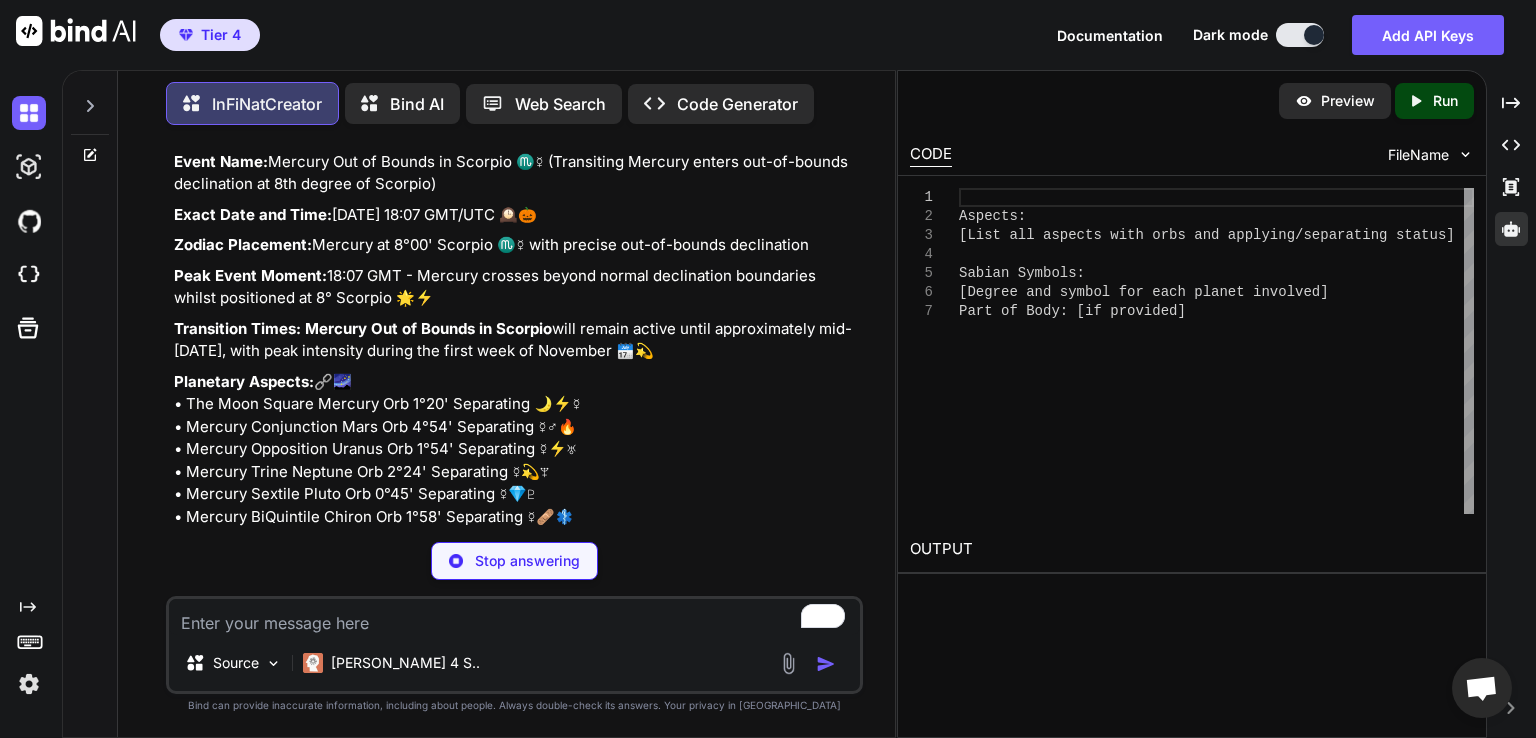 scroll, scrollTop: 9448, scrollLeft: 0, axis: vertical 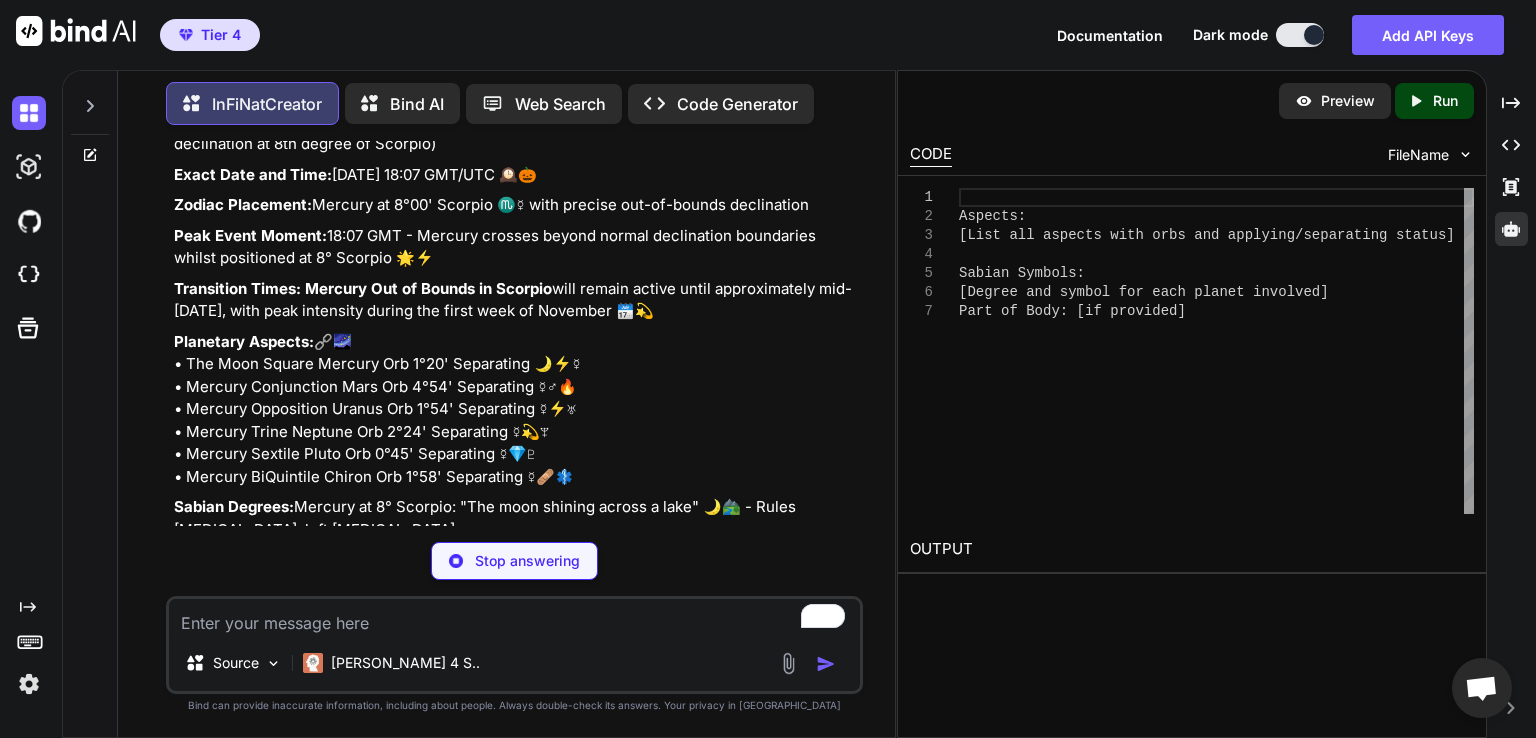 click on "Planetary Aspects:  🔗🌌
• The Moon Square Mercury Orb 1°20' Separating 🌙⚡☿
• Mercury Conjunction Mars Orb 4°54' Separating ☿♂🔥
• Mercury Opposition Uranus Orb 1°54' Separating ☿⚡♅
• Mercury Trine Neptune Orb 2°24' Separating ☿💫♆
• Mercury Sextile Pluto Orb 0°45' Separating ☿💎♇
• Mercury BiQuintile Chiron Orb 1°58' Separating ☿🩹⚕️" at bounding box center (516, 410) 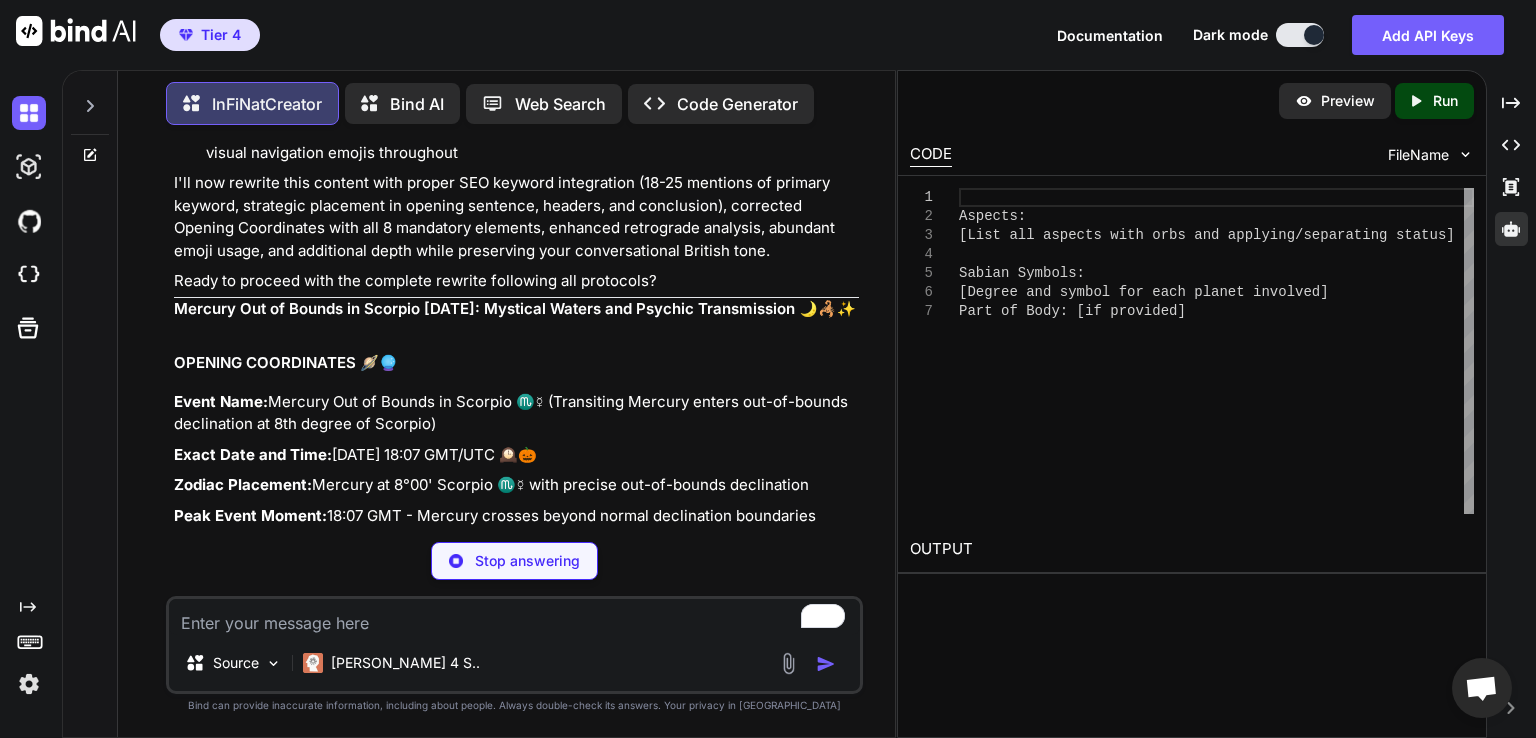 scroll, scrollTop: 9168, scrollLeft: 0, axis: vertical 